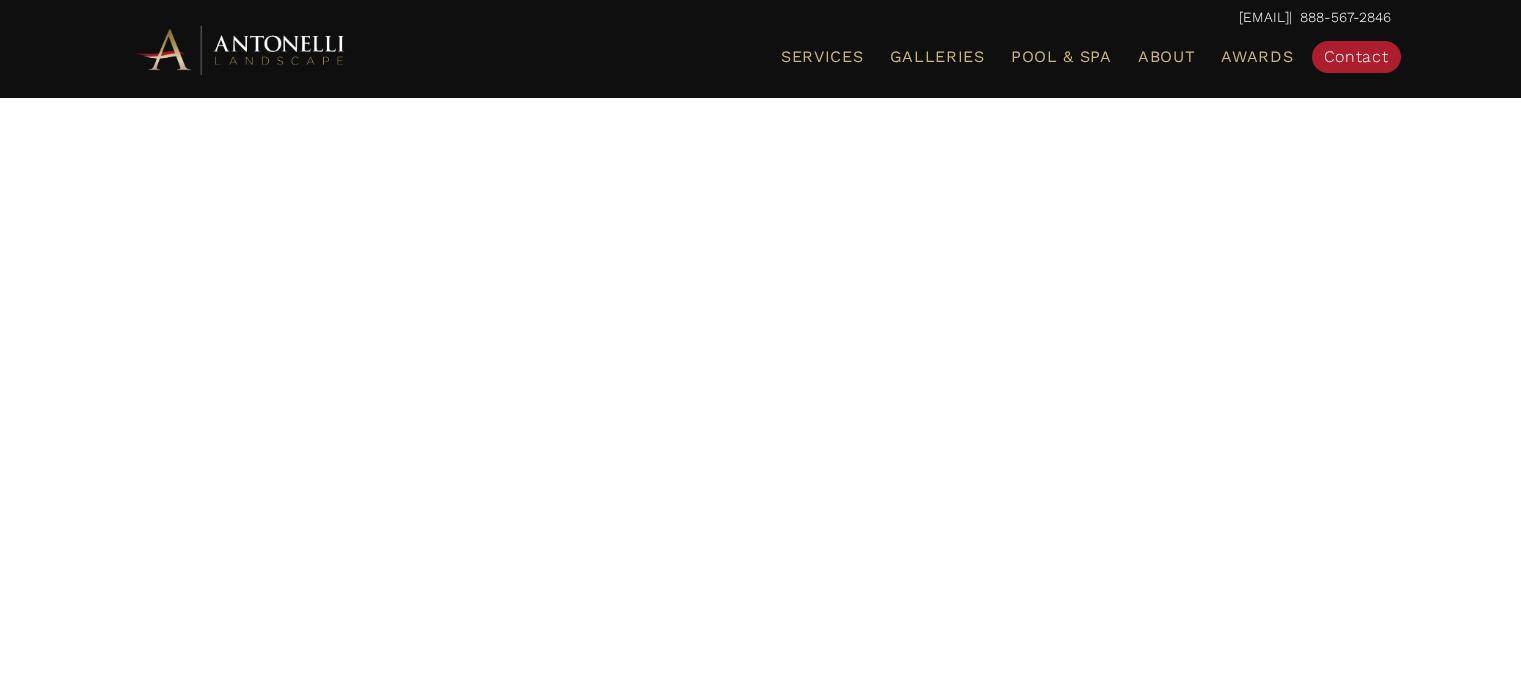 scroll, scrollTop: 0, scrollLeft: 0, axis: both 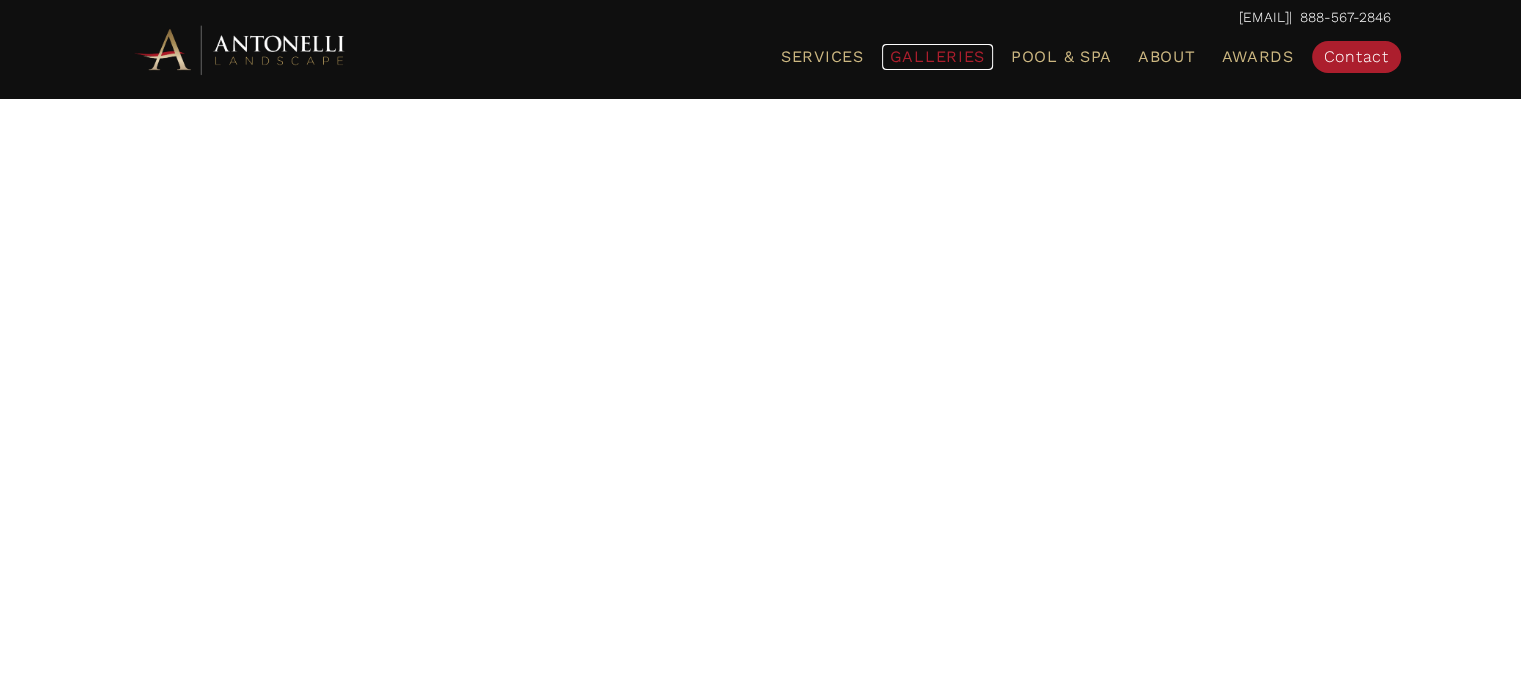 click on "Galleries" at bounding box center [937, 56] 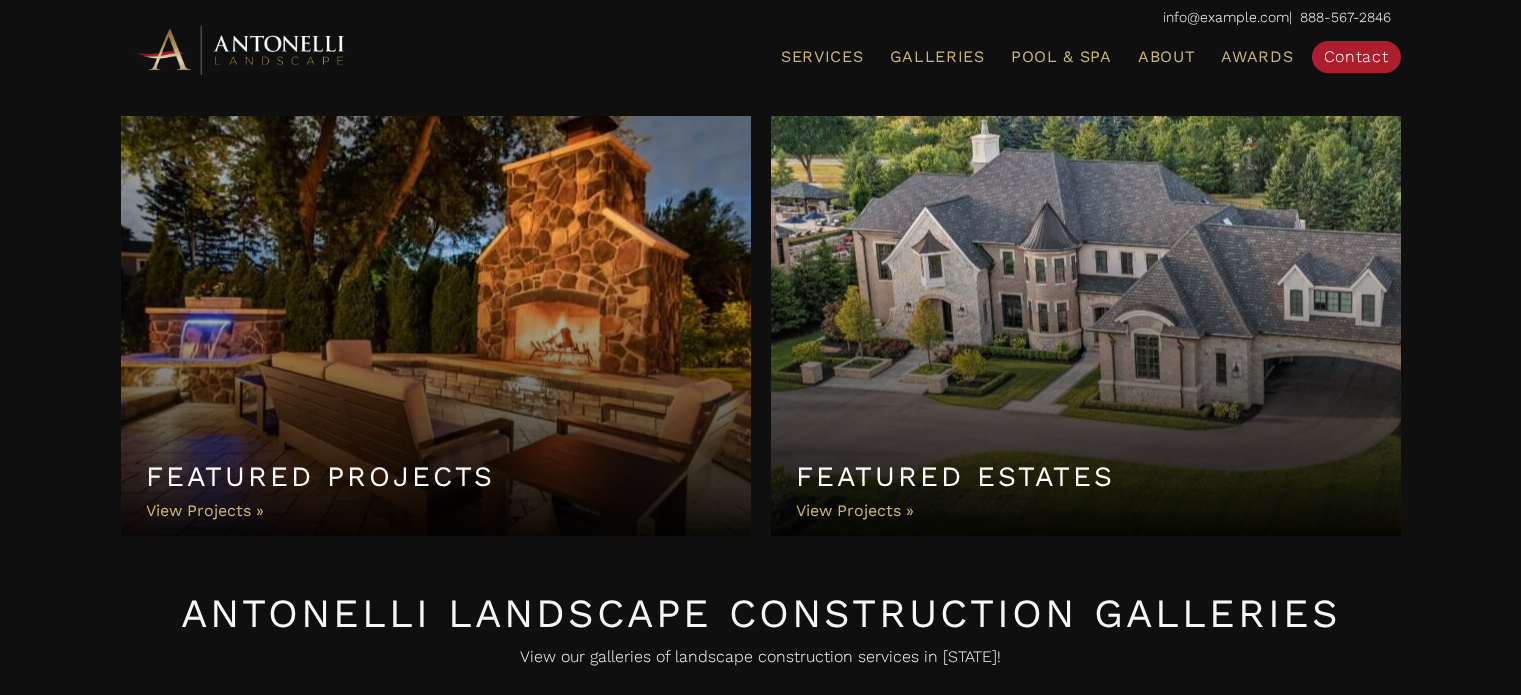 scroll, scrollTop: 0, scrollLeft: 0, axis: both 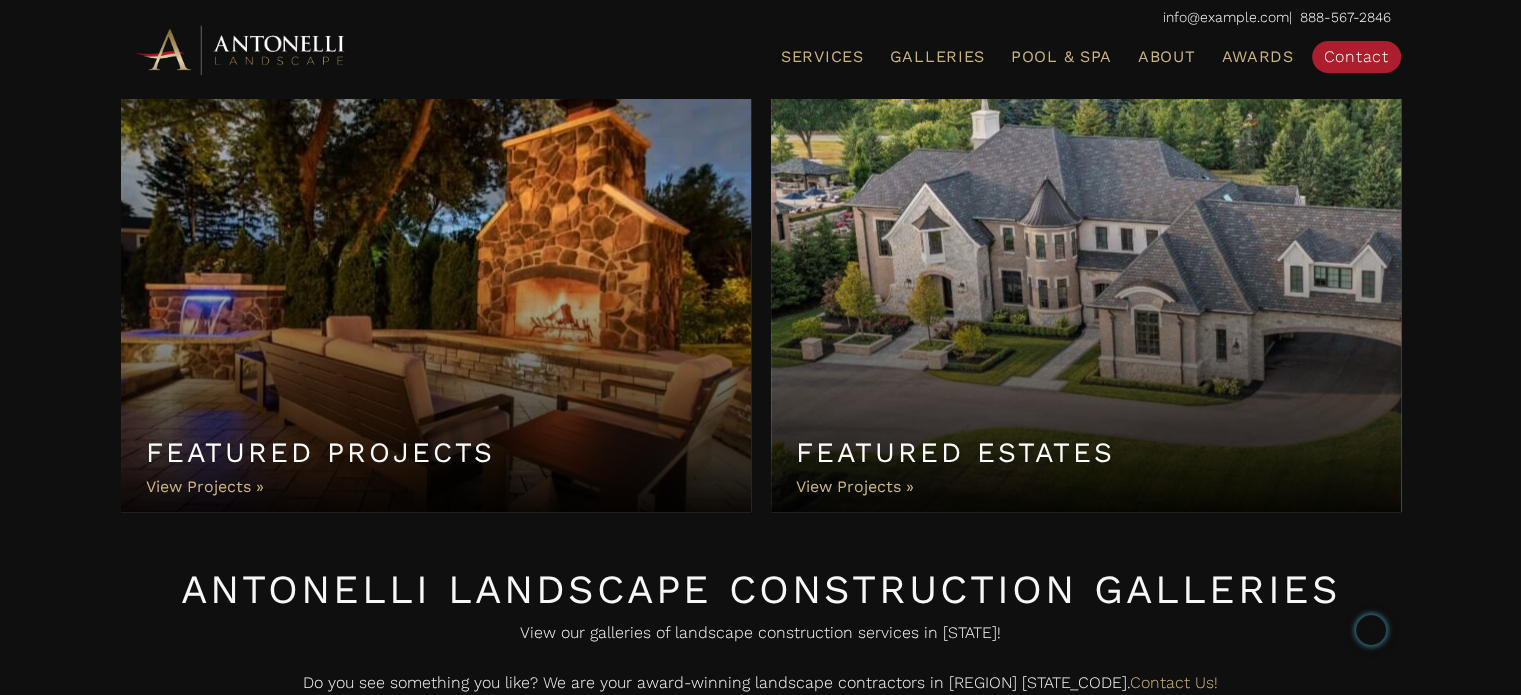 click on "Featured Estates" at bounding box center [1086, 302] 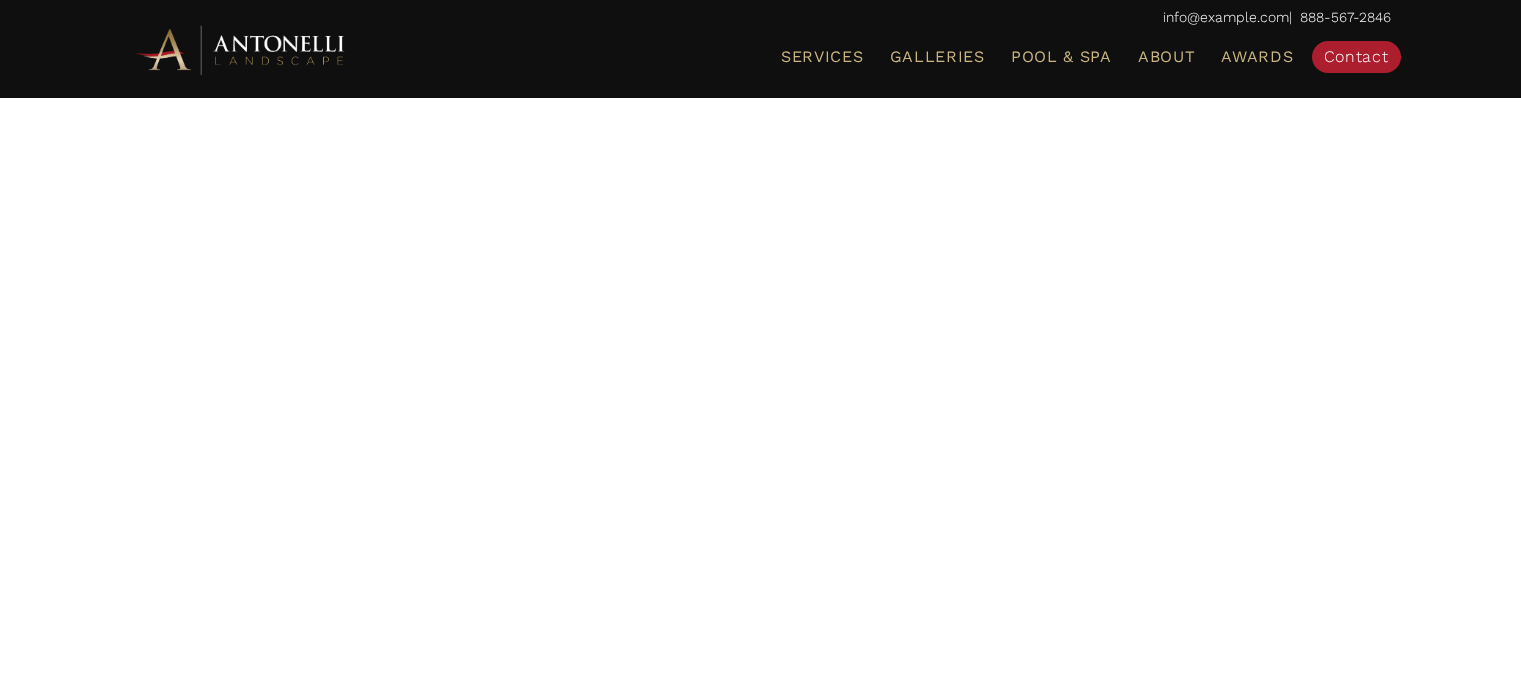 scroll, scrollTop: 0, scrollLeft: 0, axis: both 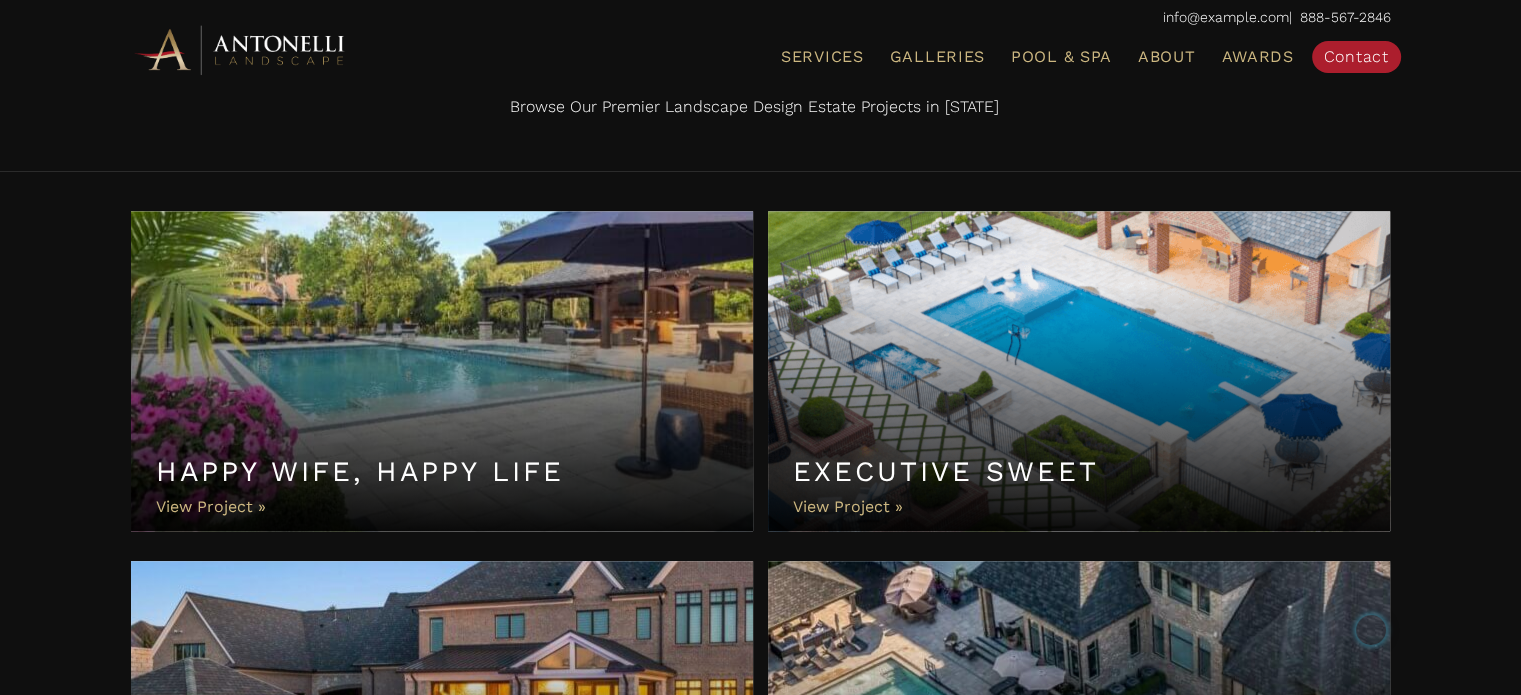 click on "Happy Wife, Happy Life" at bounding box center (442, 371) 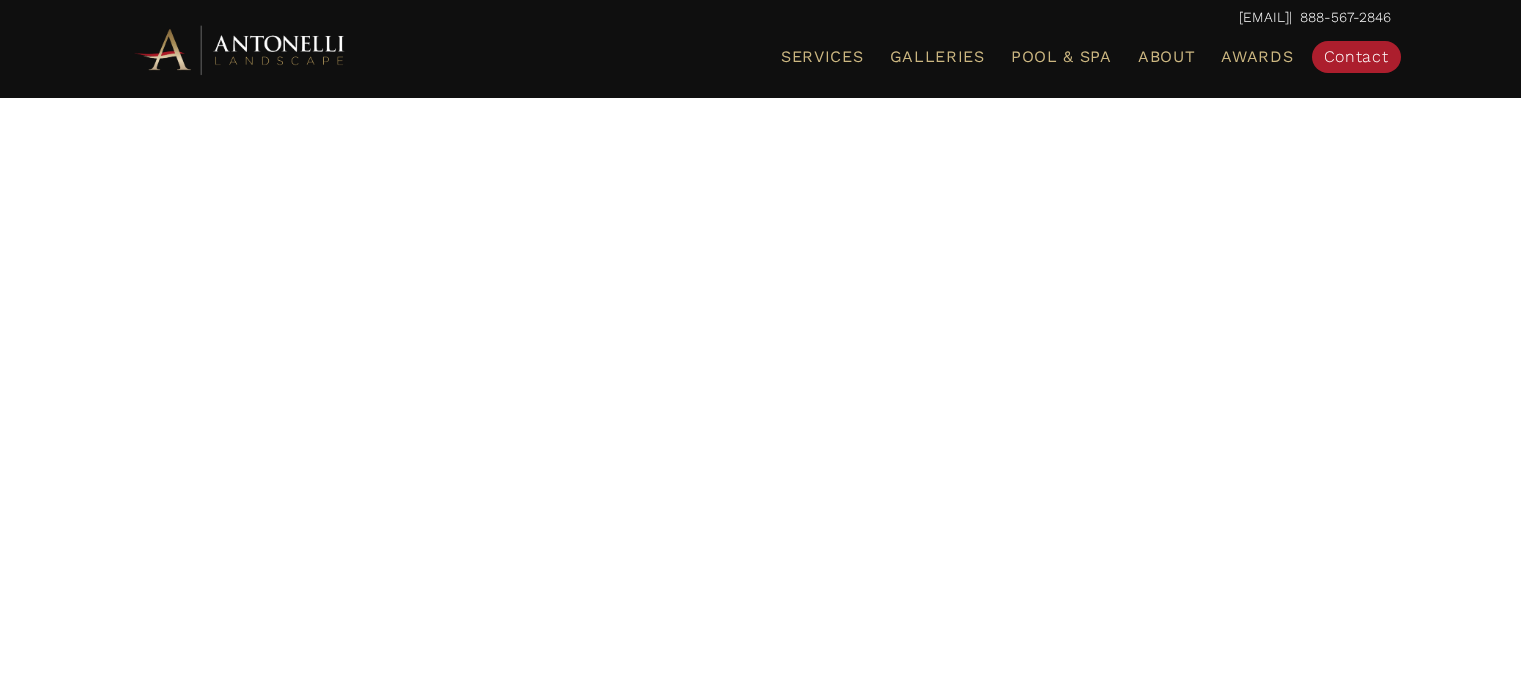 scroll, scrollTop: 0, scrollLeft: 0, axis: both 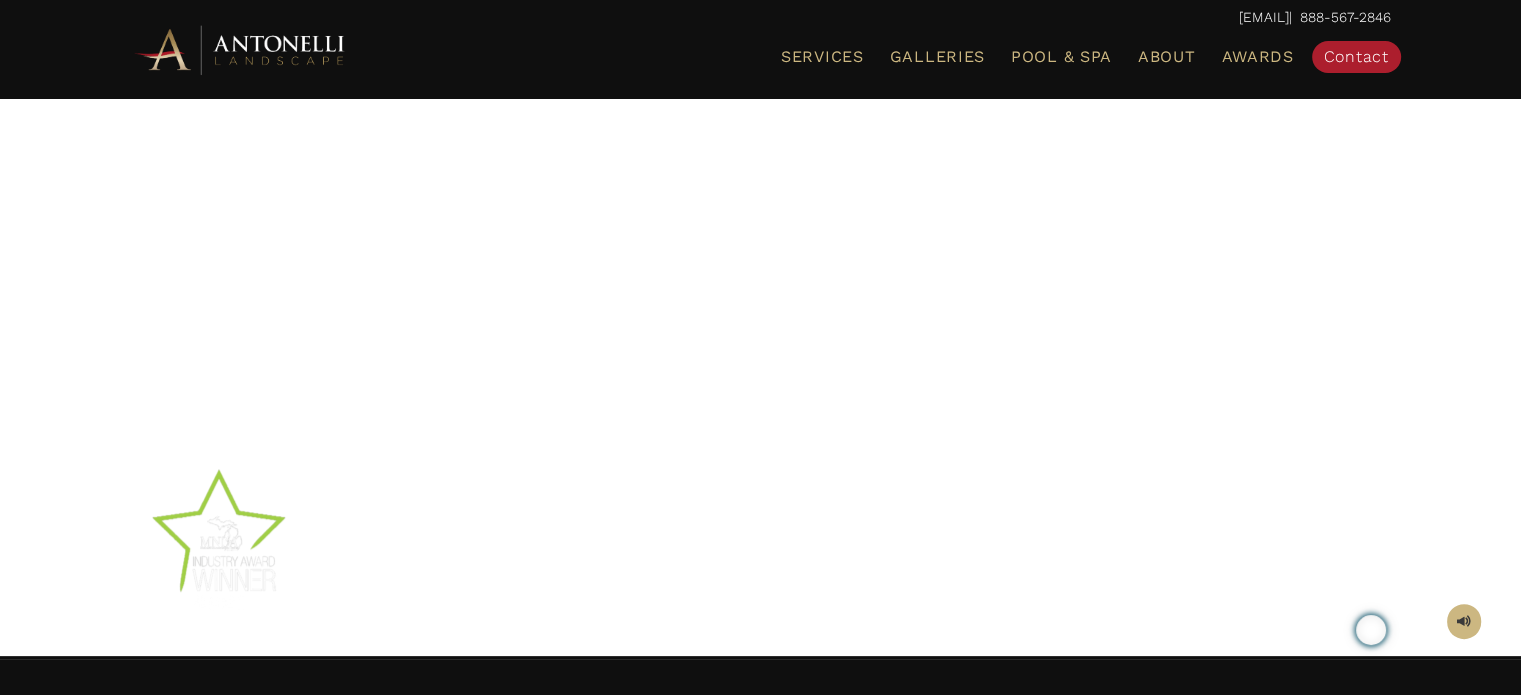 click at bounding box center (761, 101) 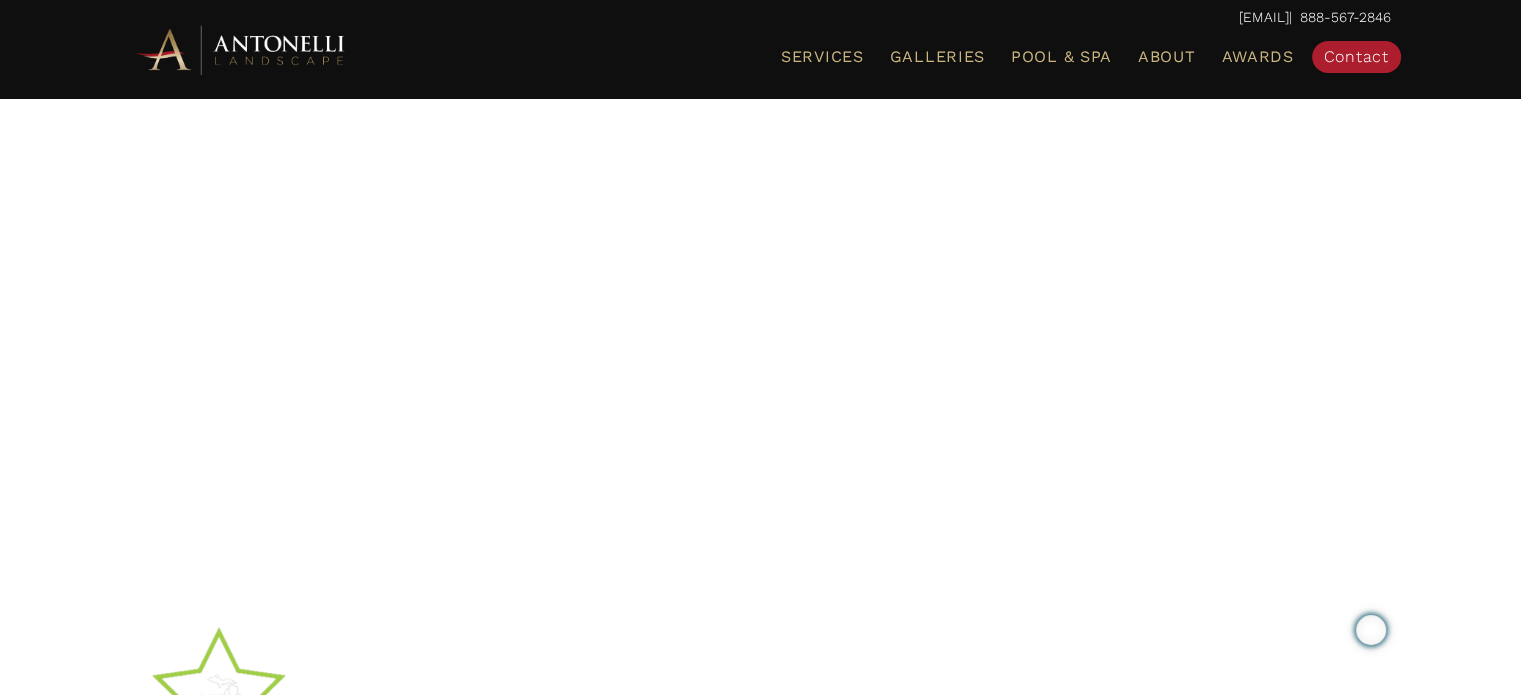 scroll, scrollTop: 200, scrollLeft: 0, axis: vertical 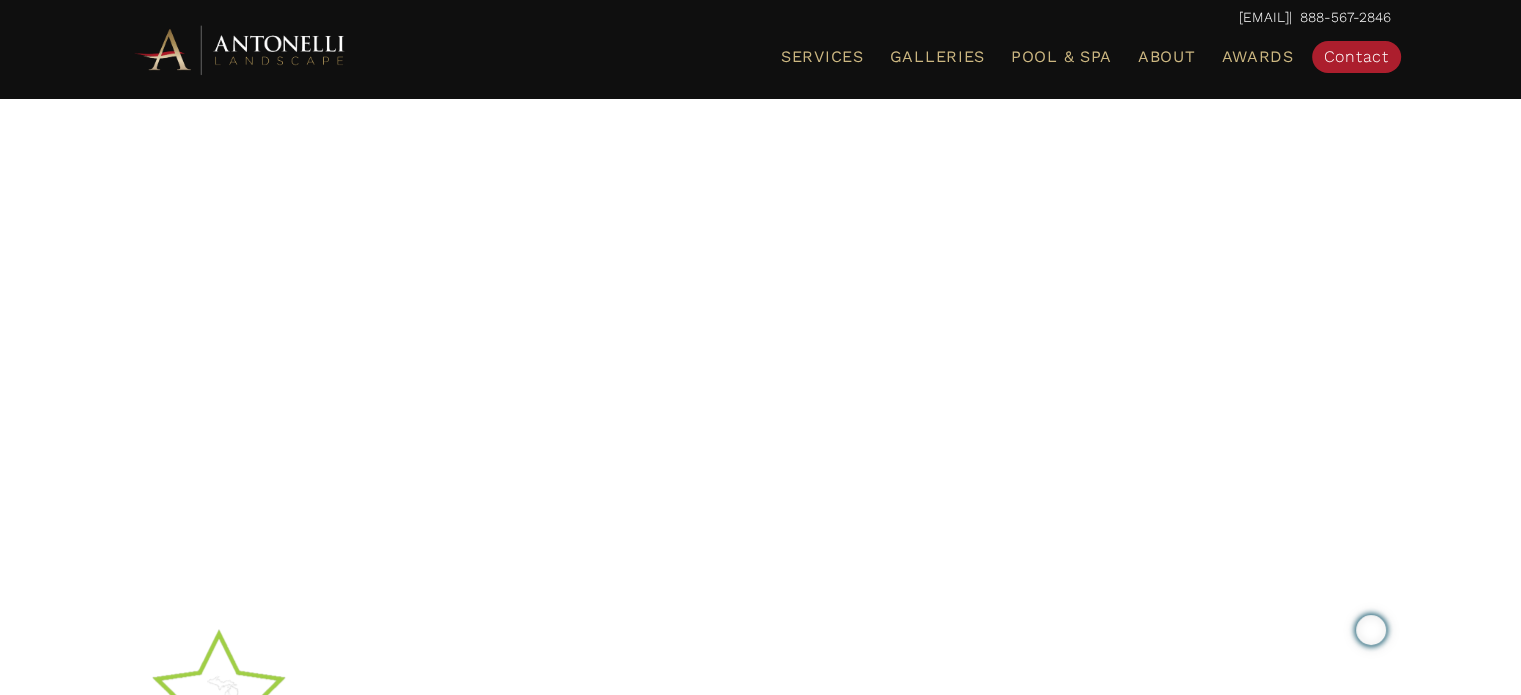 click at bounding box center (761, 261) 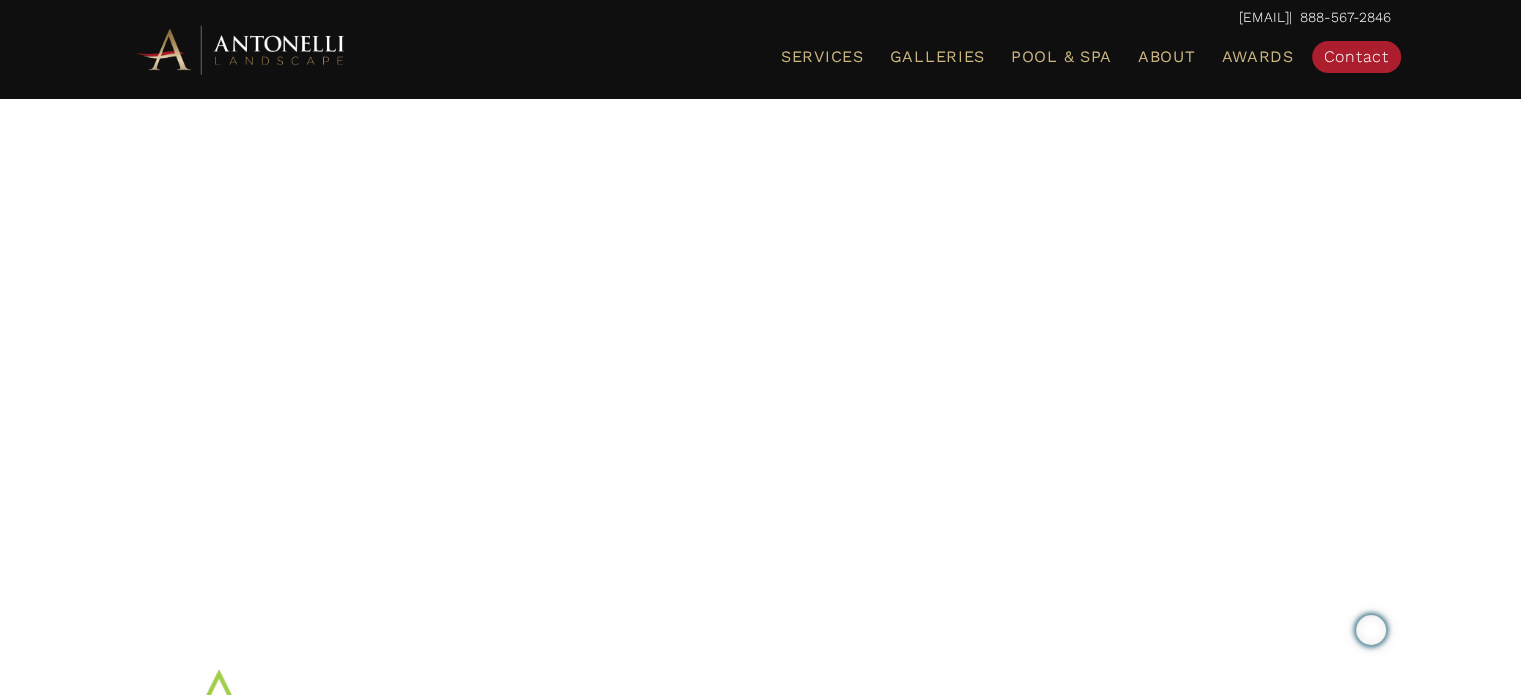 scroll, scrollTop: 160, scrollLeft: 0, axis: vertical 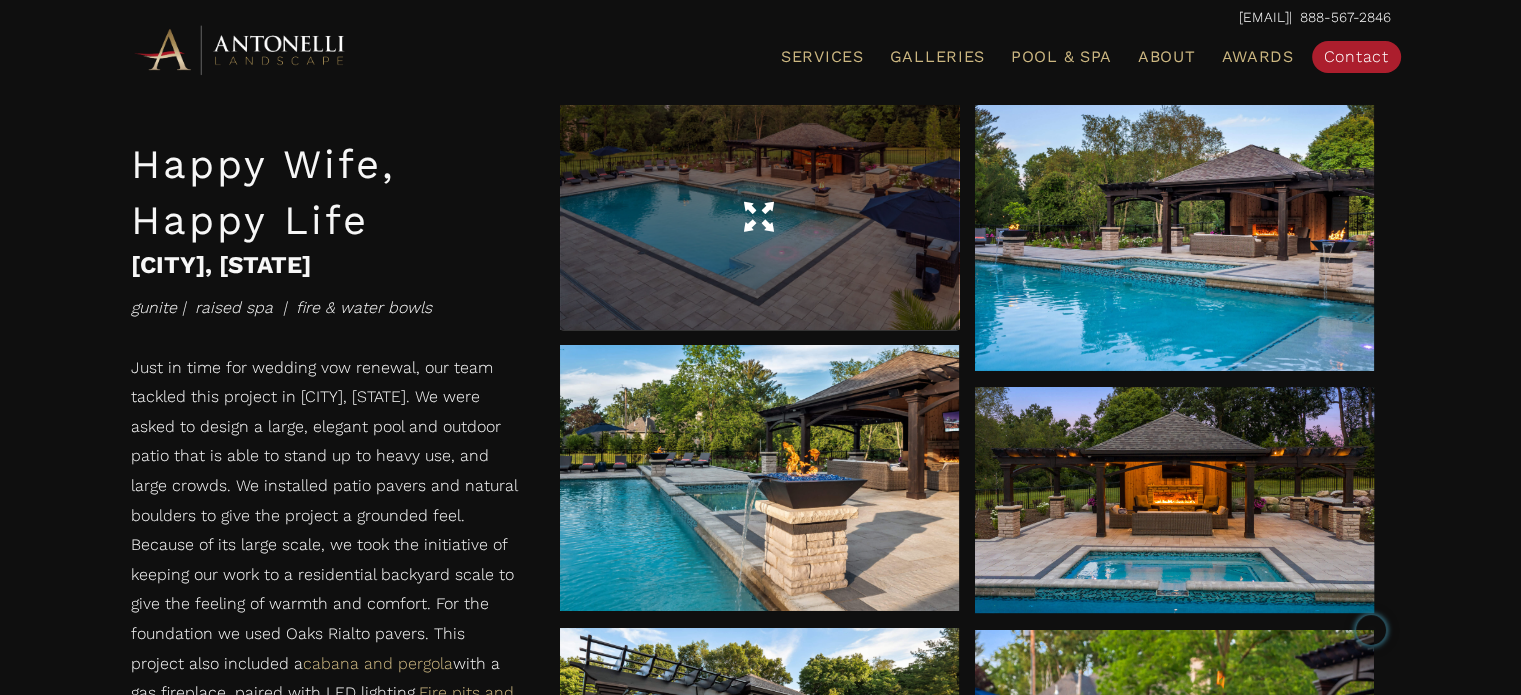 click at bounding box center [759, 217] 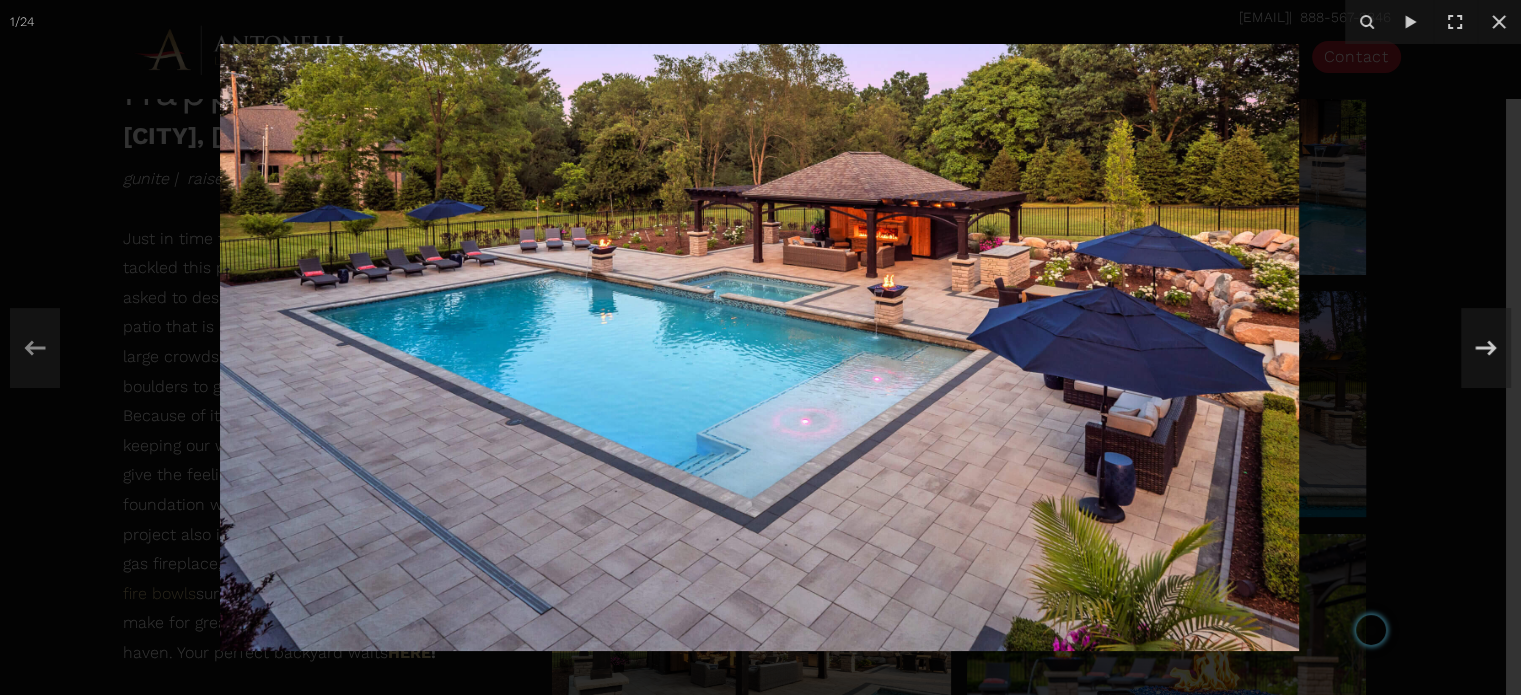 scroll, scrollTop: 1124, scrollLeft: 0, axis: vertical 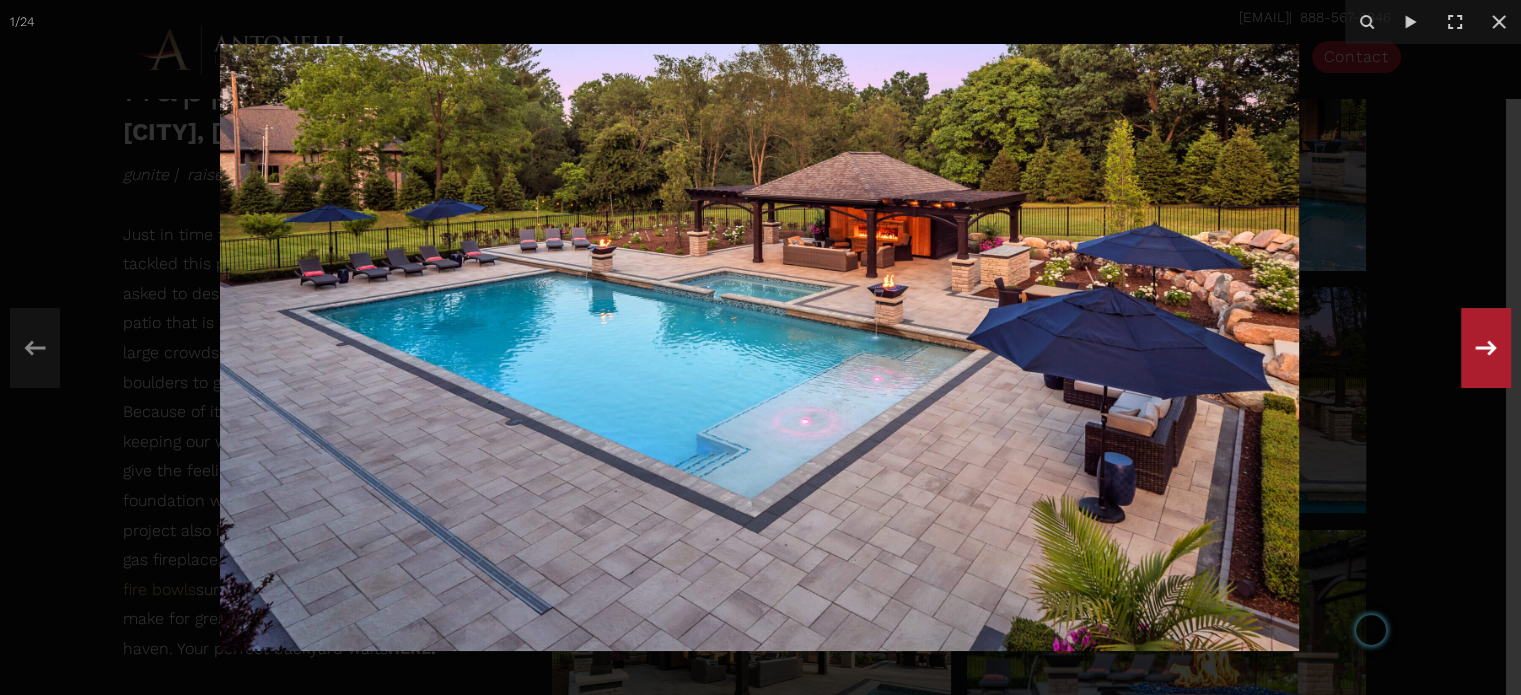 click 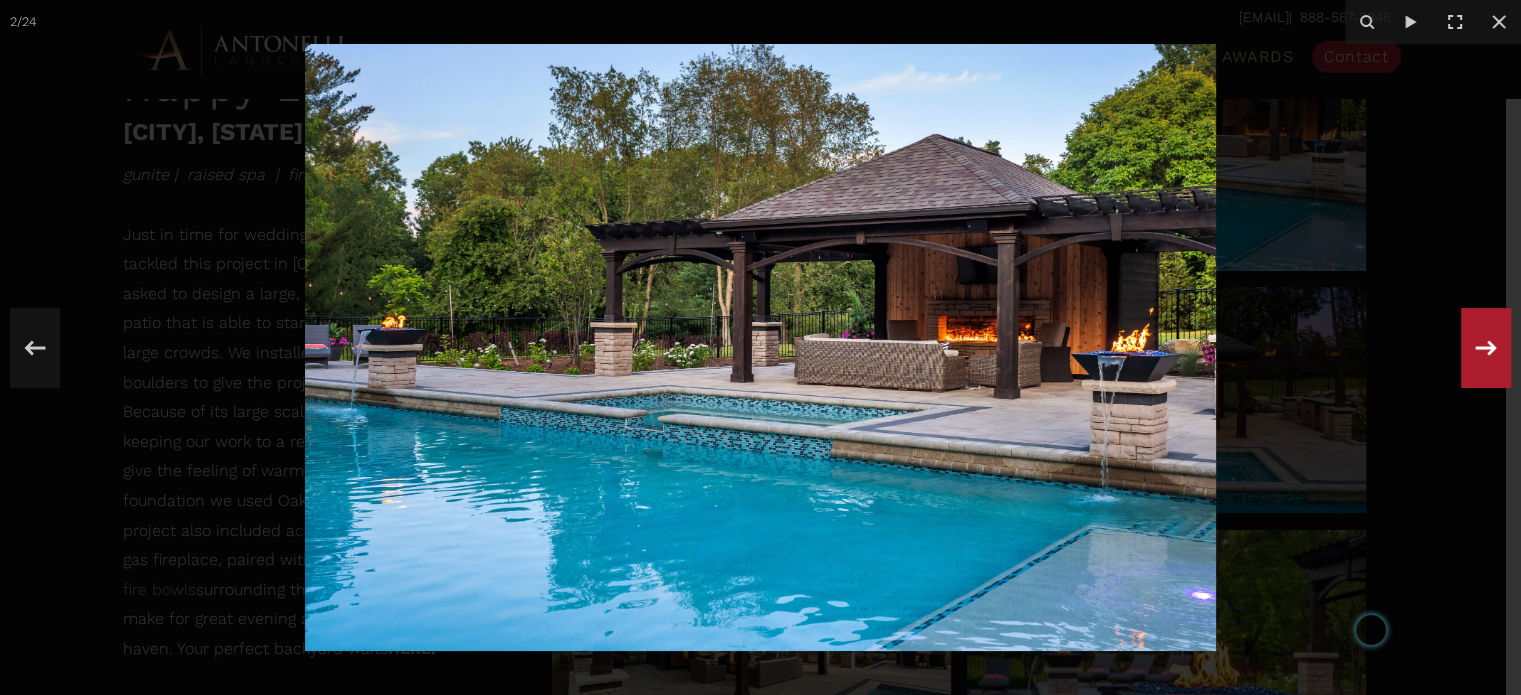 click 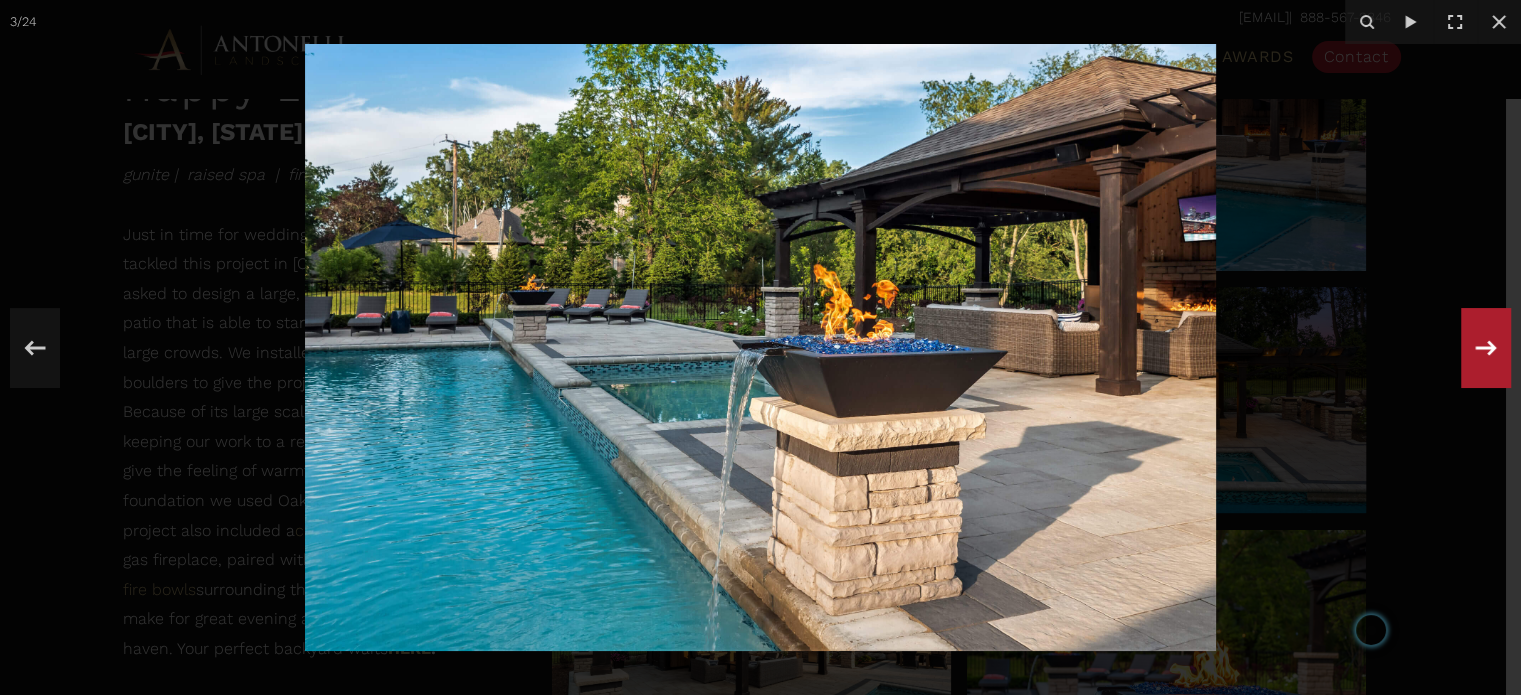 click 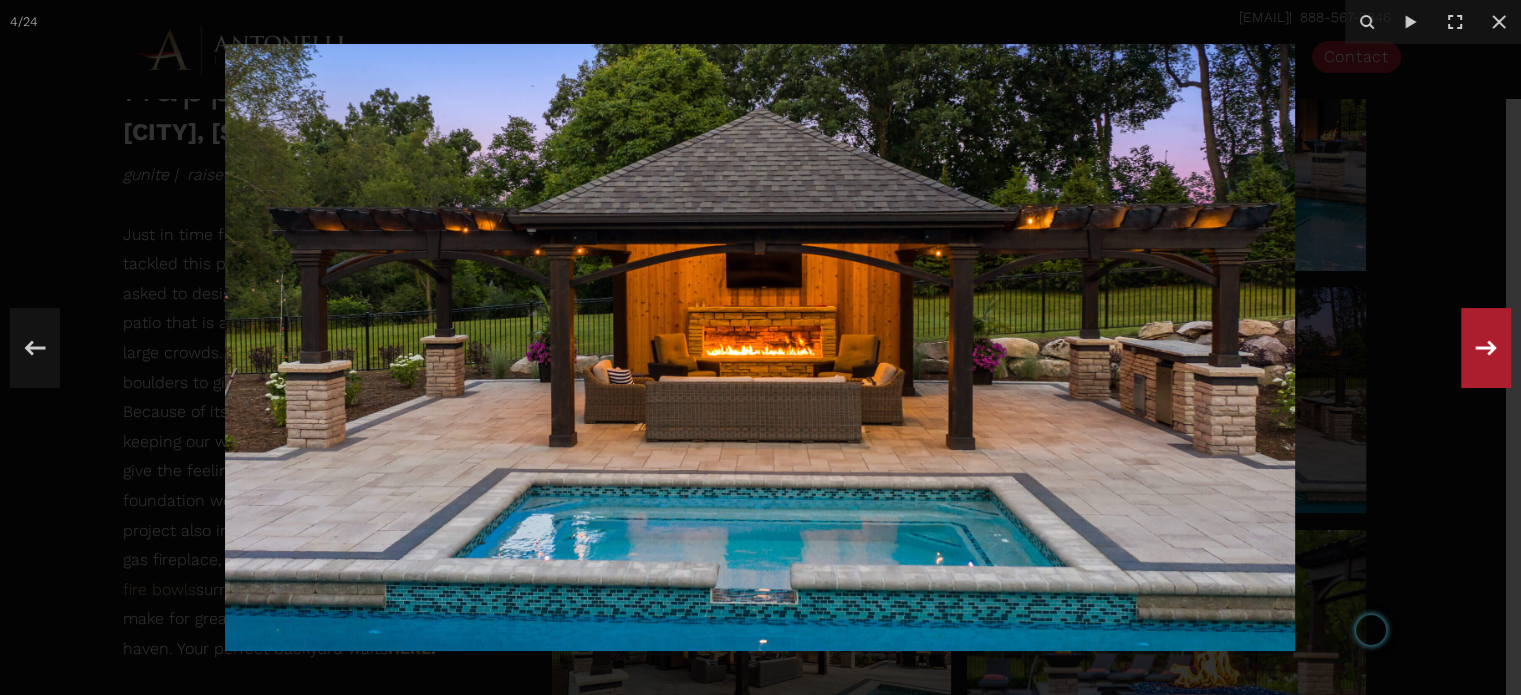click on "4  /  24" at bounding box center [760, 347] 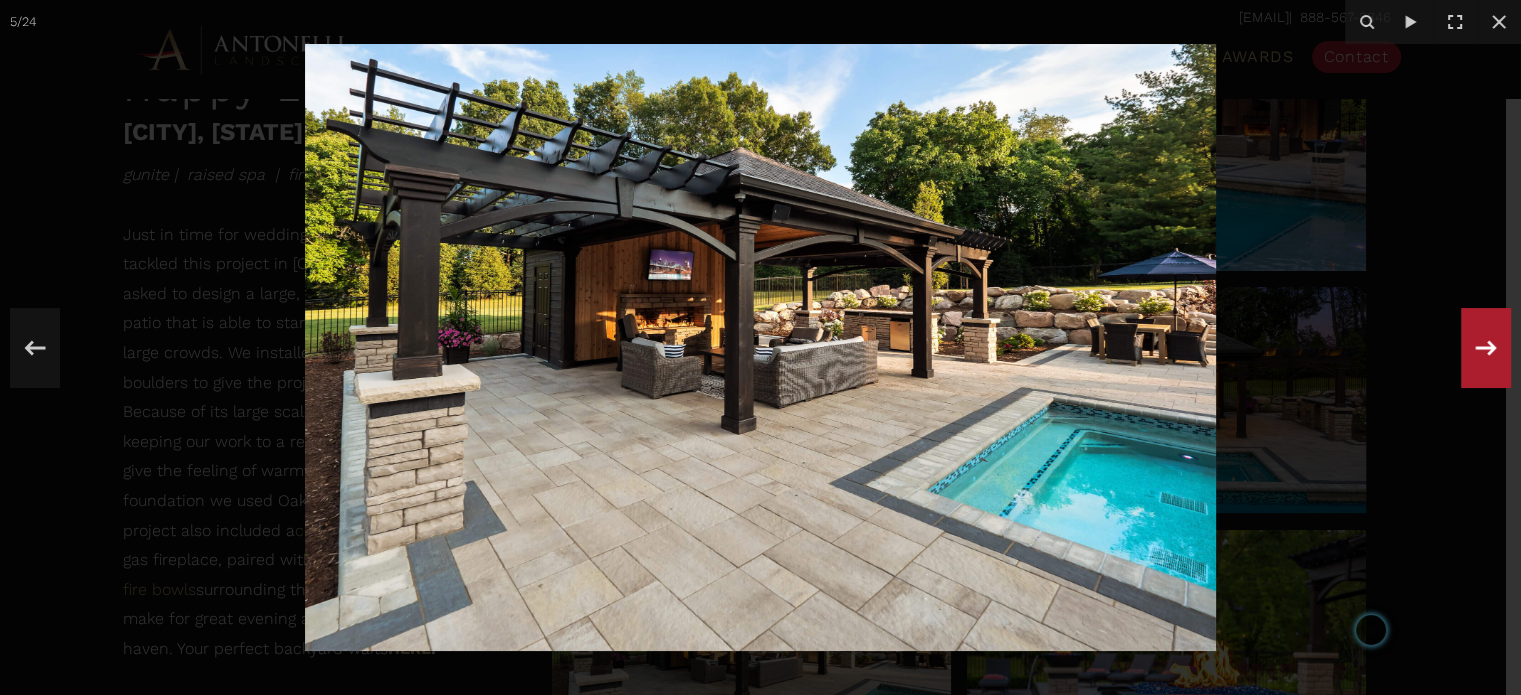 click 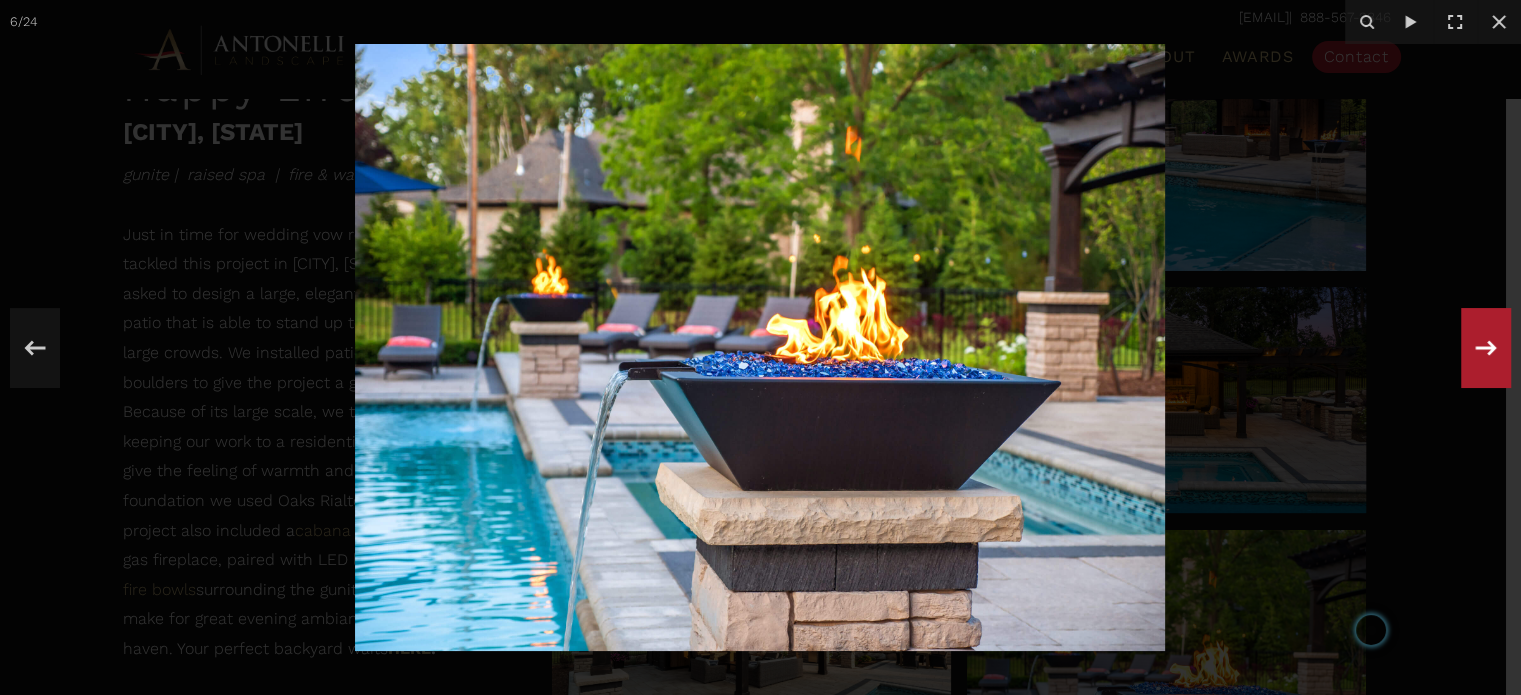 click 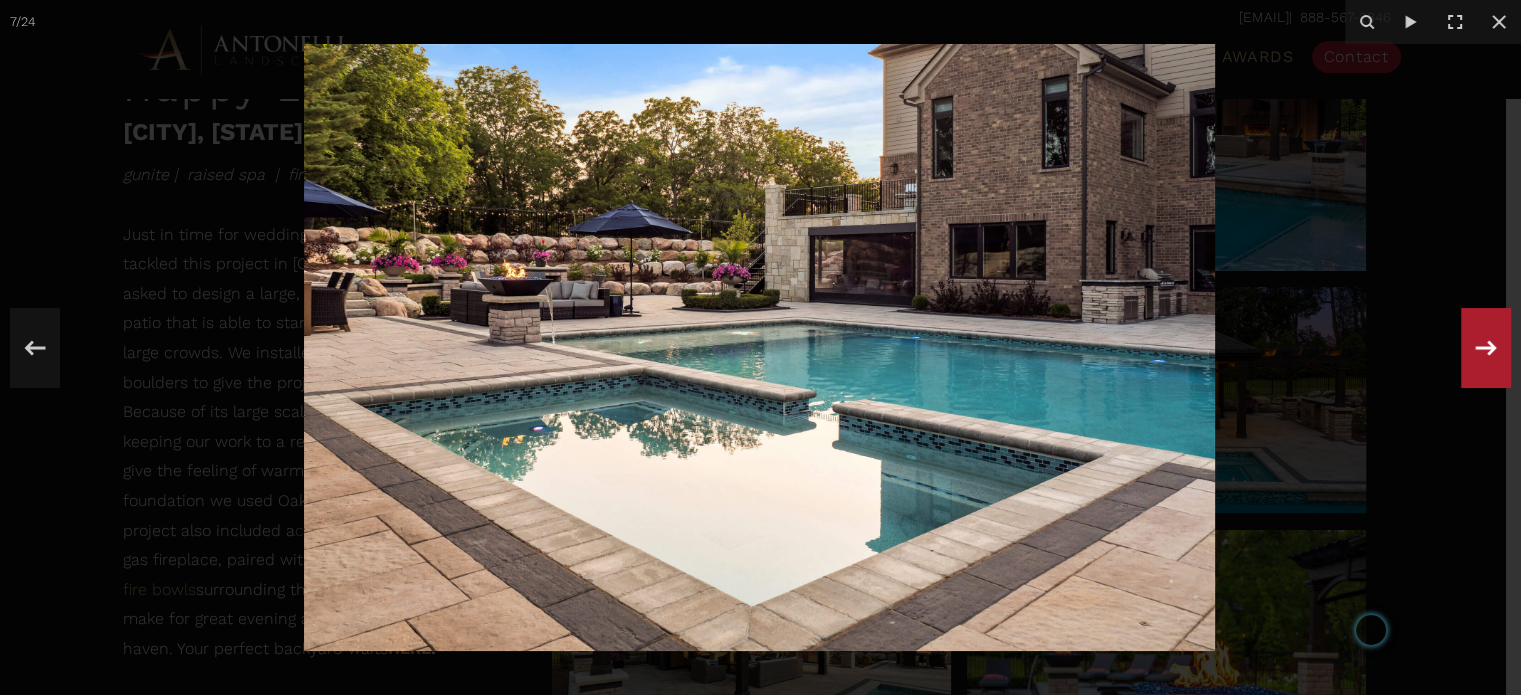 click on "7  /  24" at bounding box center [760, 347] 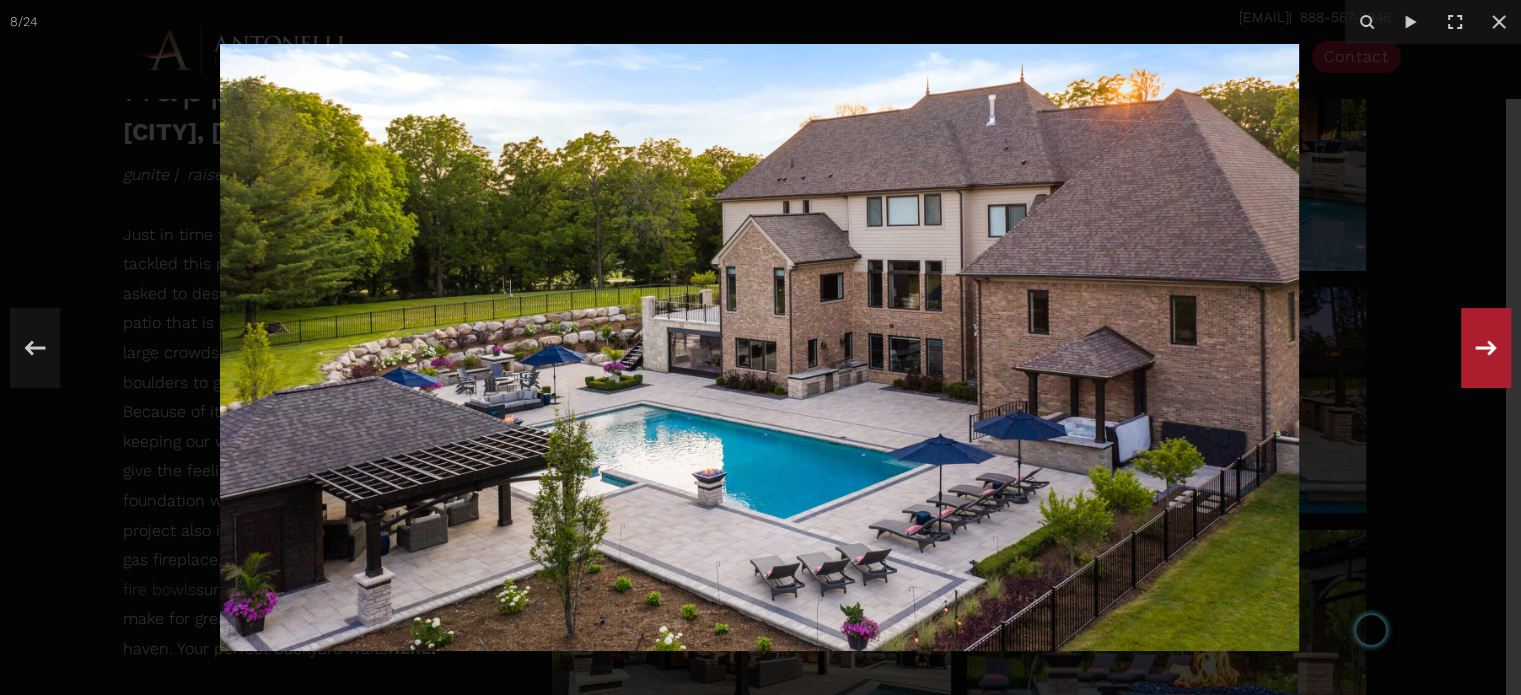 click 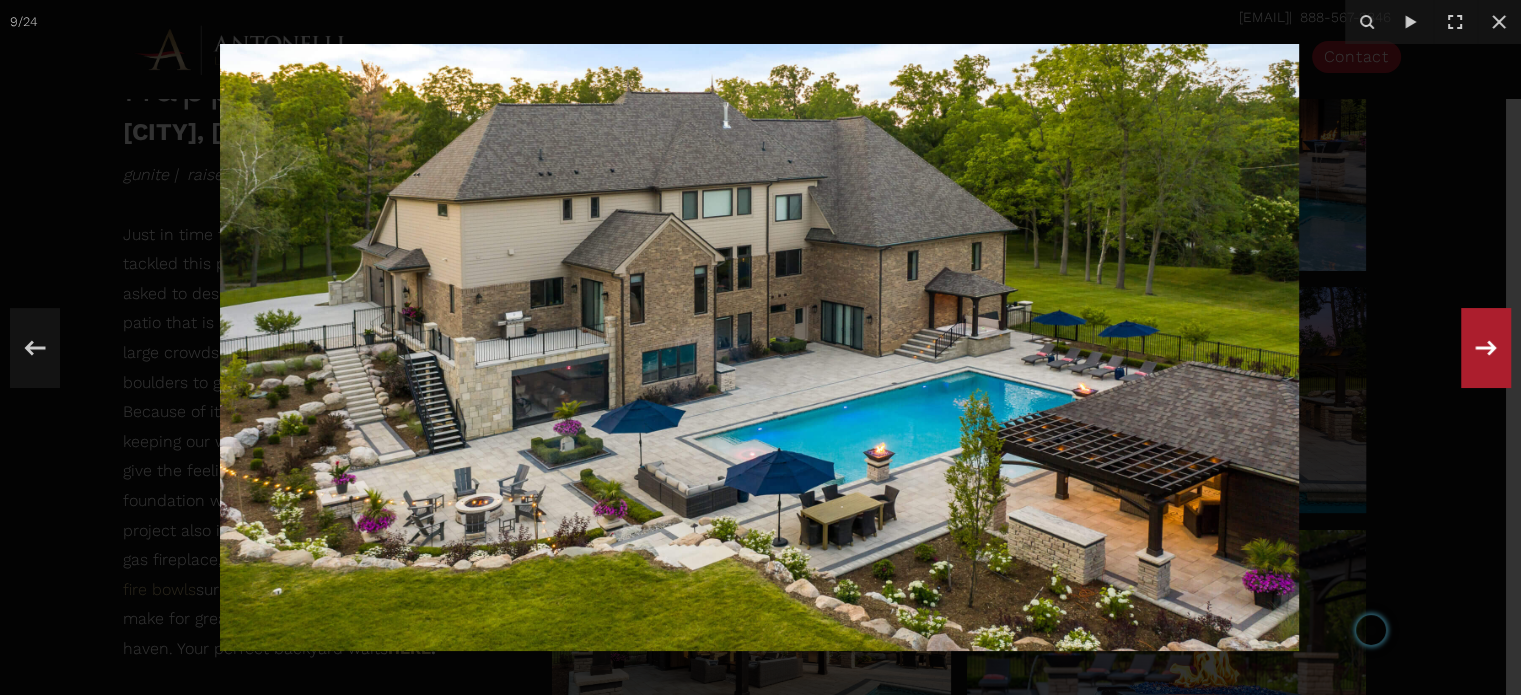 click on "9  /  24" at bounding box center (760, 347) 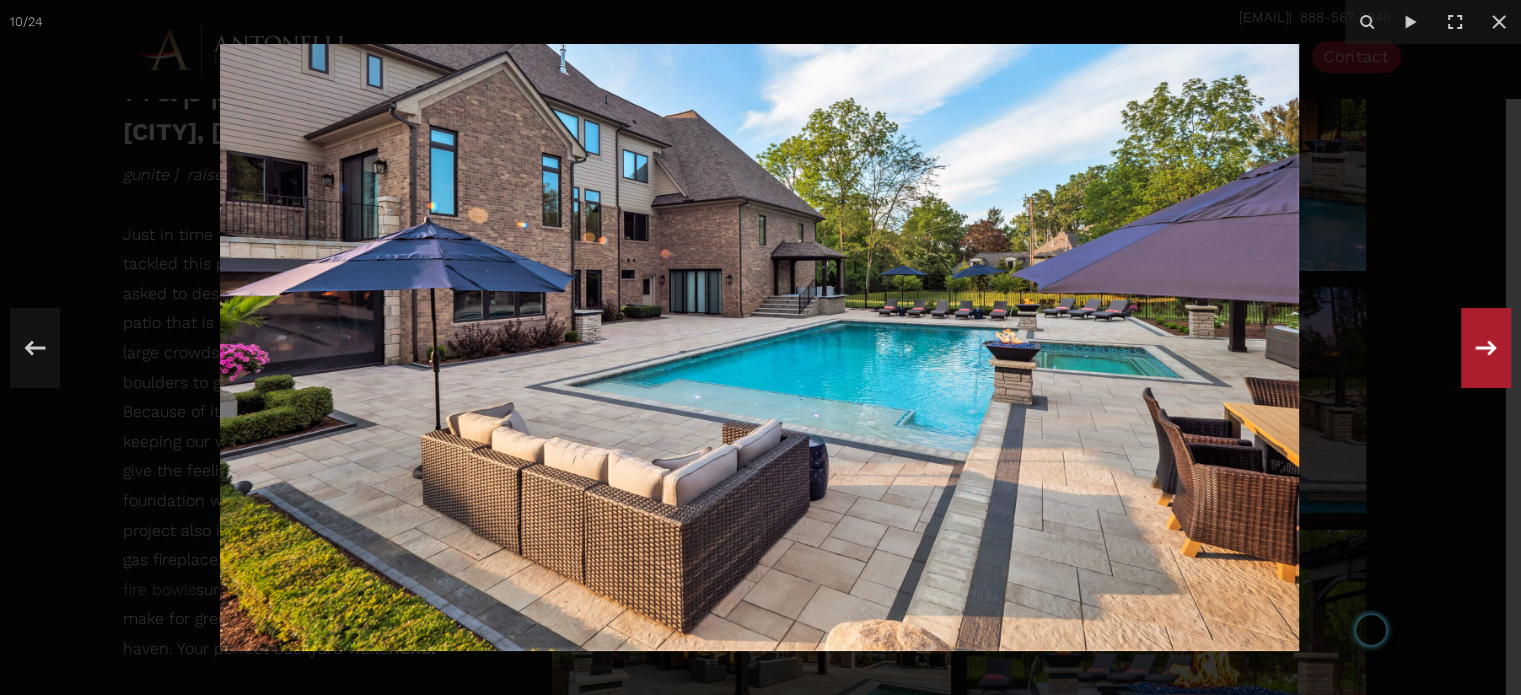click 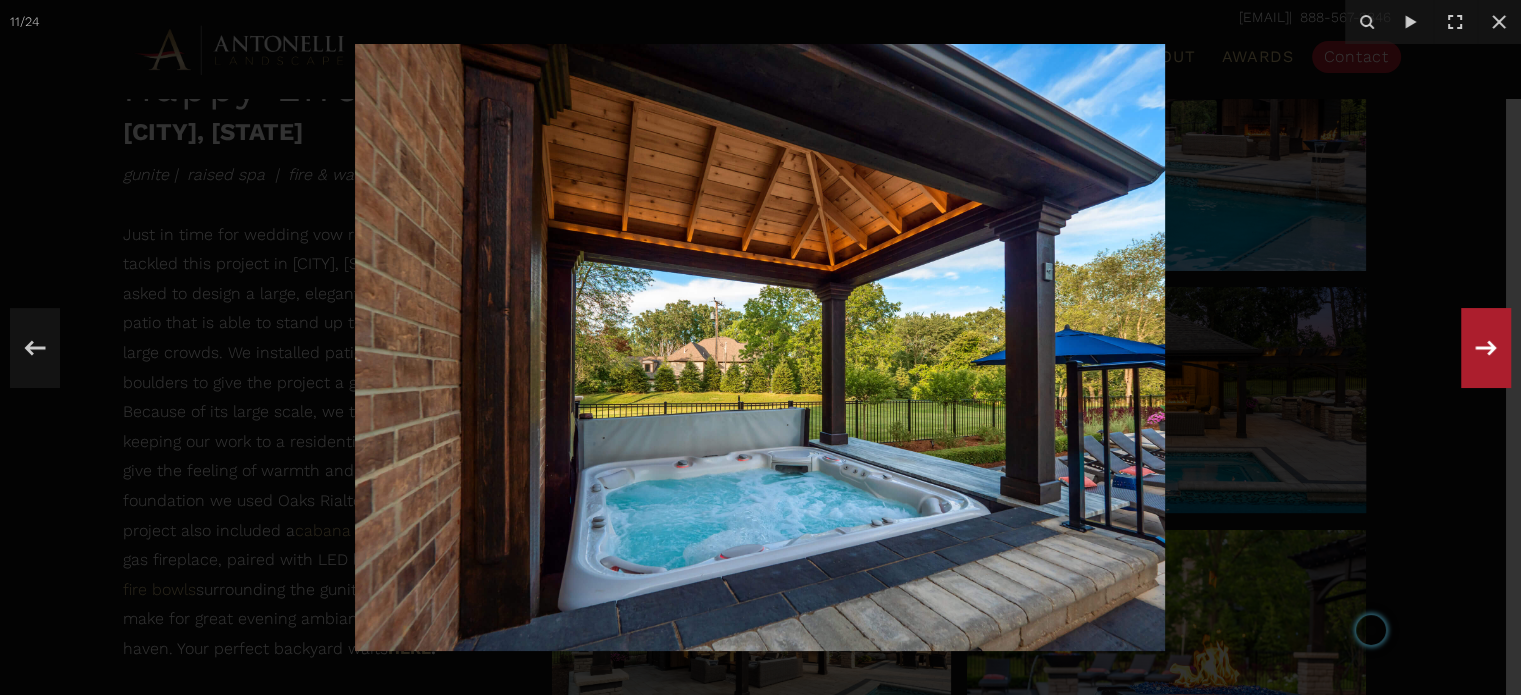 click on "11  /  24" at bounding box center [760, 347] 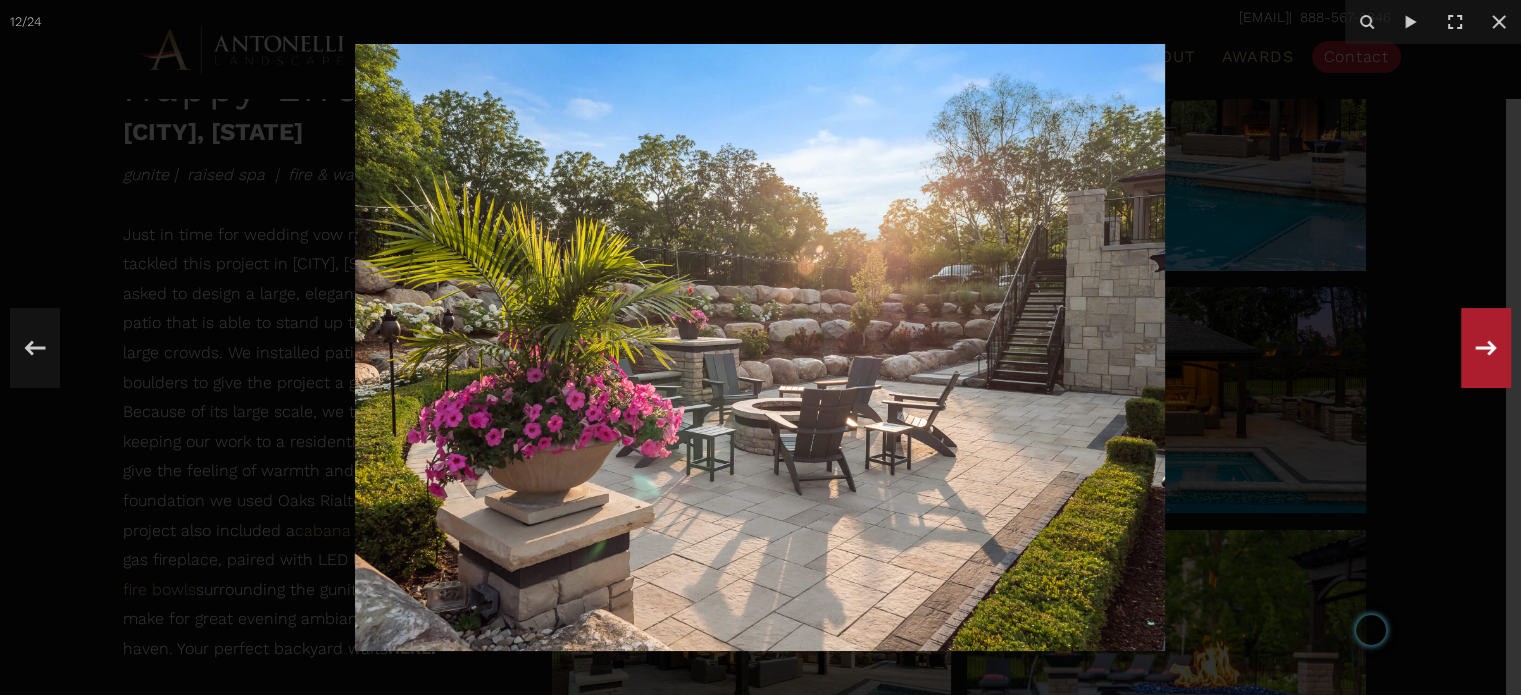 click on "12  /  24" at bounding box center [760, 347] 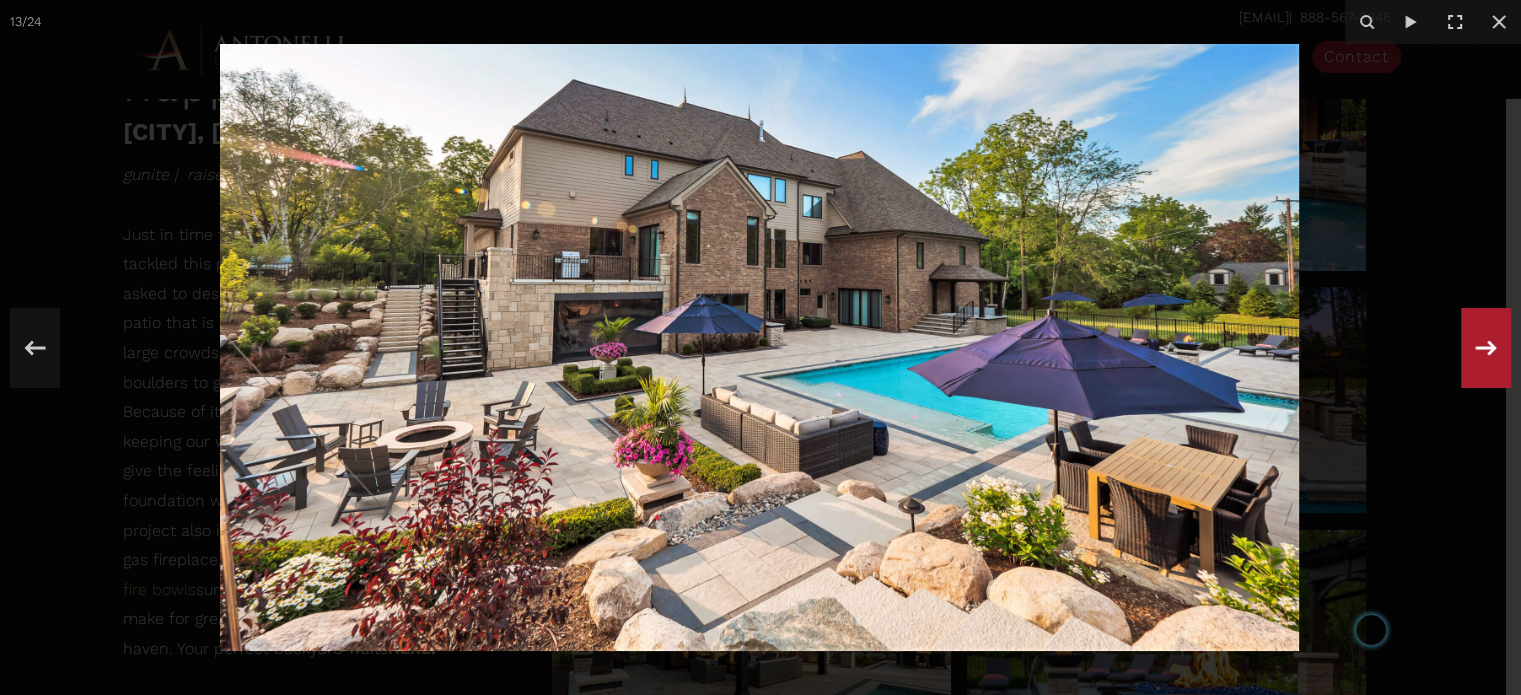 click 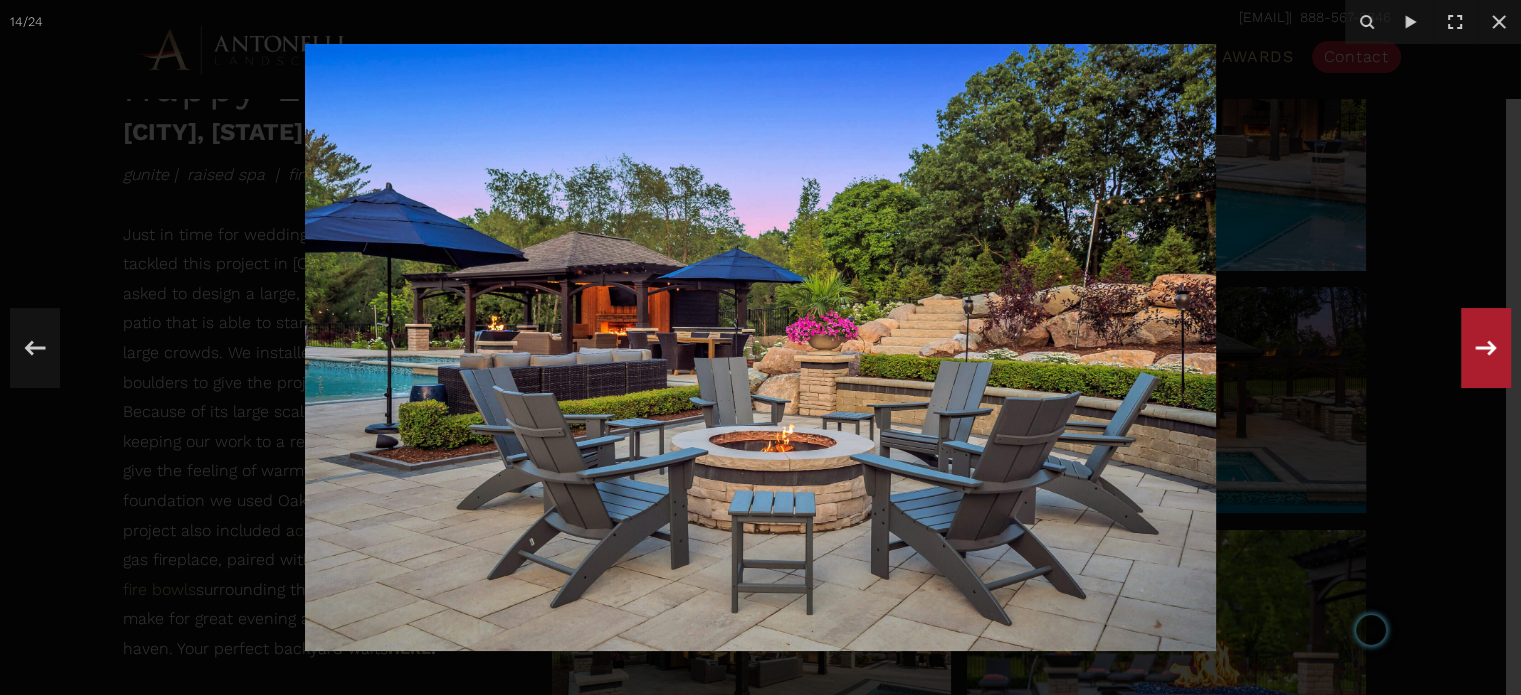click on "14  /  24" at bounding box center [760, 347] 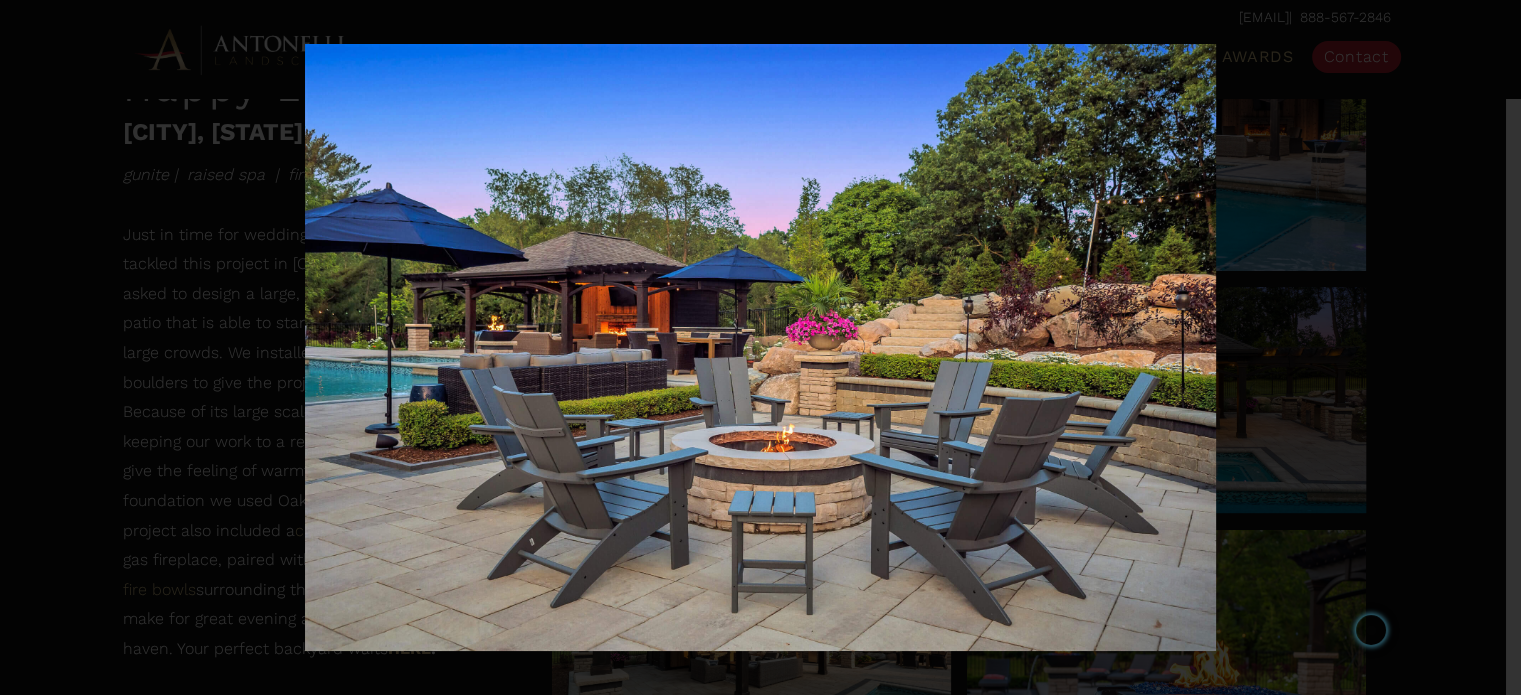 click on "14  /  24" at bounding box center (760, 347) 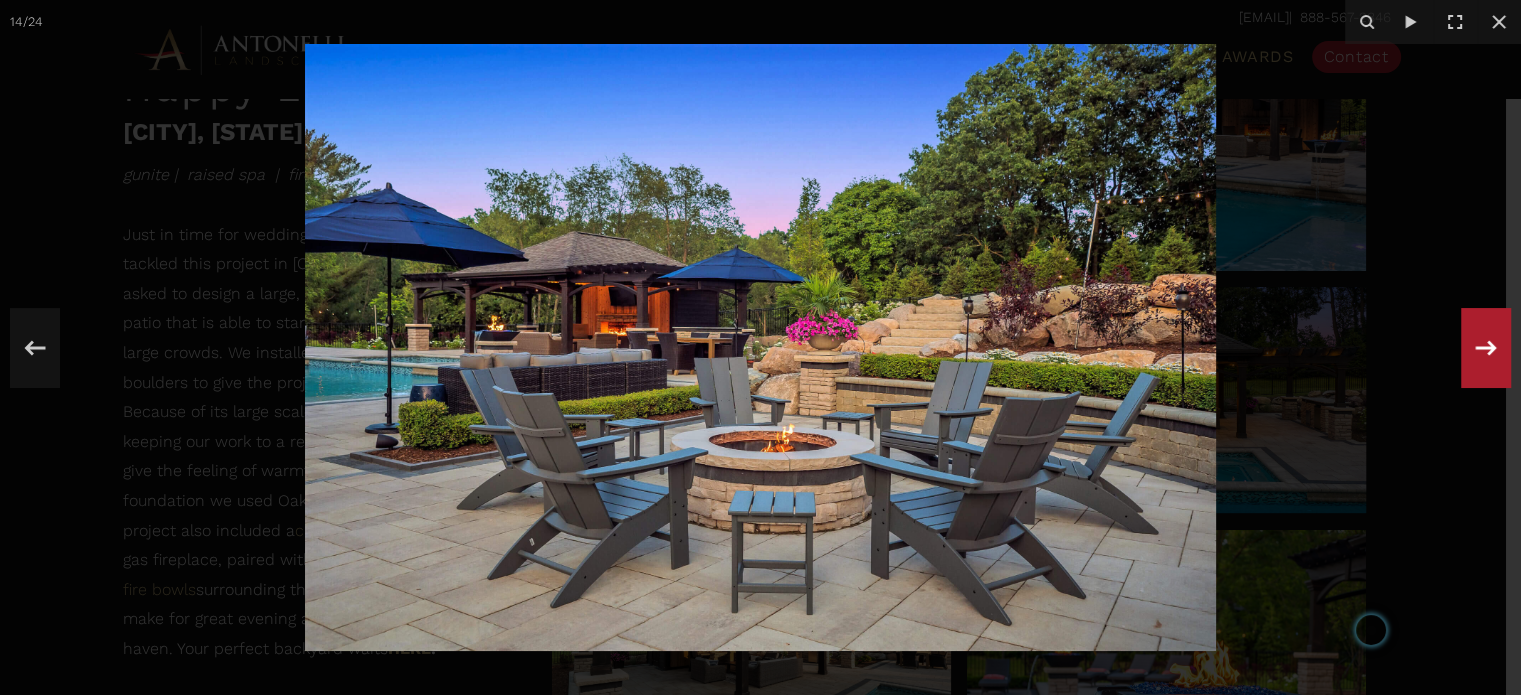 click 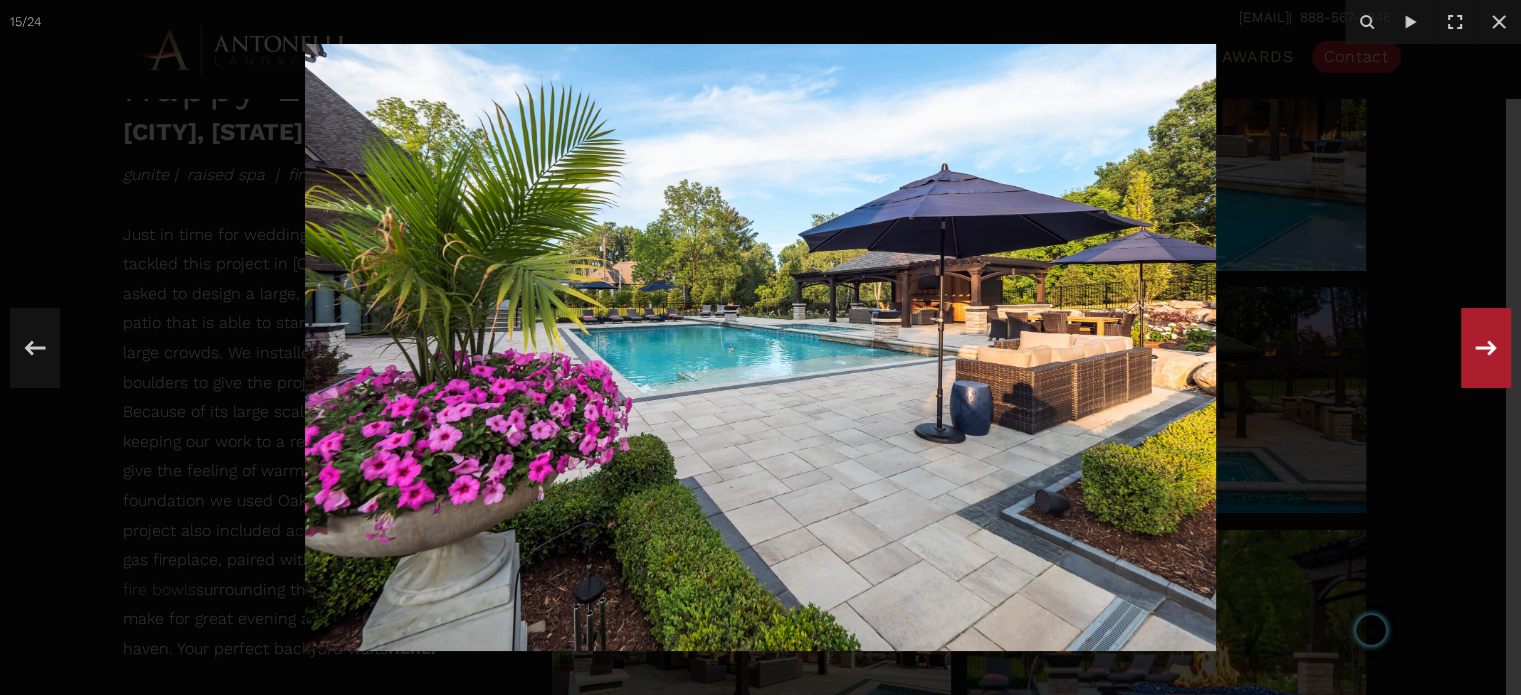 click 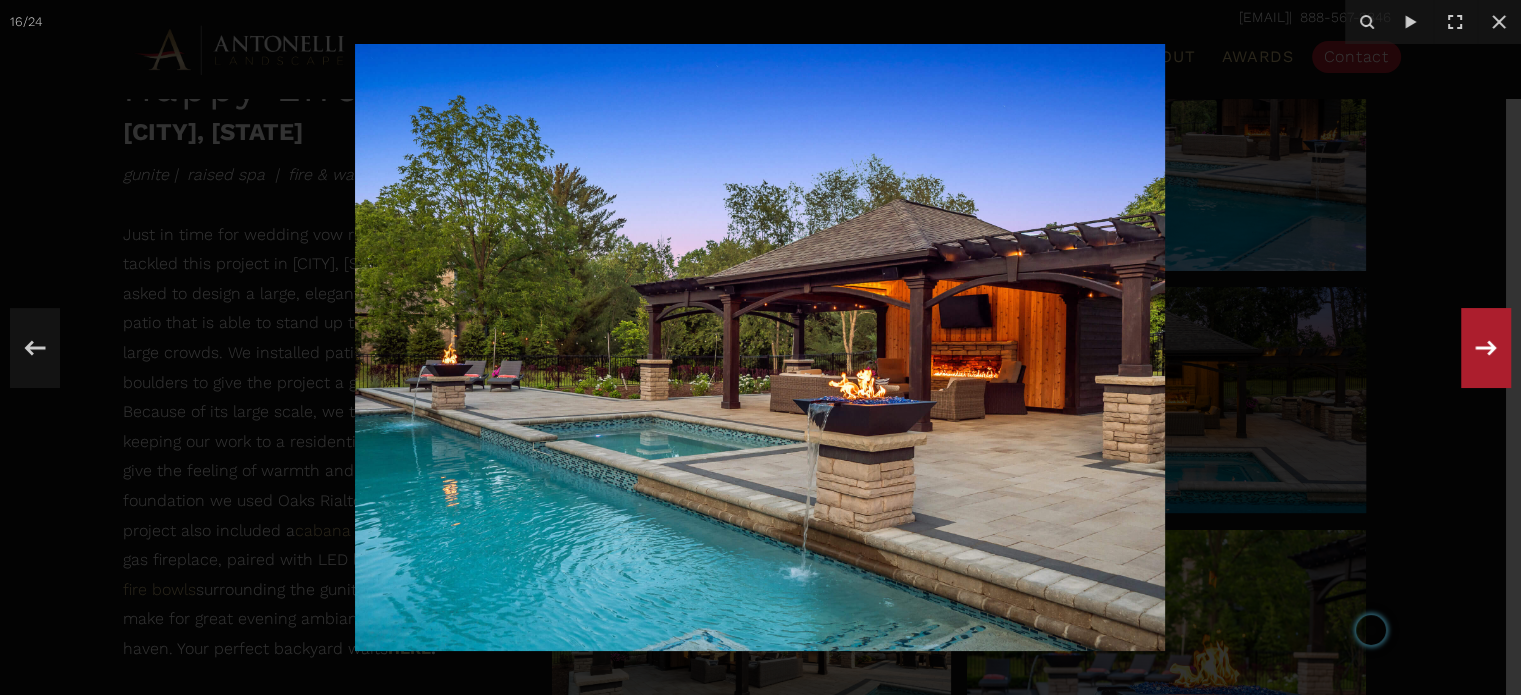 click 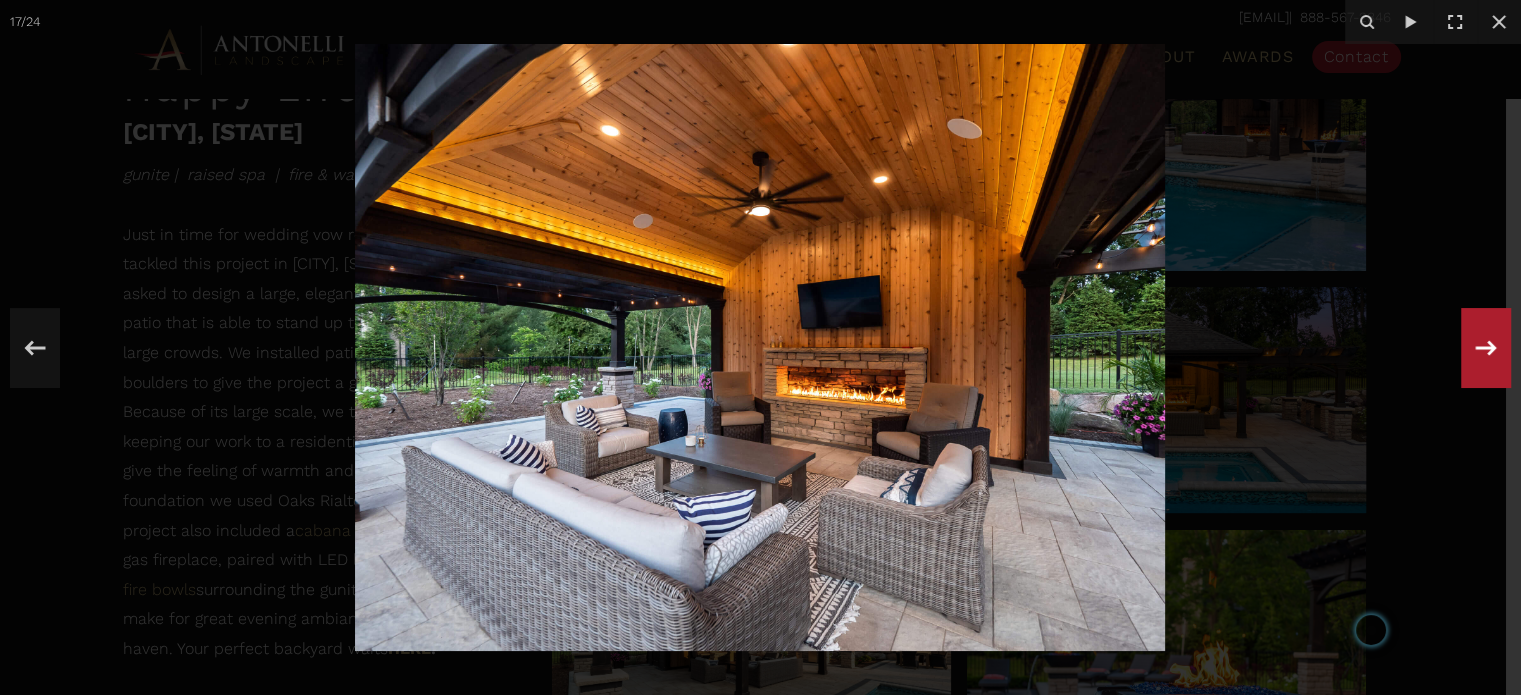 click 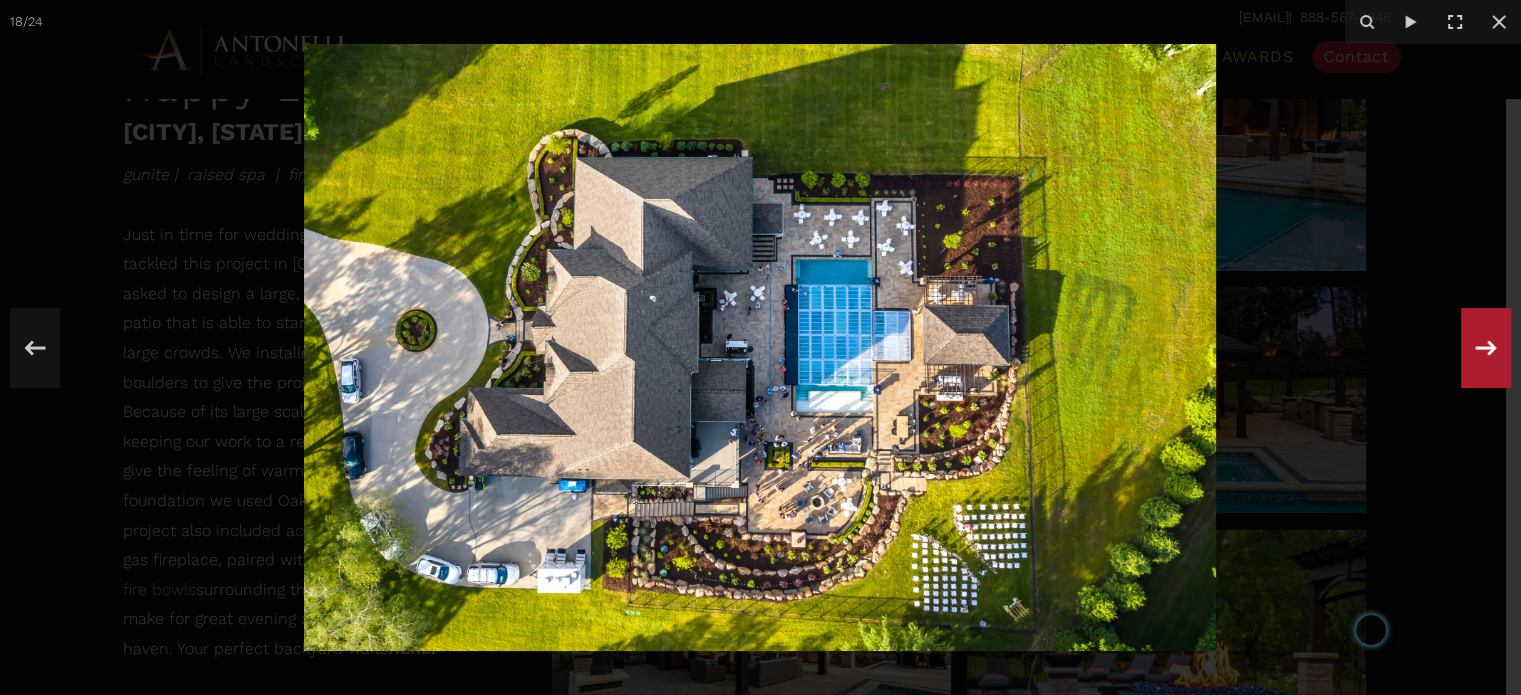 click 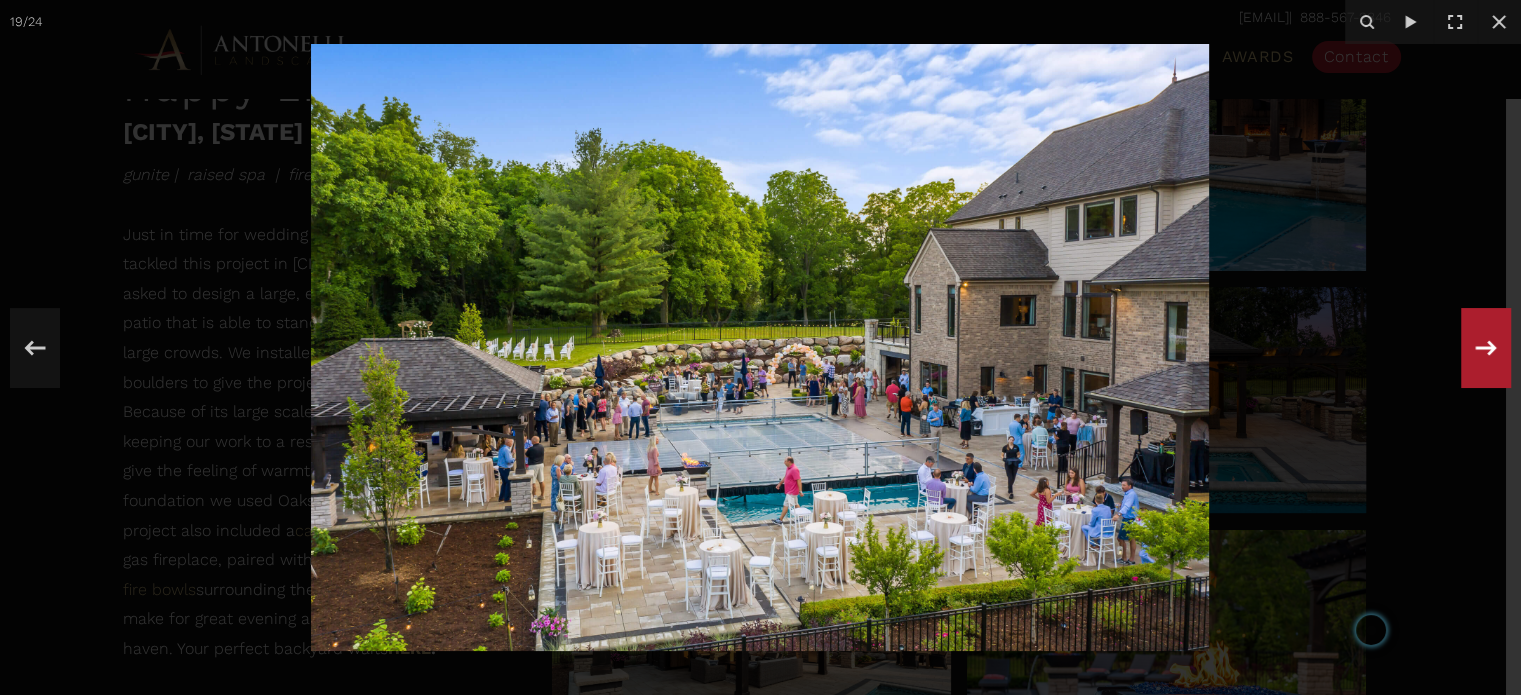 click 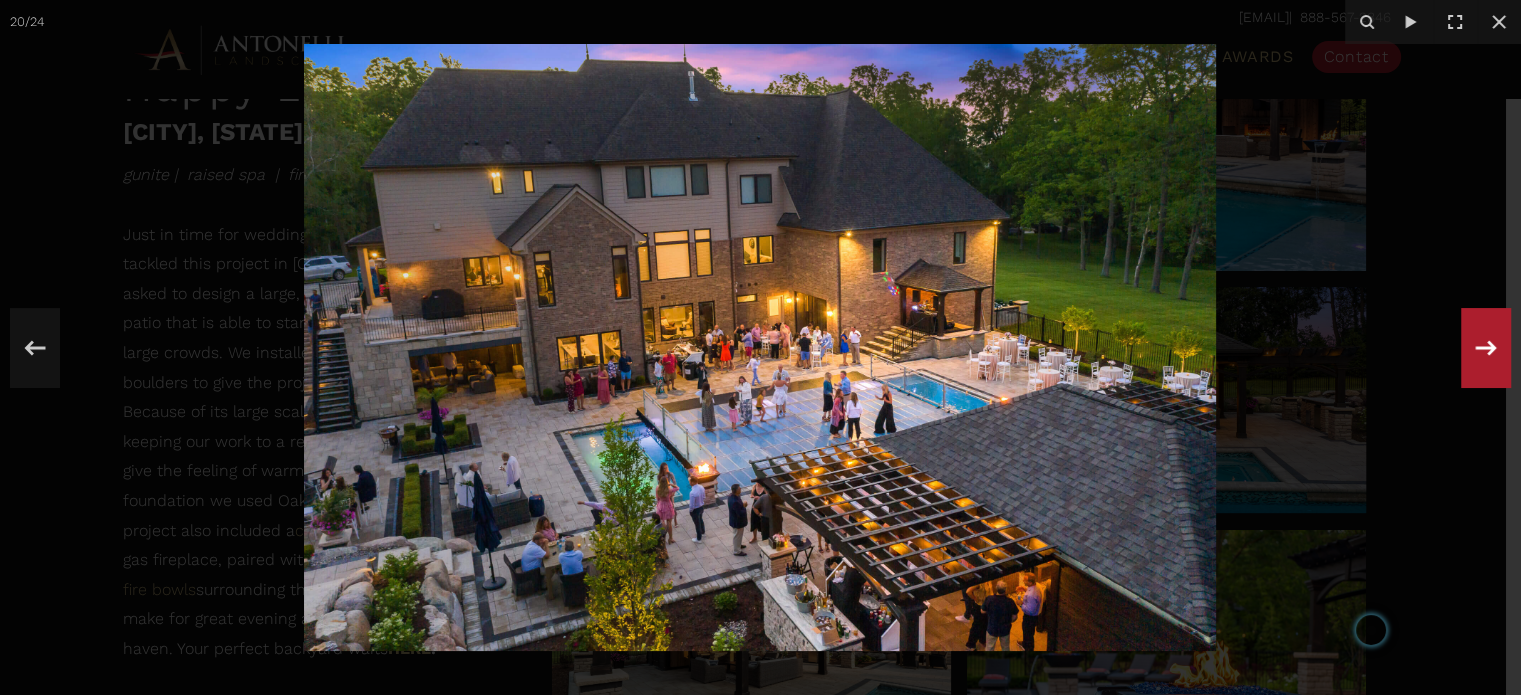 click 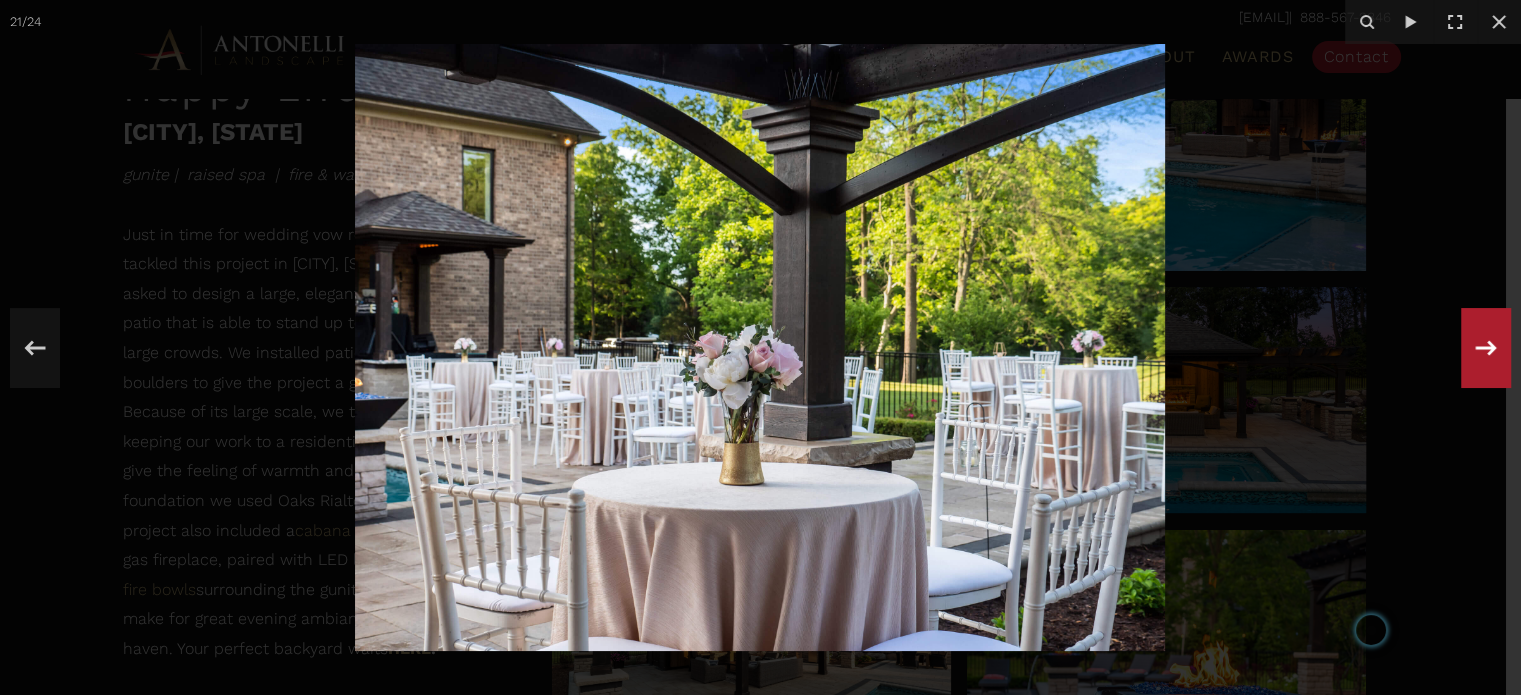 click 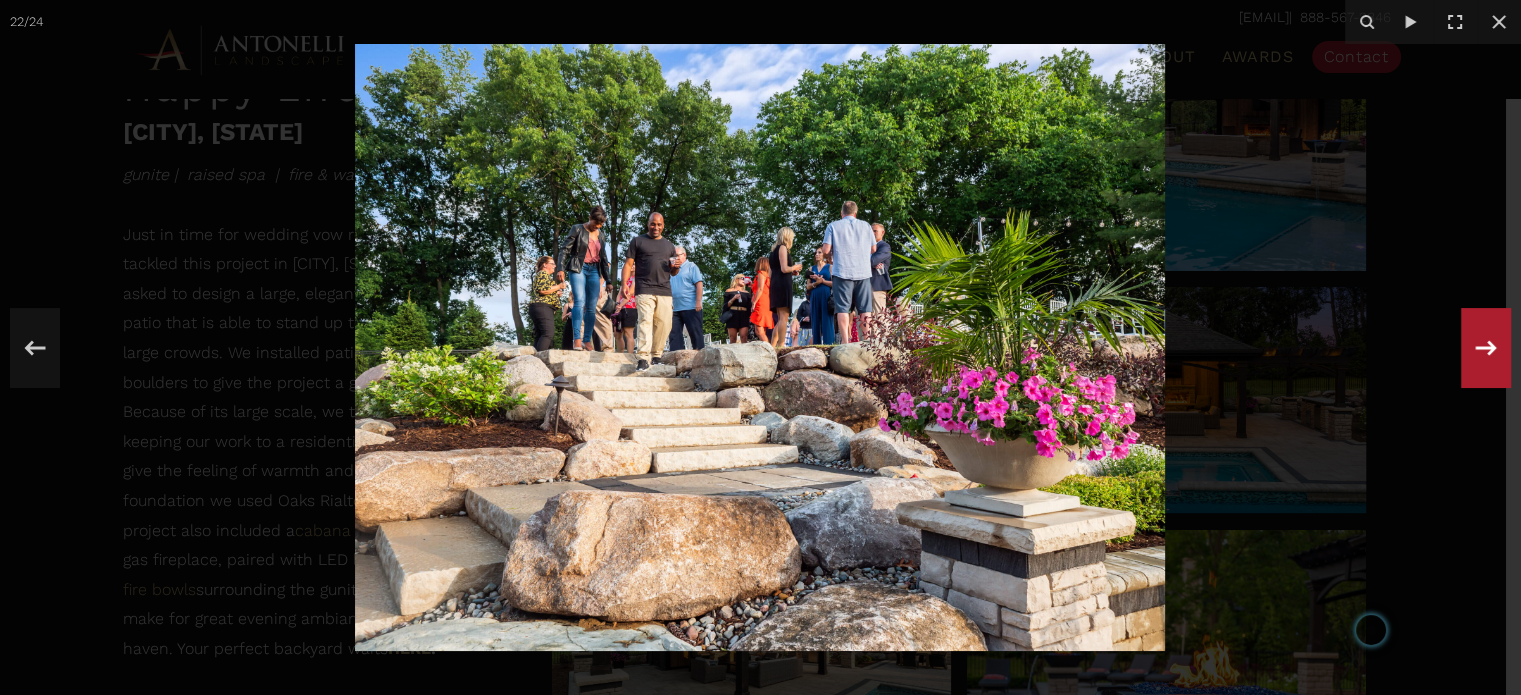 click 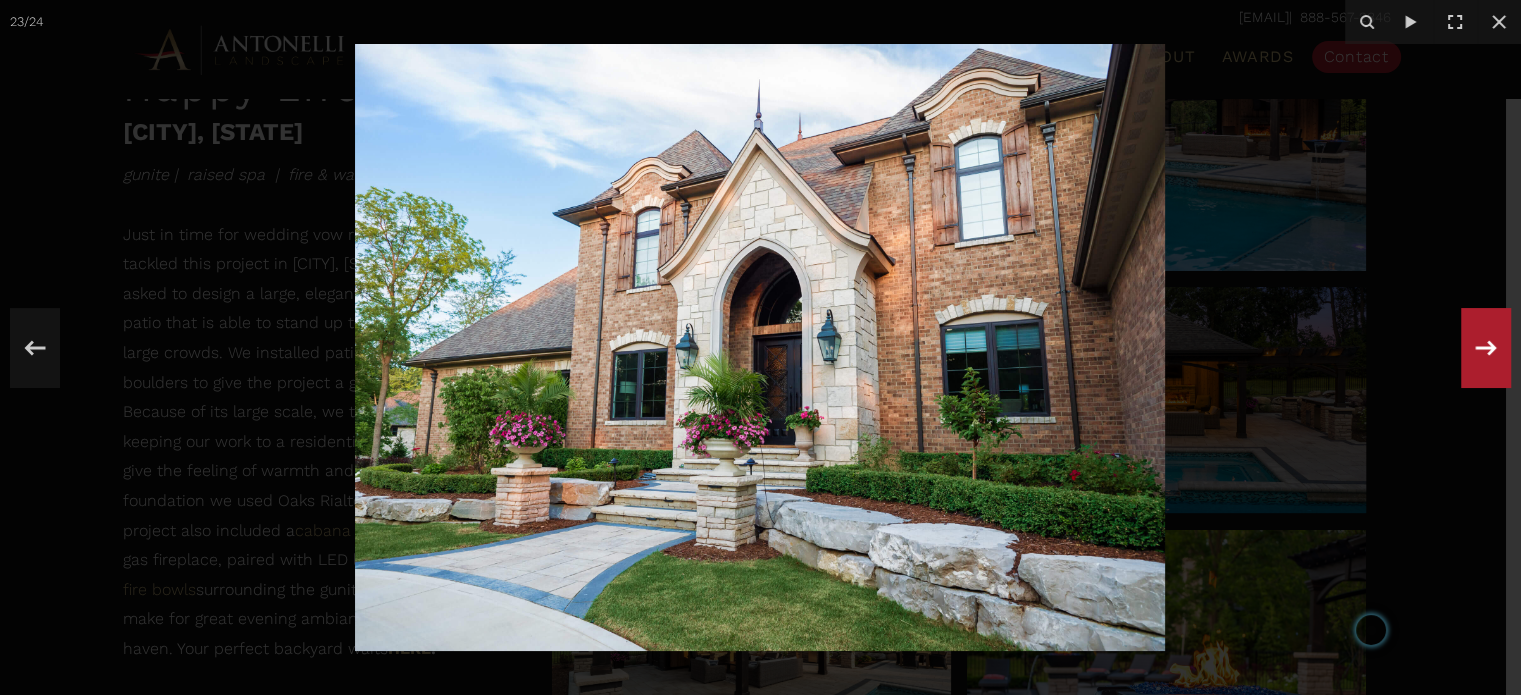 click 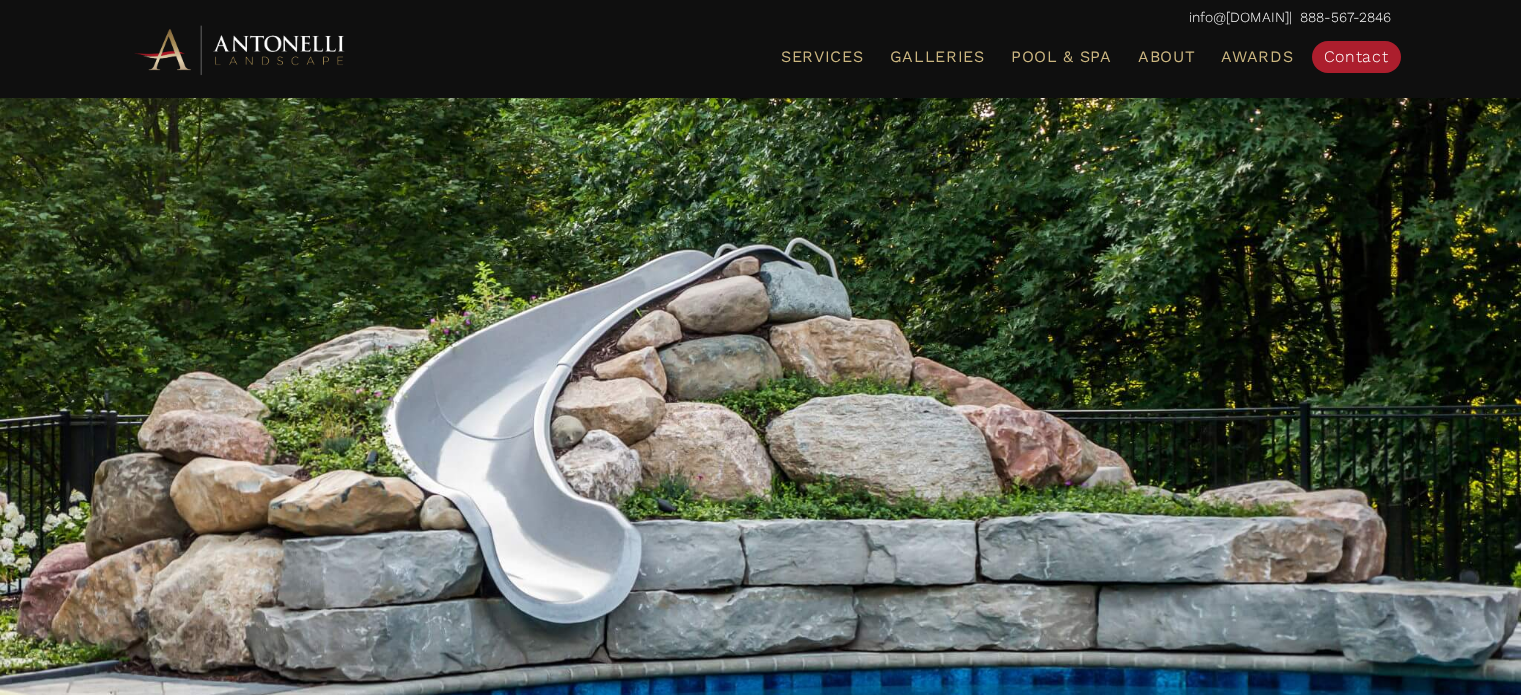scroll, scrollTop: 0, scrollLeft: 0, axis: both 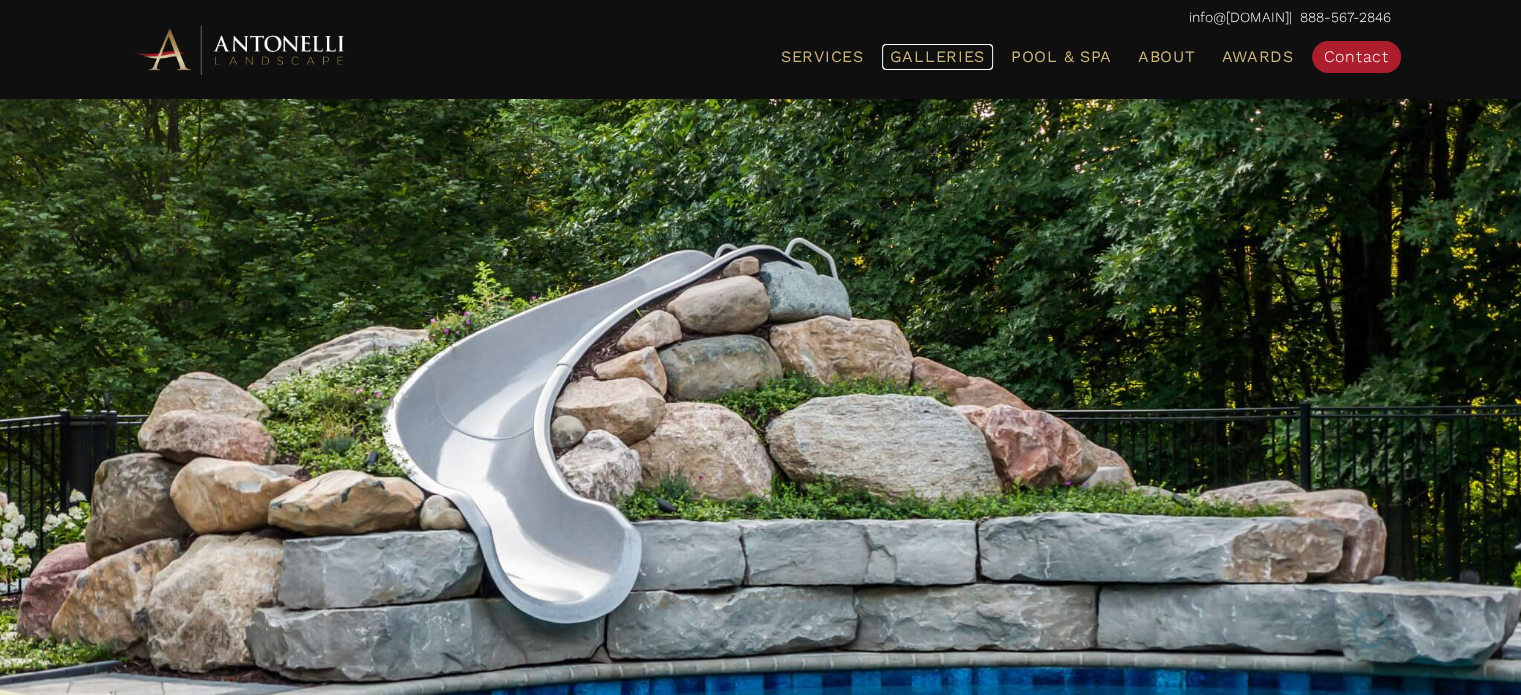 click on "Galleries" at bounding box center [937, 56] 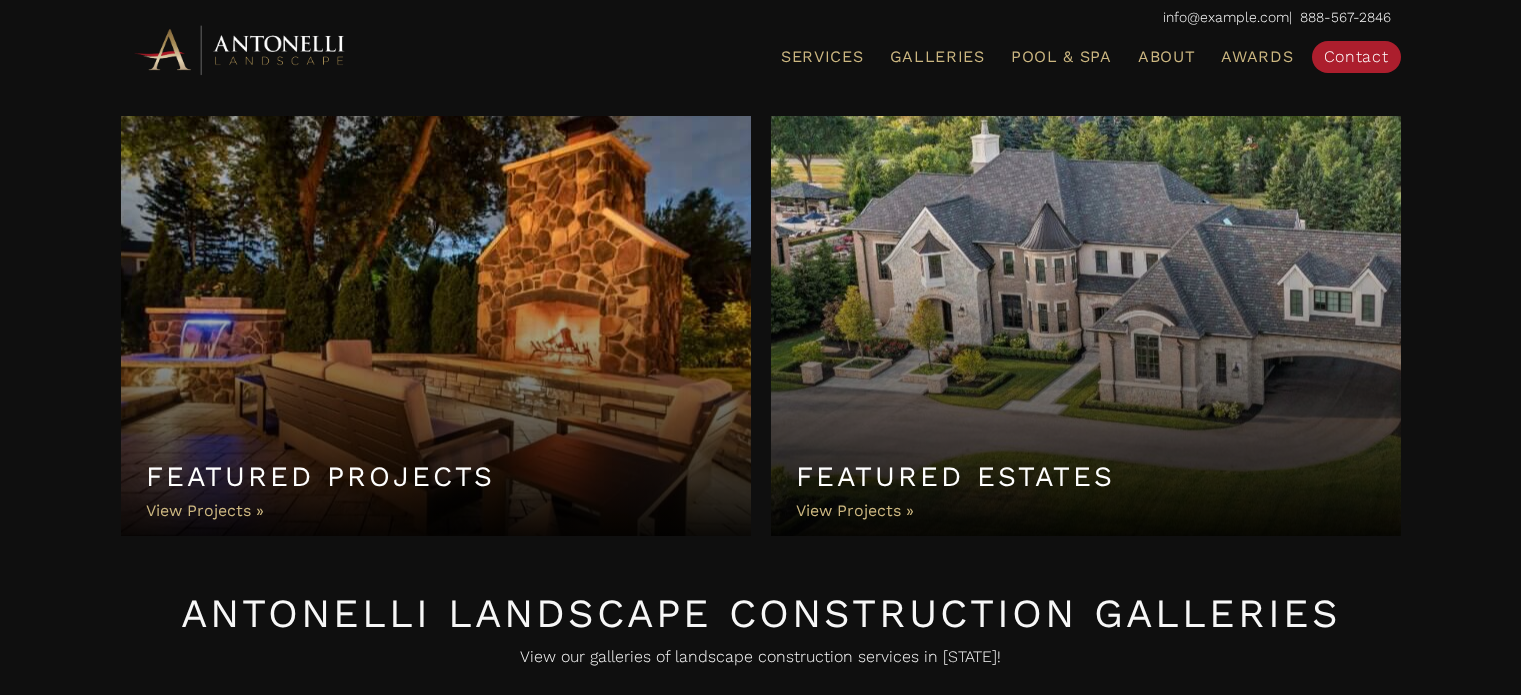 scroll, scrollTop: 0, scrollLeft: 0, axis: both 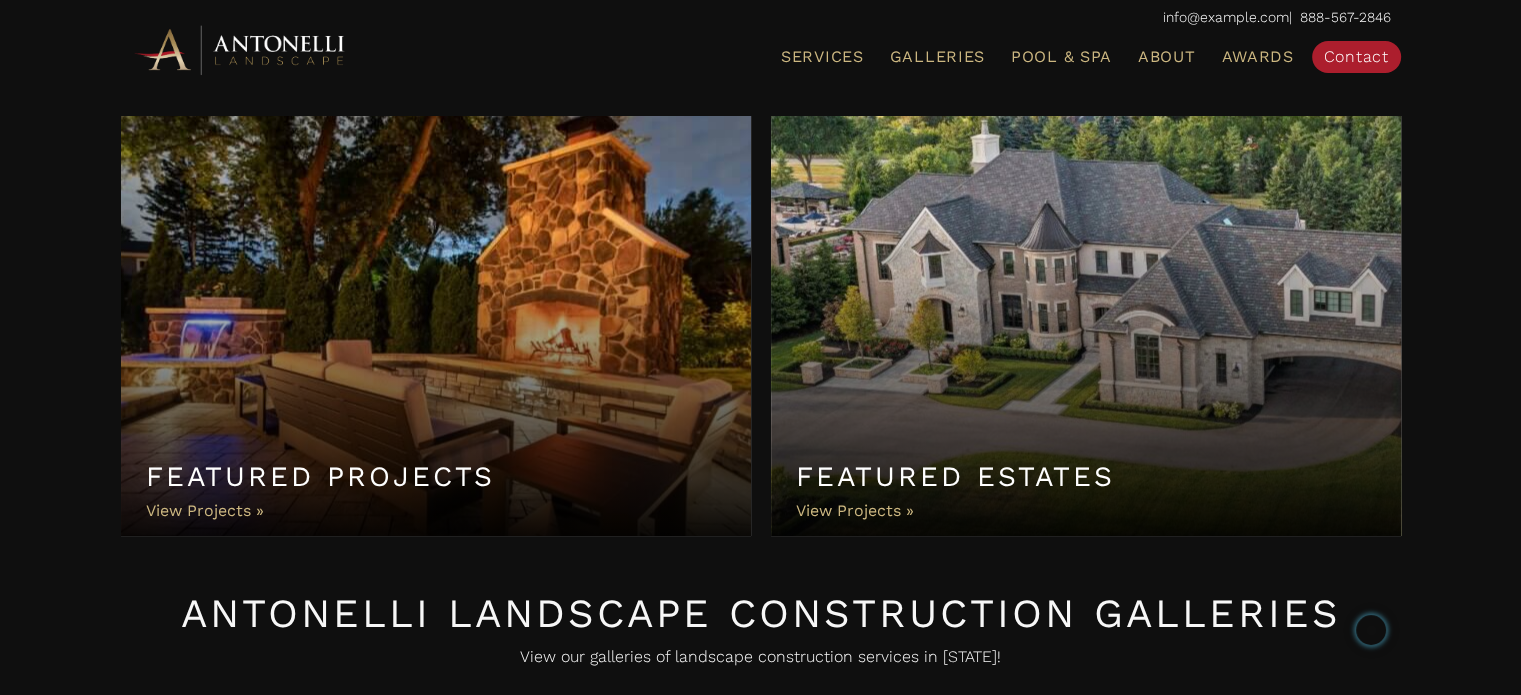 click on "Featured Estates" at bounding box center (1086, 326) 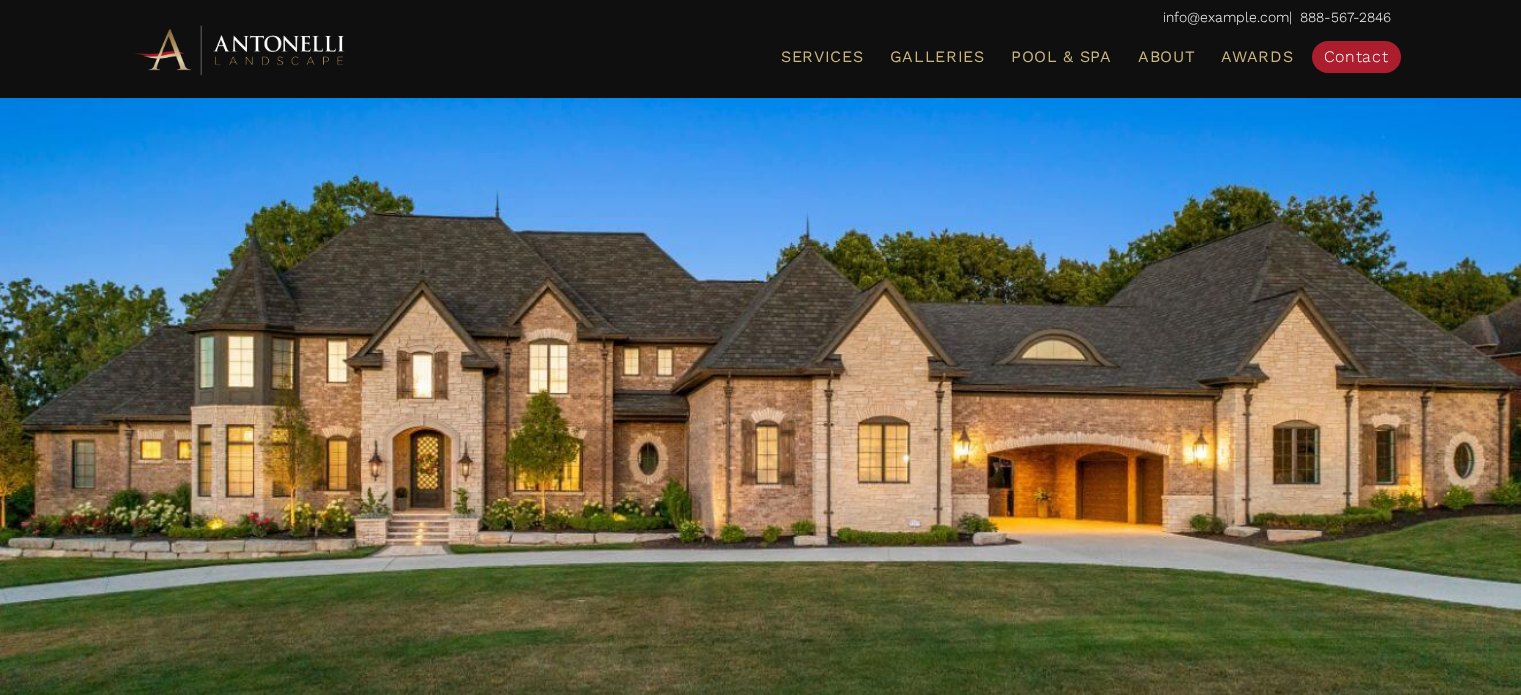scroll, scrollTop: 0, scrollLeft: 0, axis: both 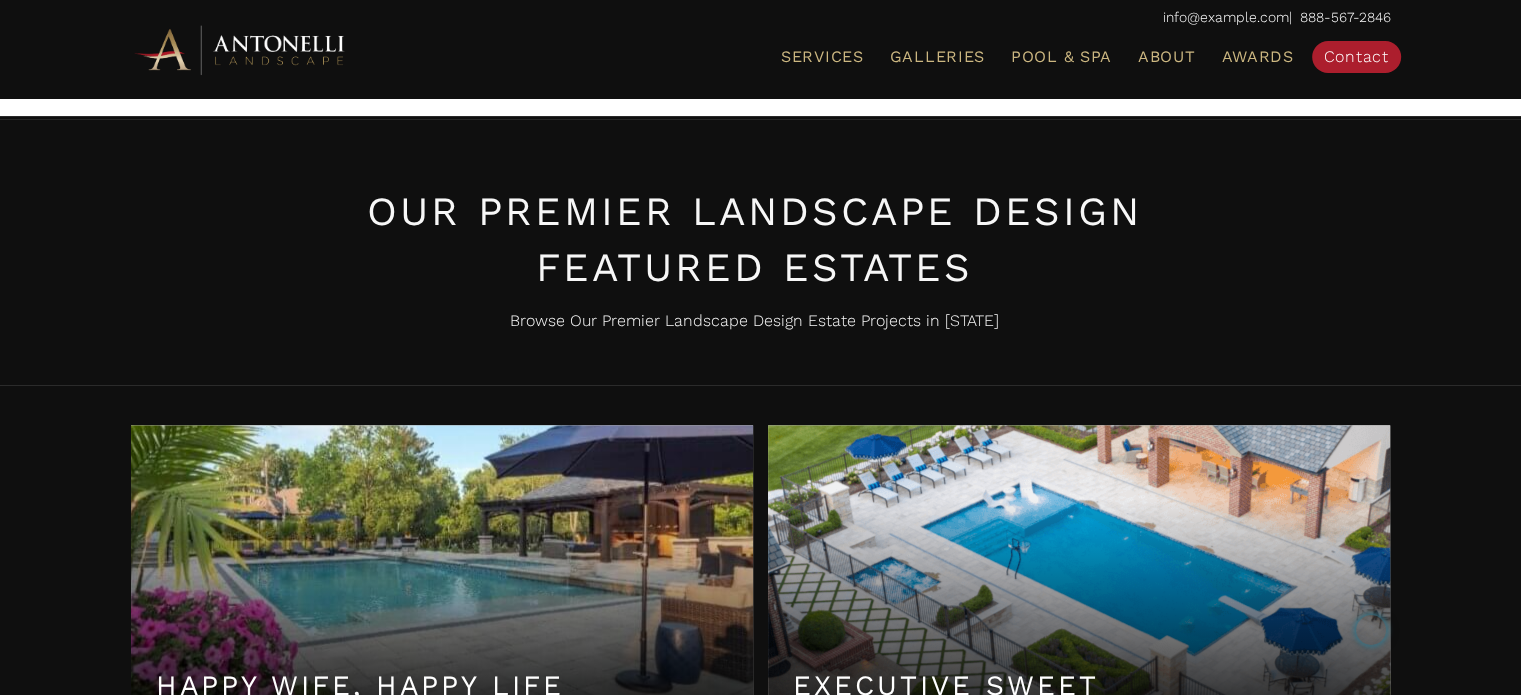 click on "Executive Sweet" at bounding box center [1079, 585] 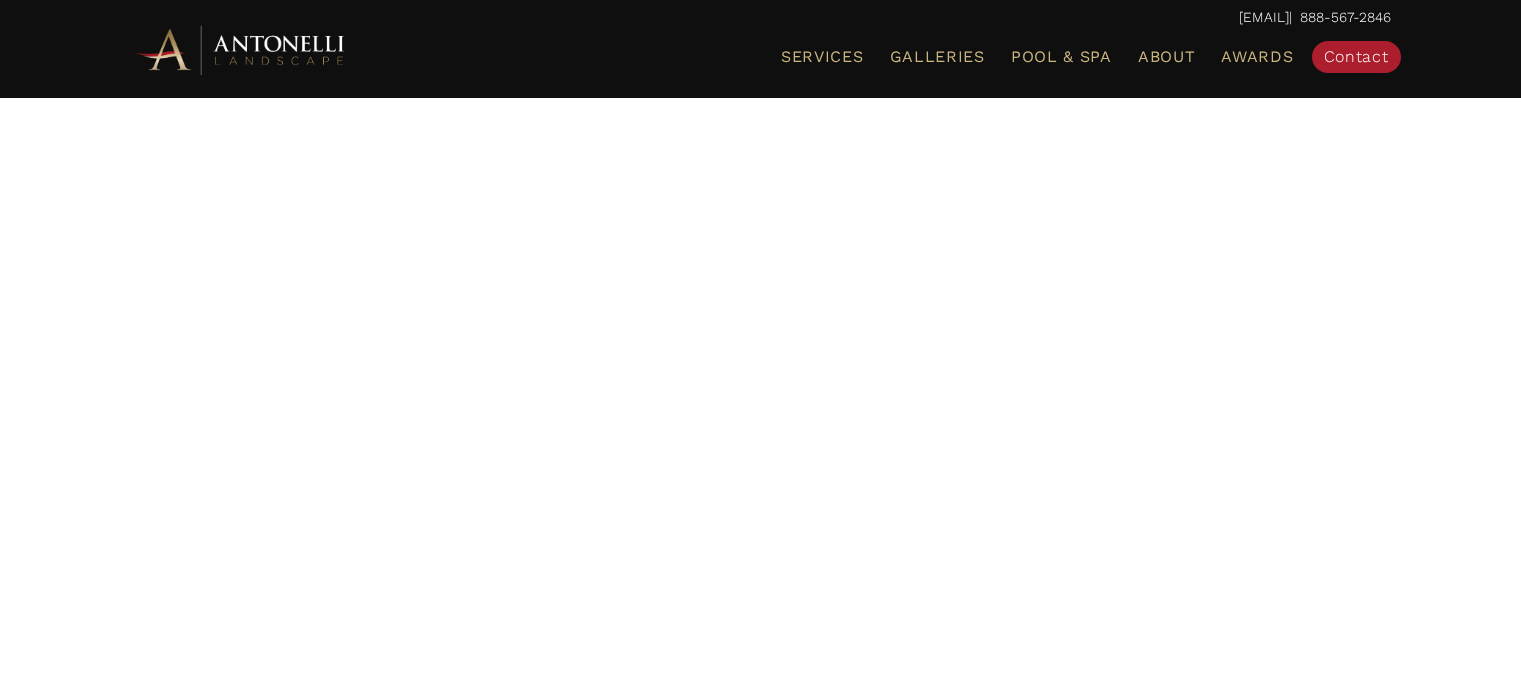 scroll, scrollTop: 0, scrollLeft: 0, axis: both 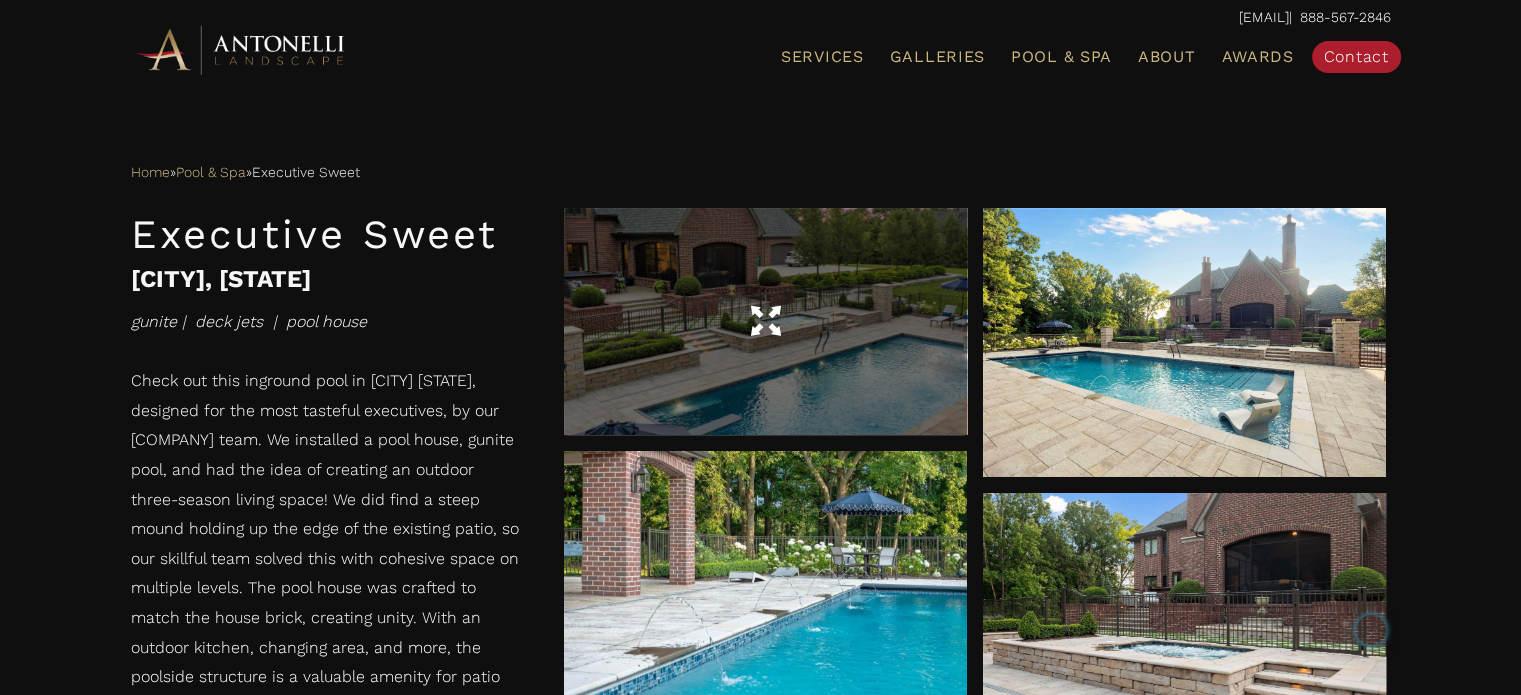 click at bounding box center [765, 322] 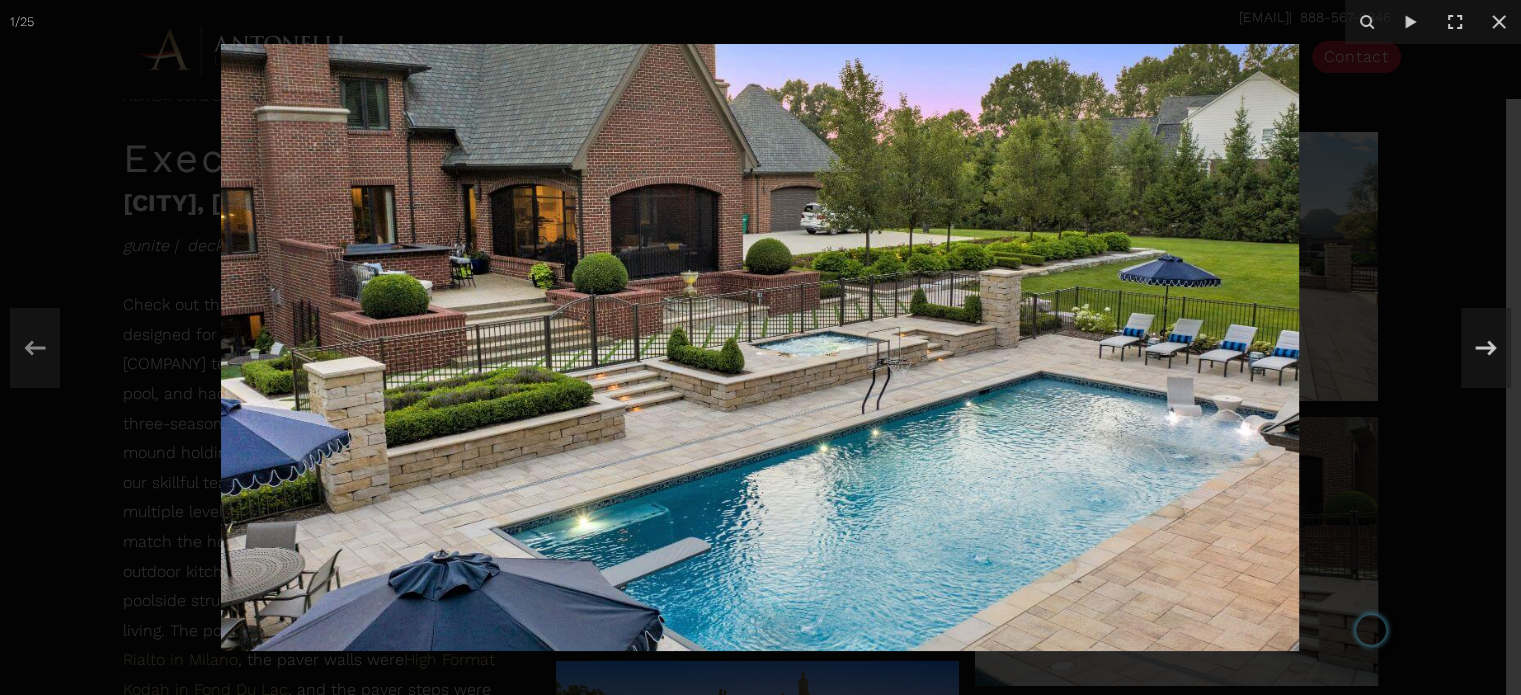 scroll, scrollTop: 1032, scrollLeft: 0, axis: vertical 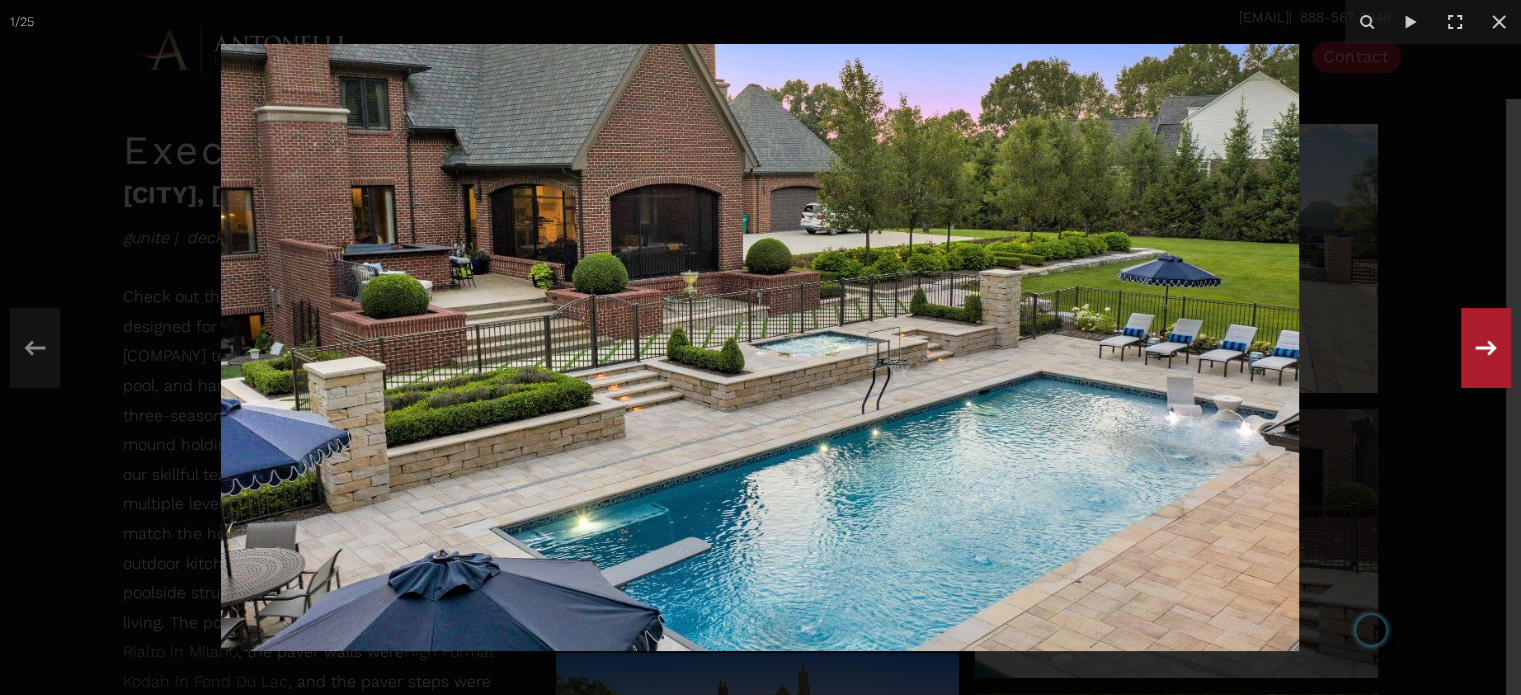 click 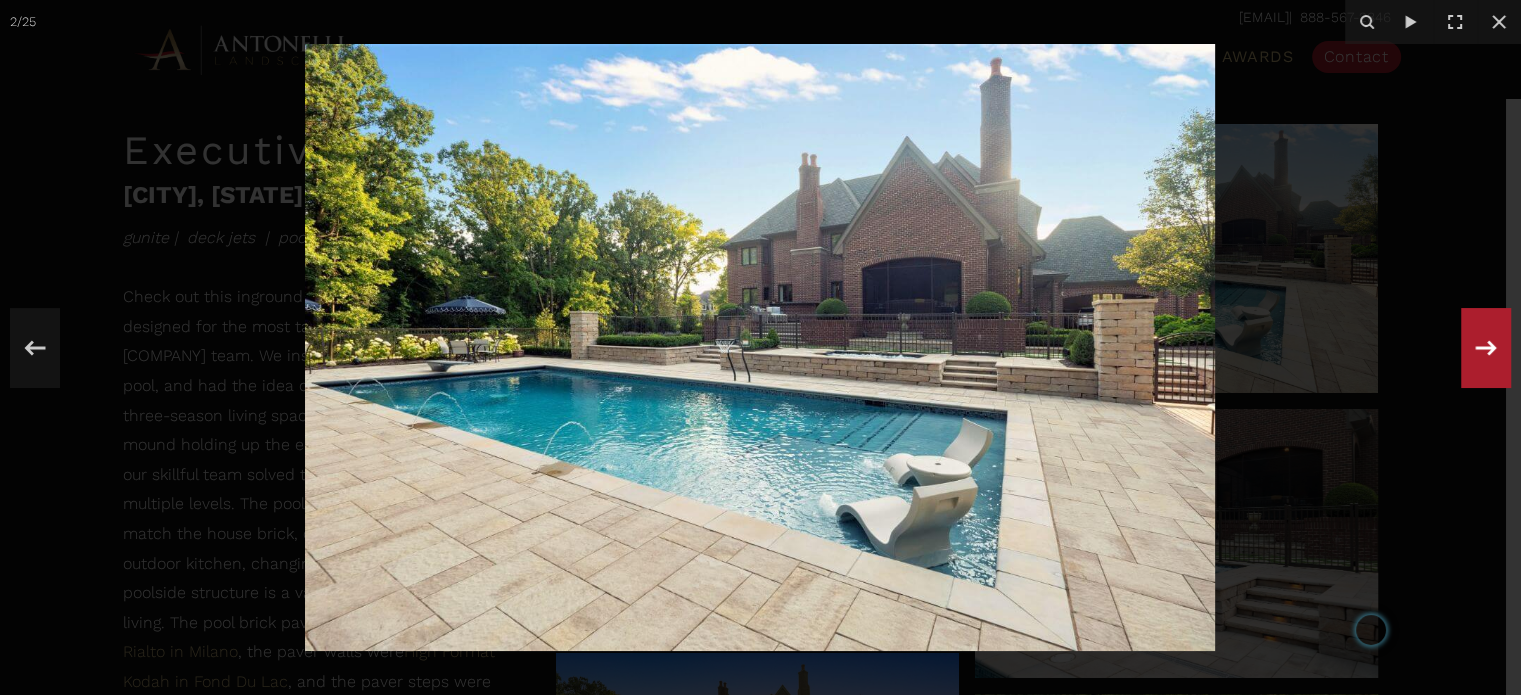 click 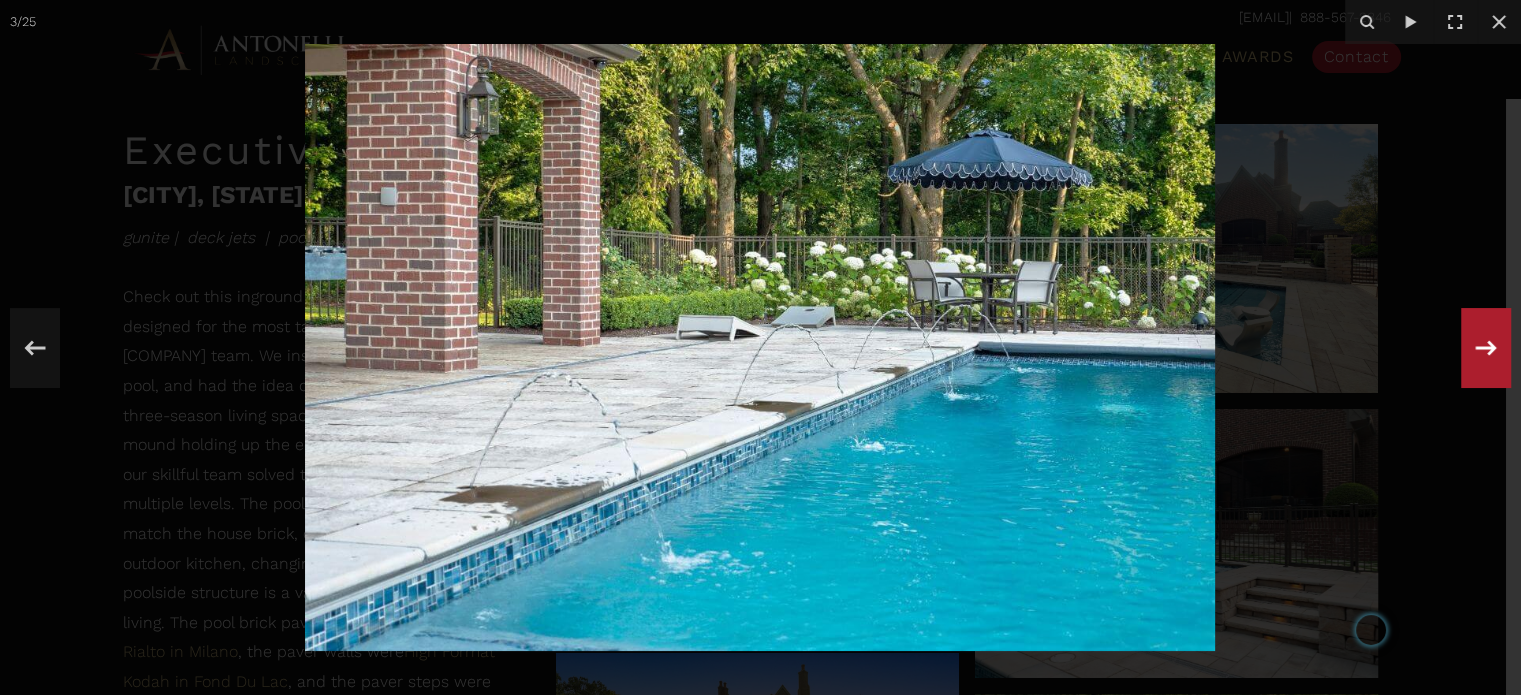 click 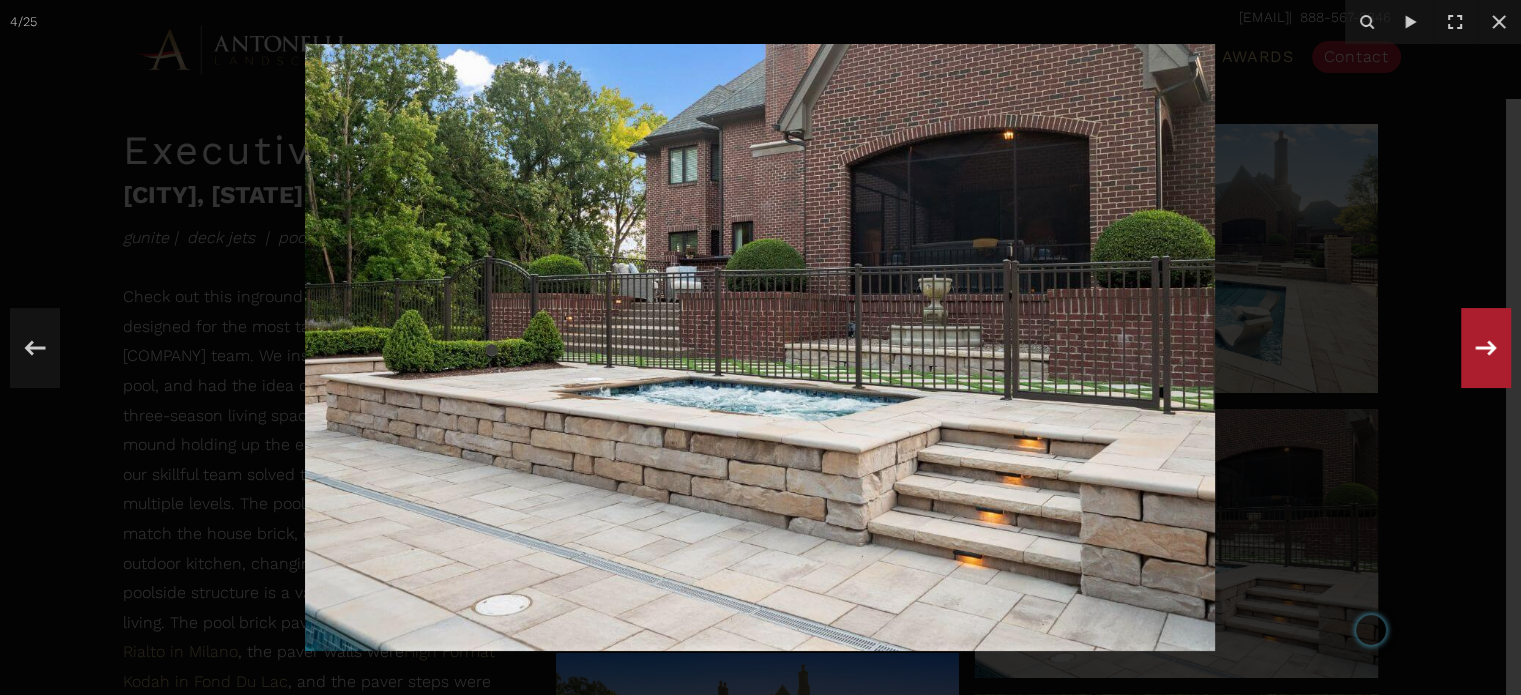 click 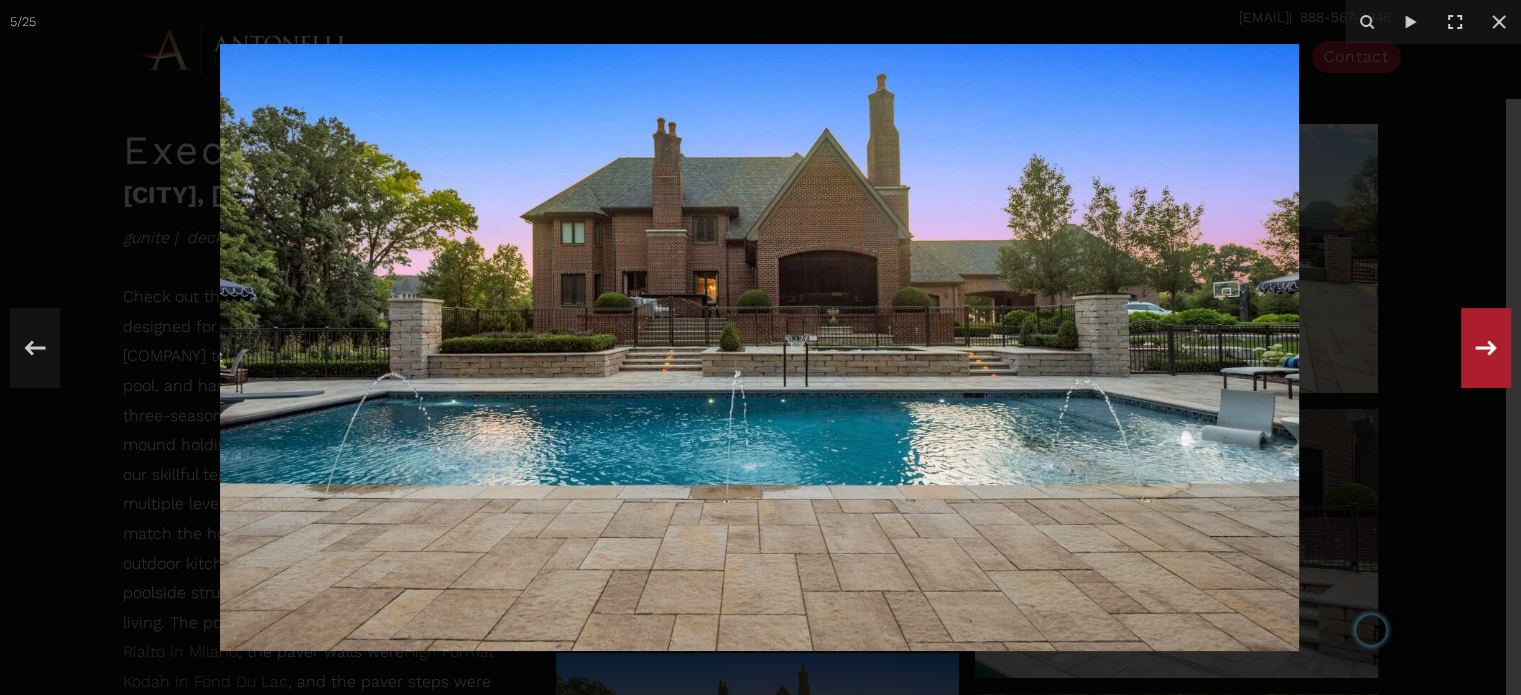 click 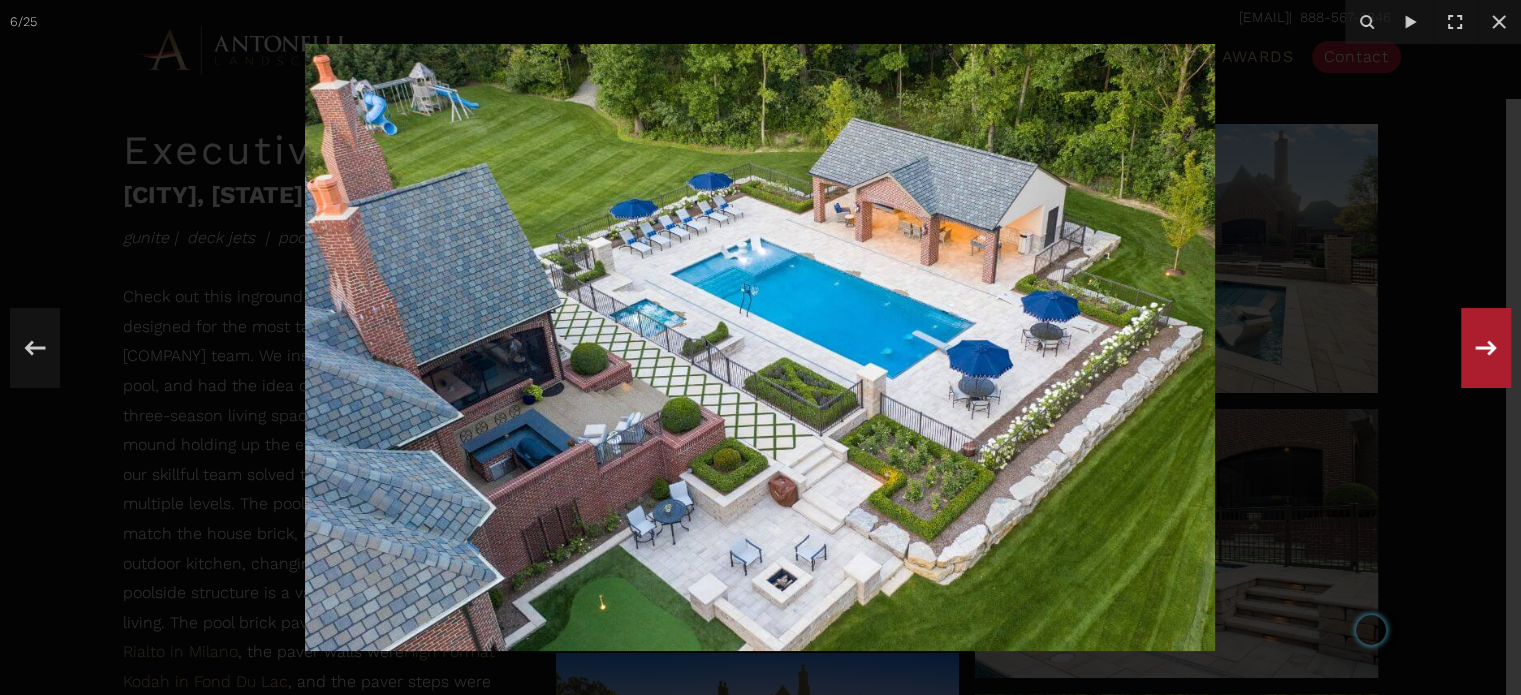 click 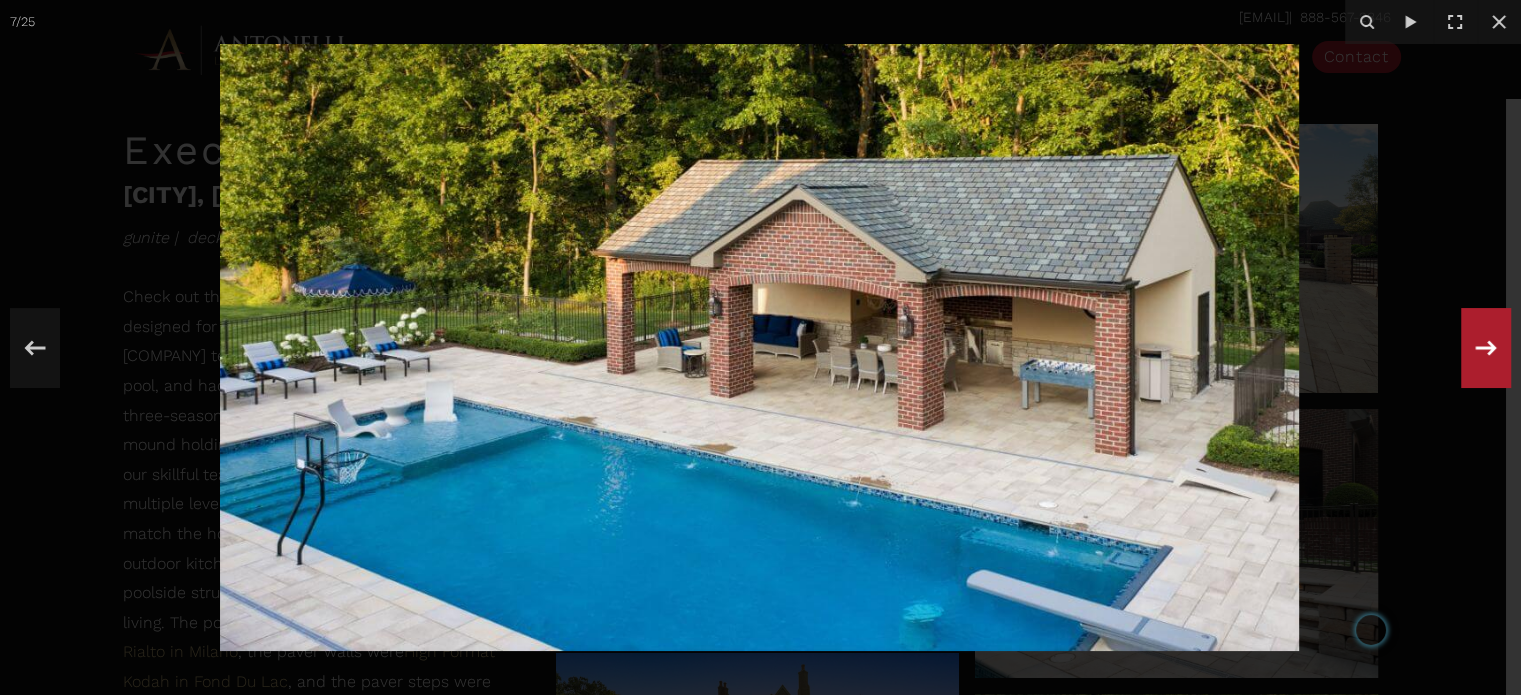 click on "7  /  25" at bounding box center (760, 347) 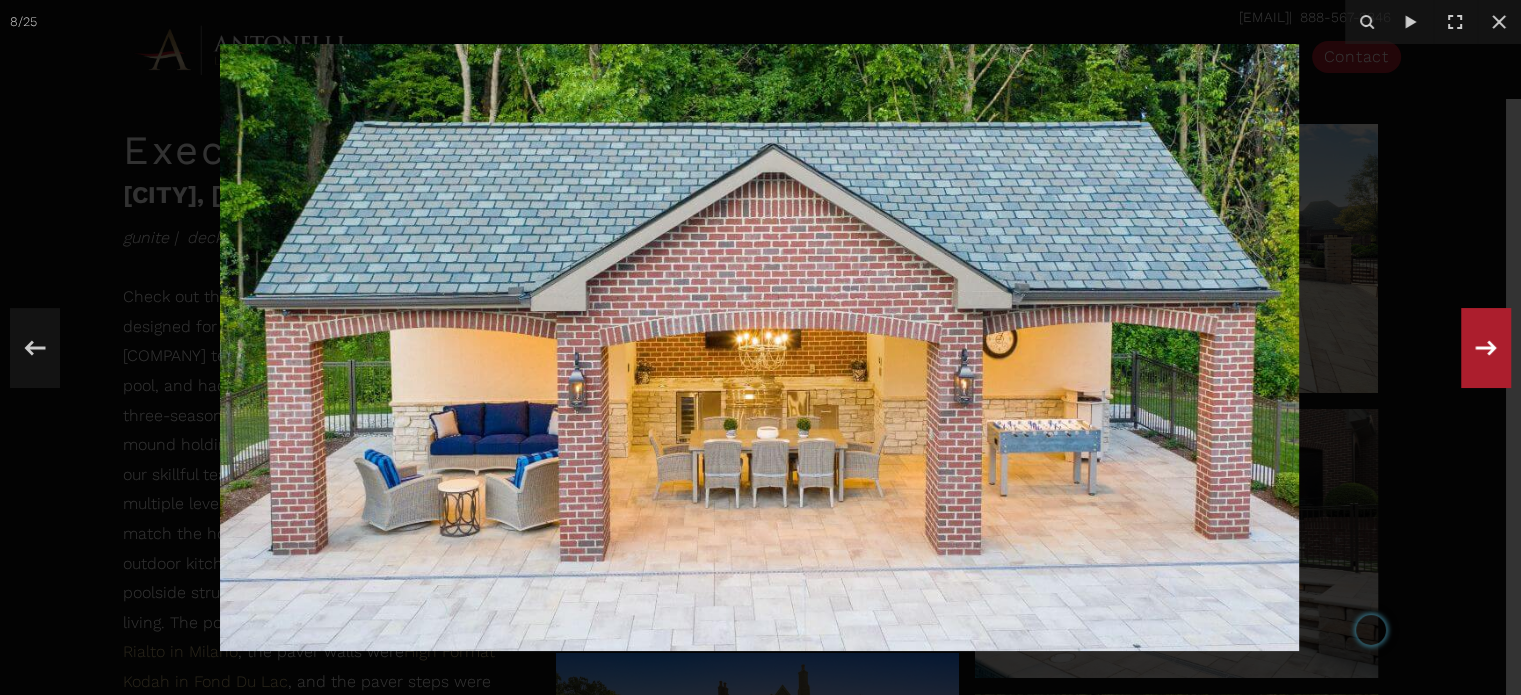 click on "8  /  25" at bounding box center (760, 347) 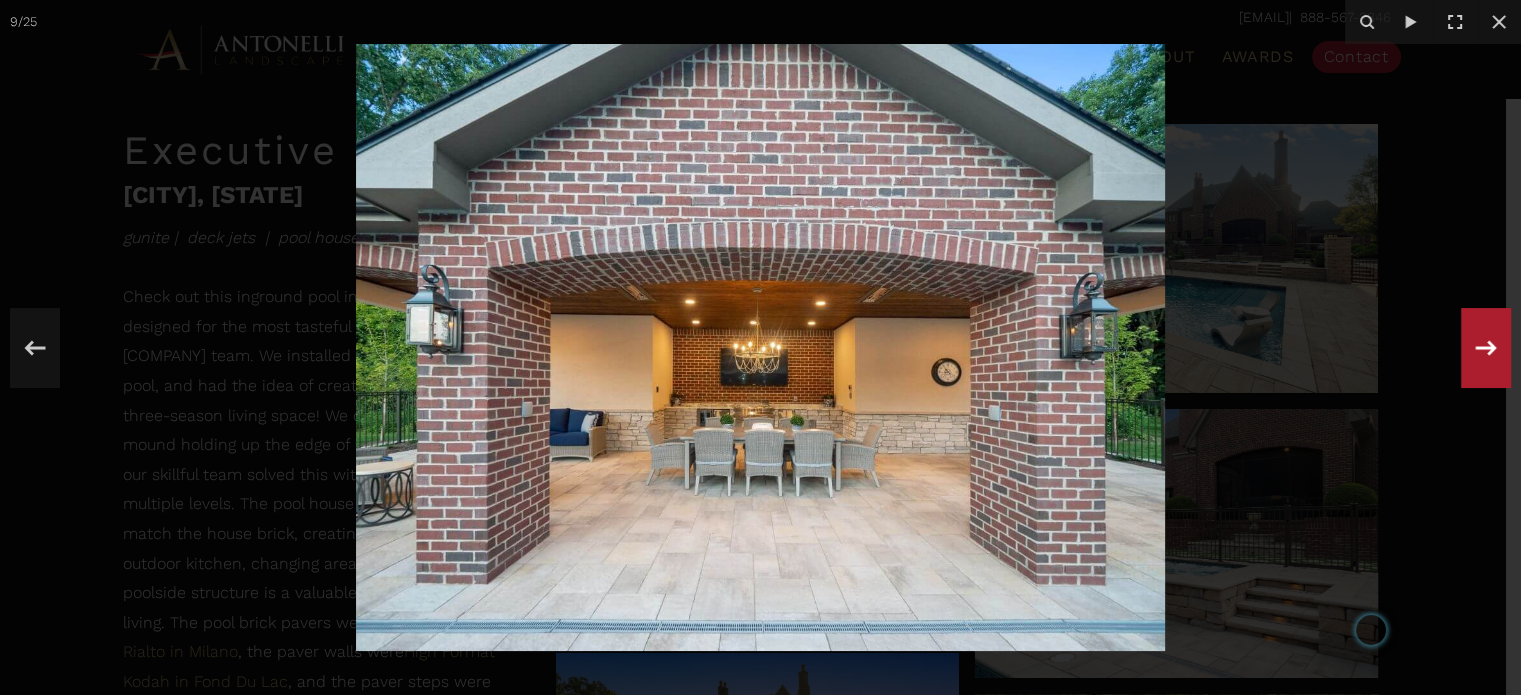 click 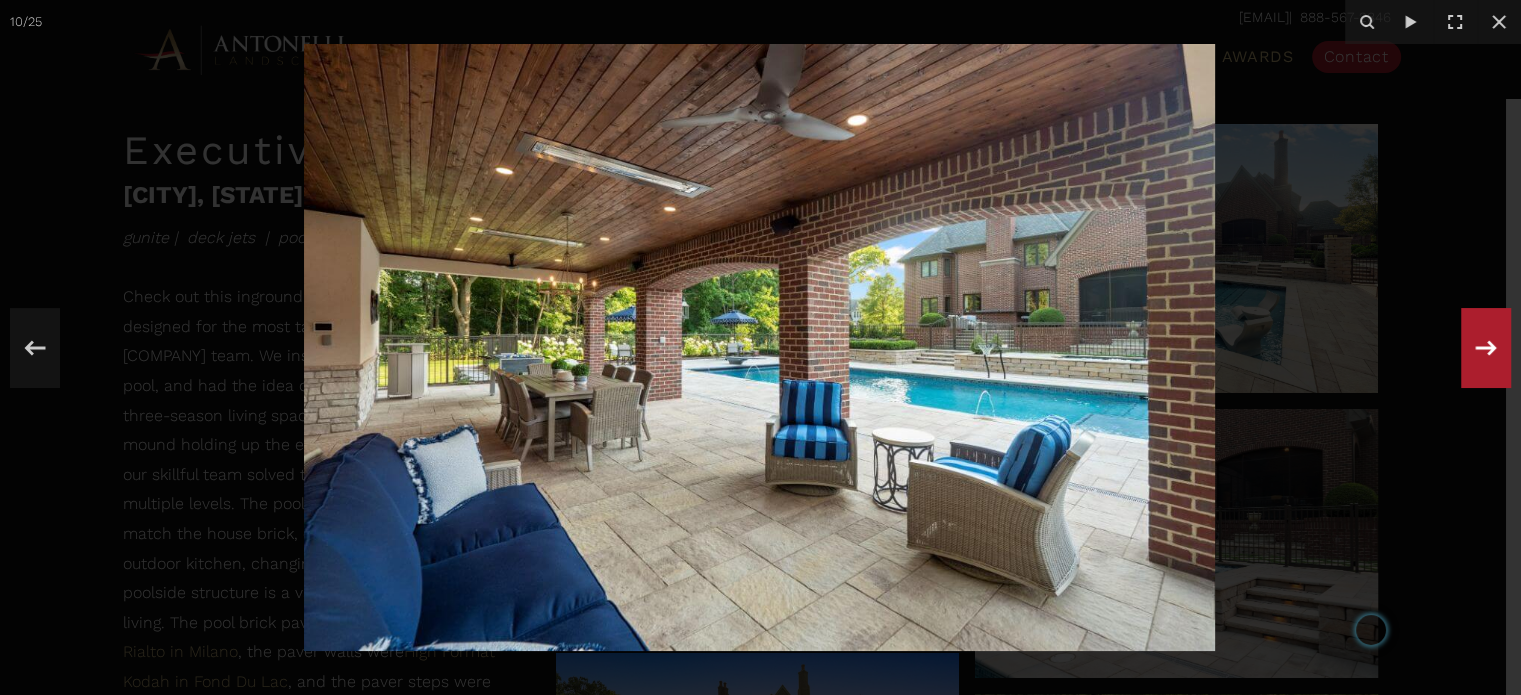 click on "10  /  25" at bounding box center [760, 347] 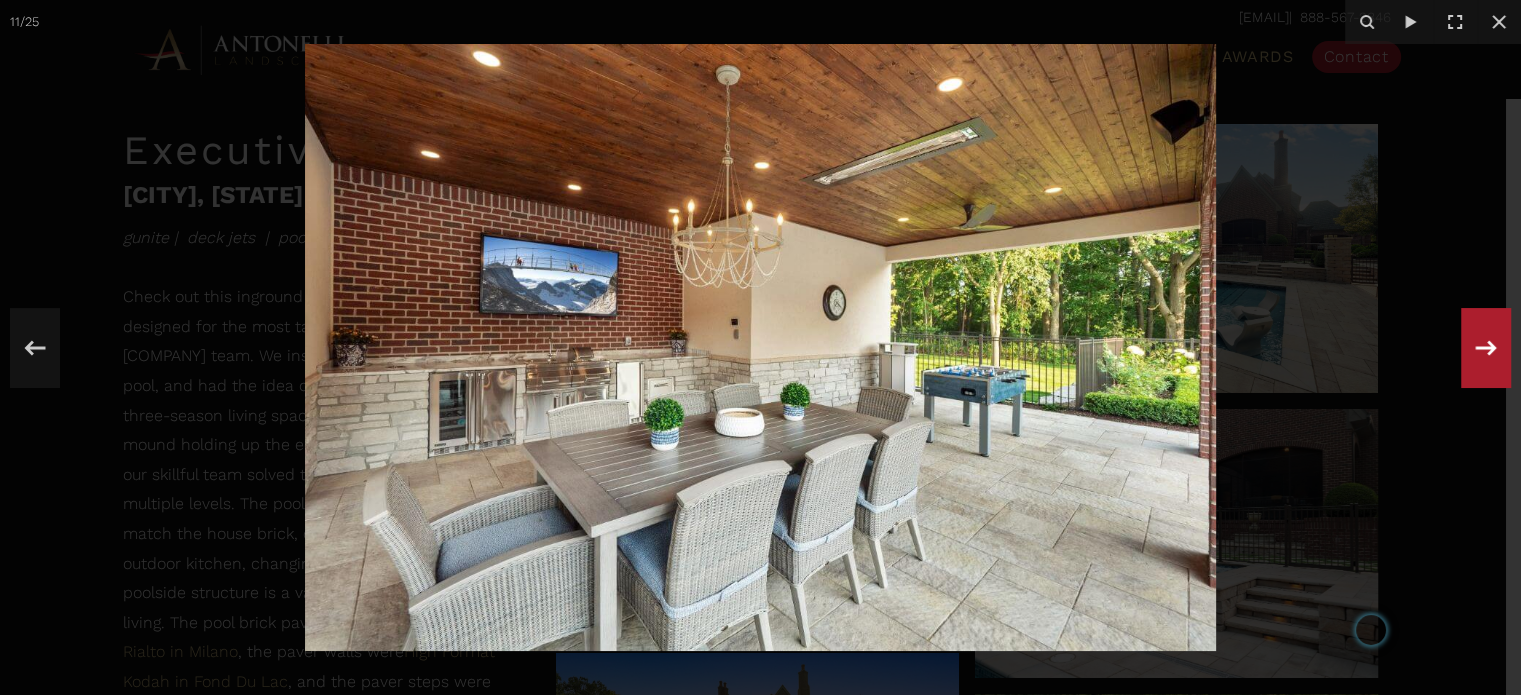 click on "11  /  25" at bounding box center (760, 347) 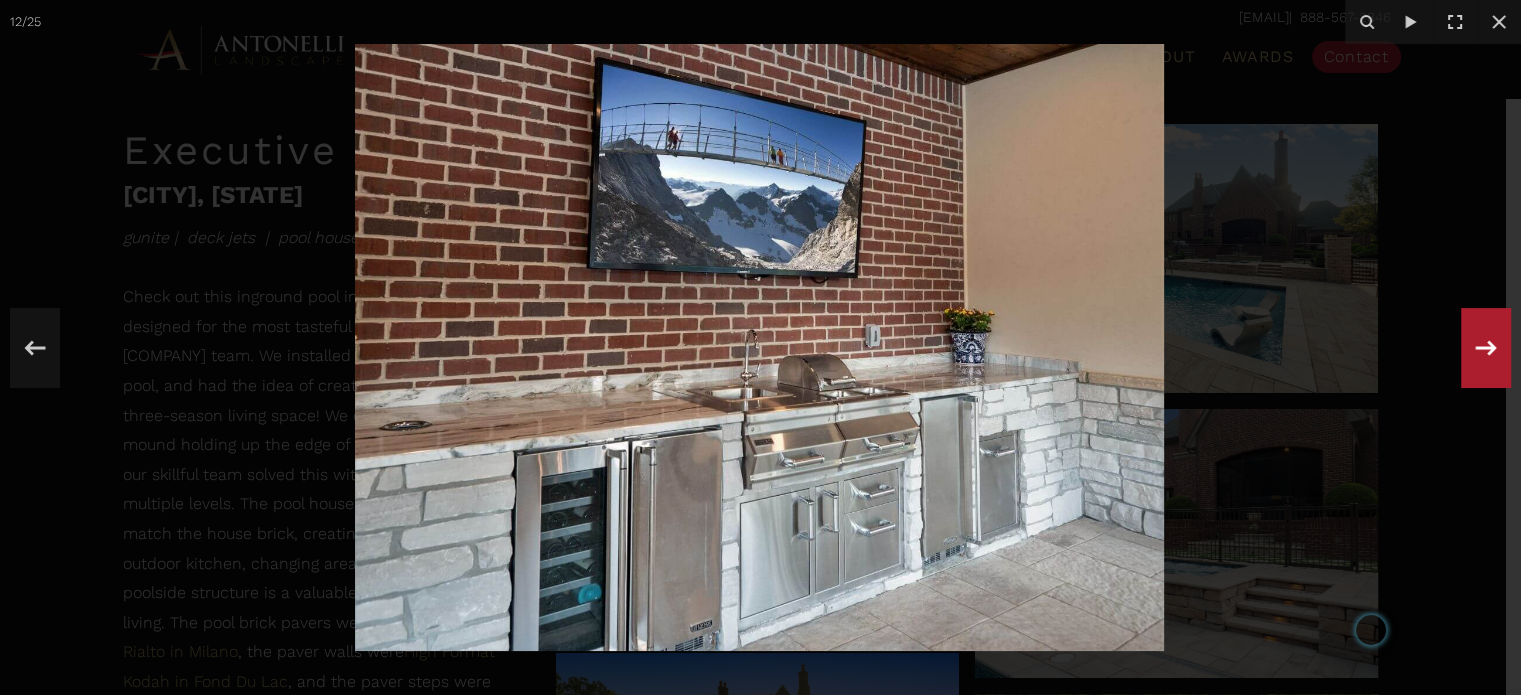 click 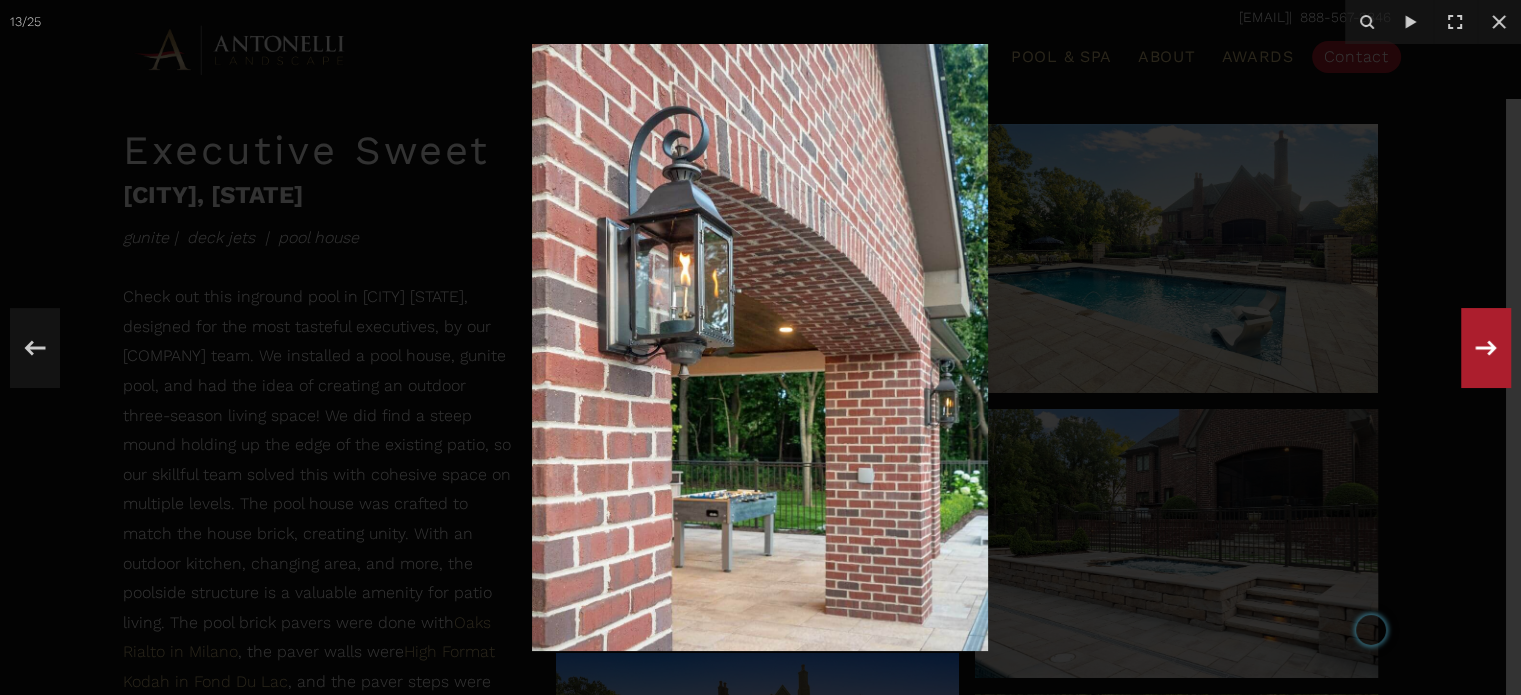 click 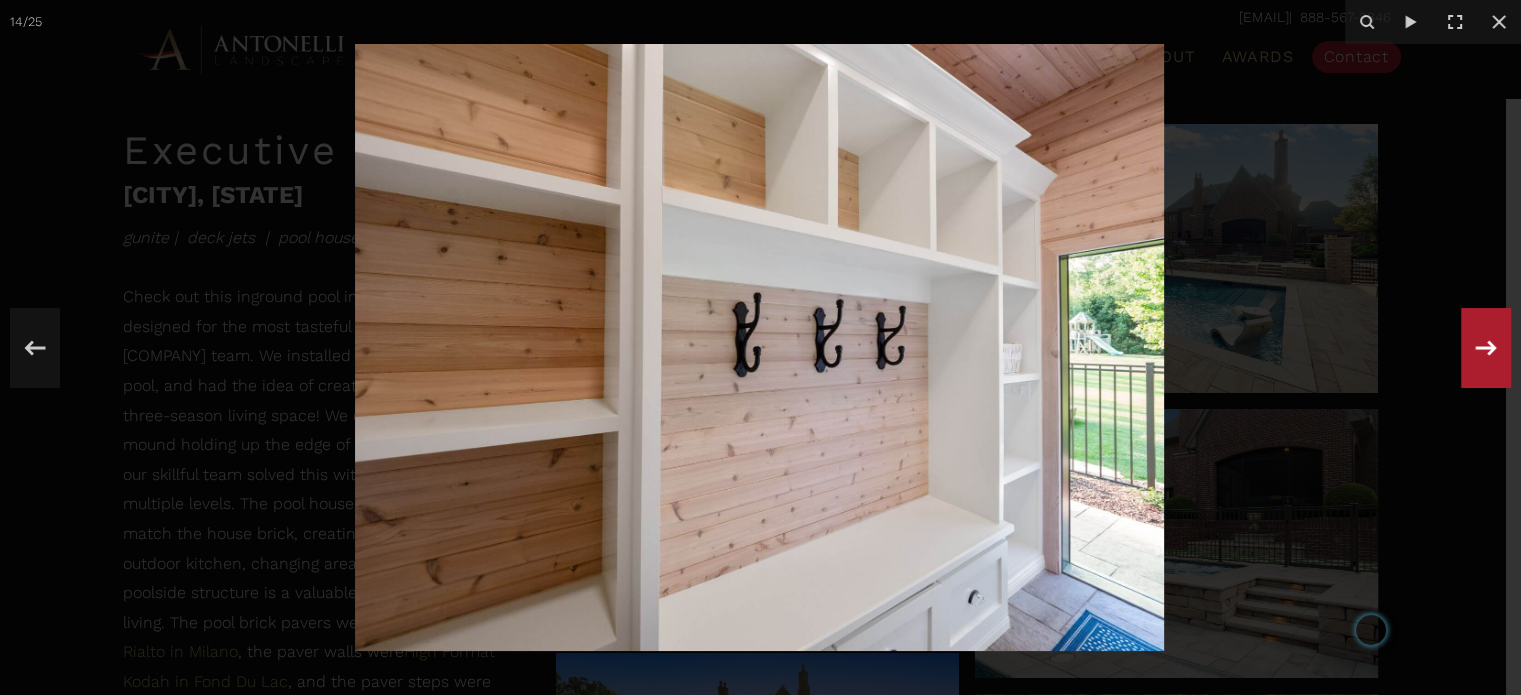 click 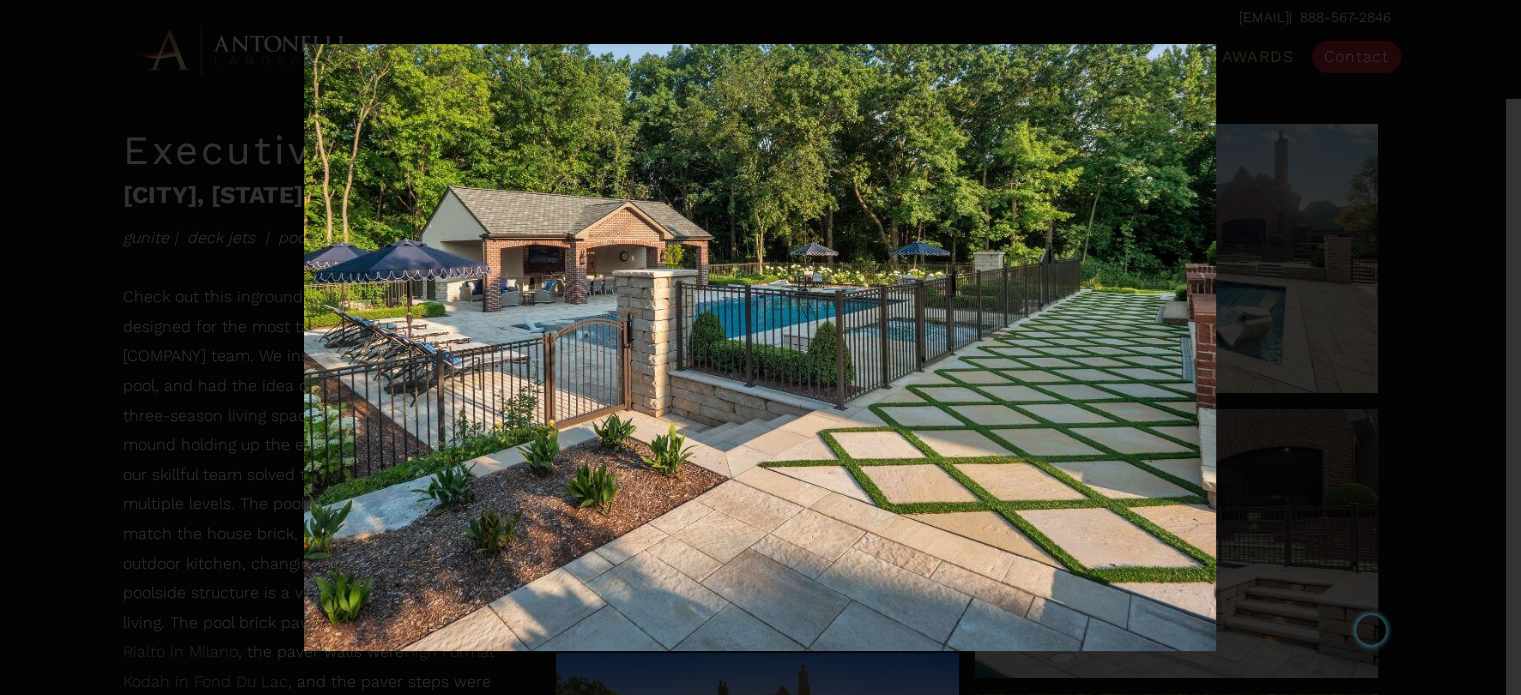 click on "15  /  25" at bounding box center (760, 347) 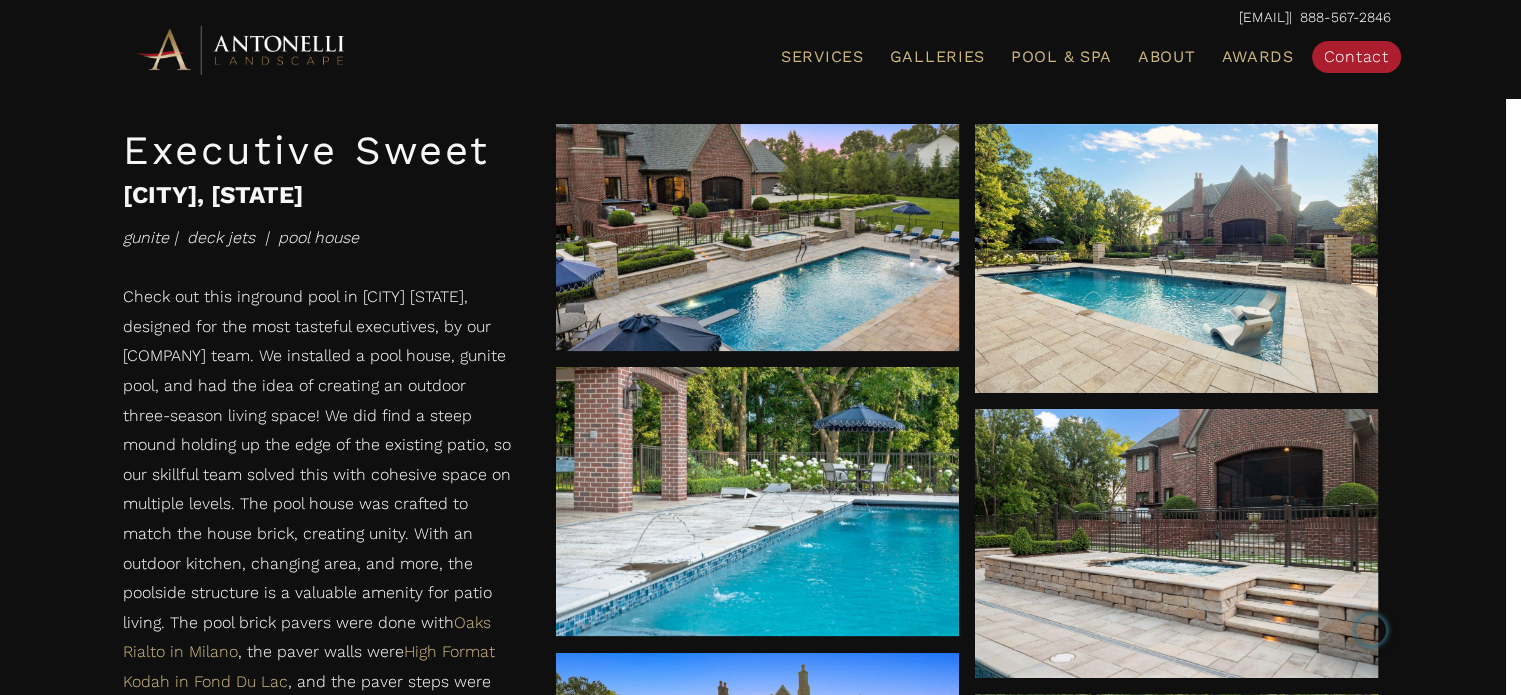scroll, scrollTop: 948, scrollLeft: 0, axis: vertical 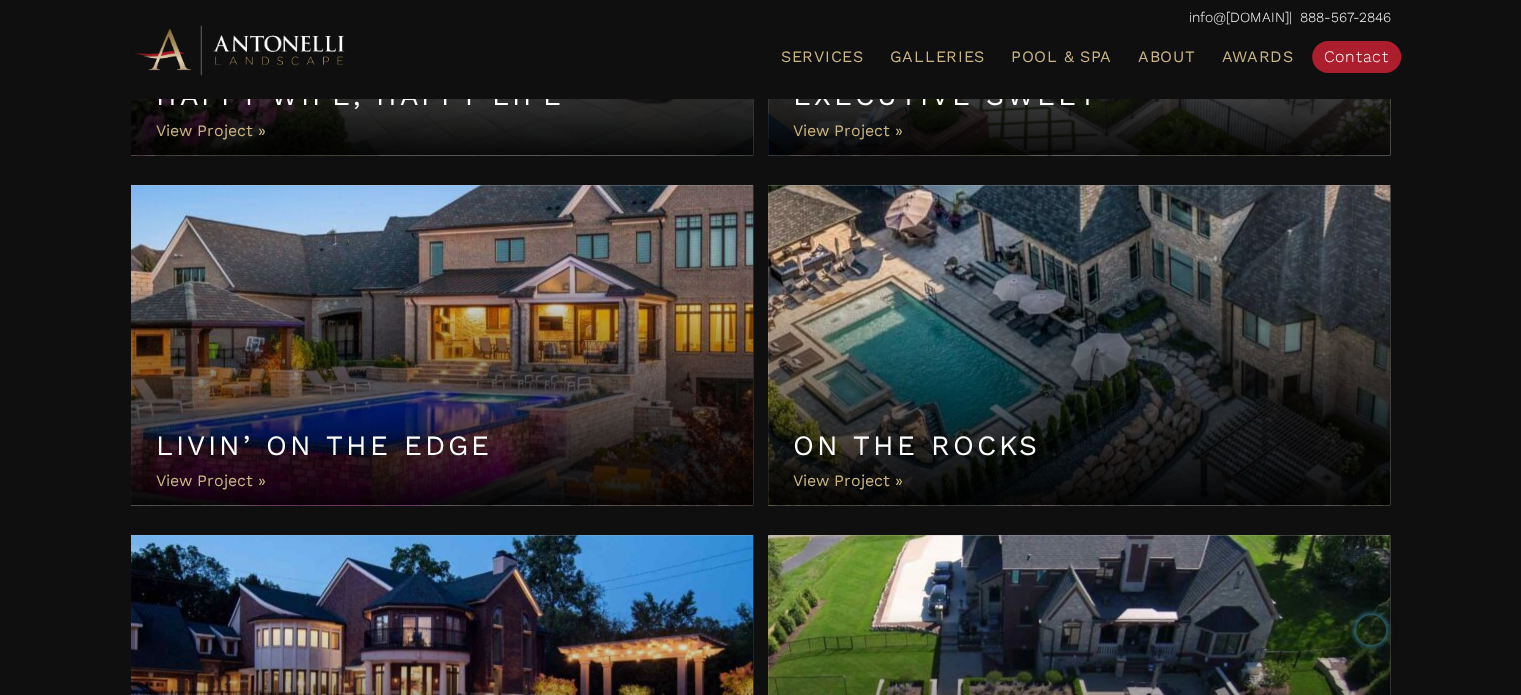 click on "Livin’ On The Edge" at bounding box center (442, 345) 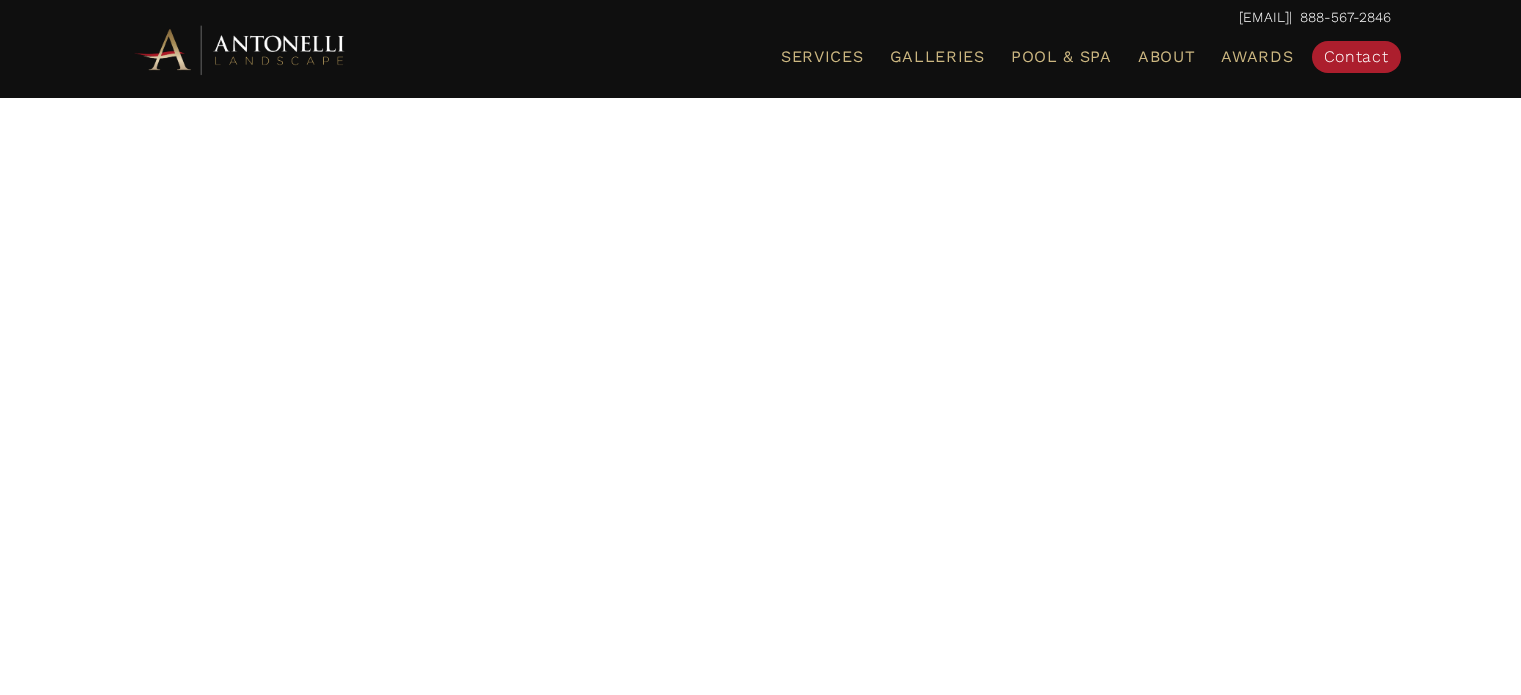 scroll, scrollTop: 0, scrollLeft: 0, axis: both 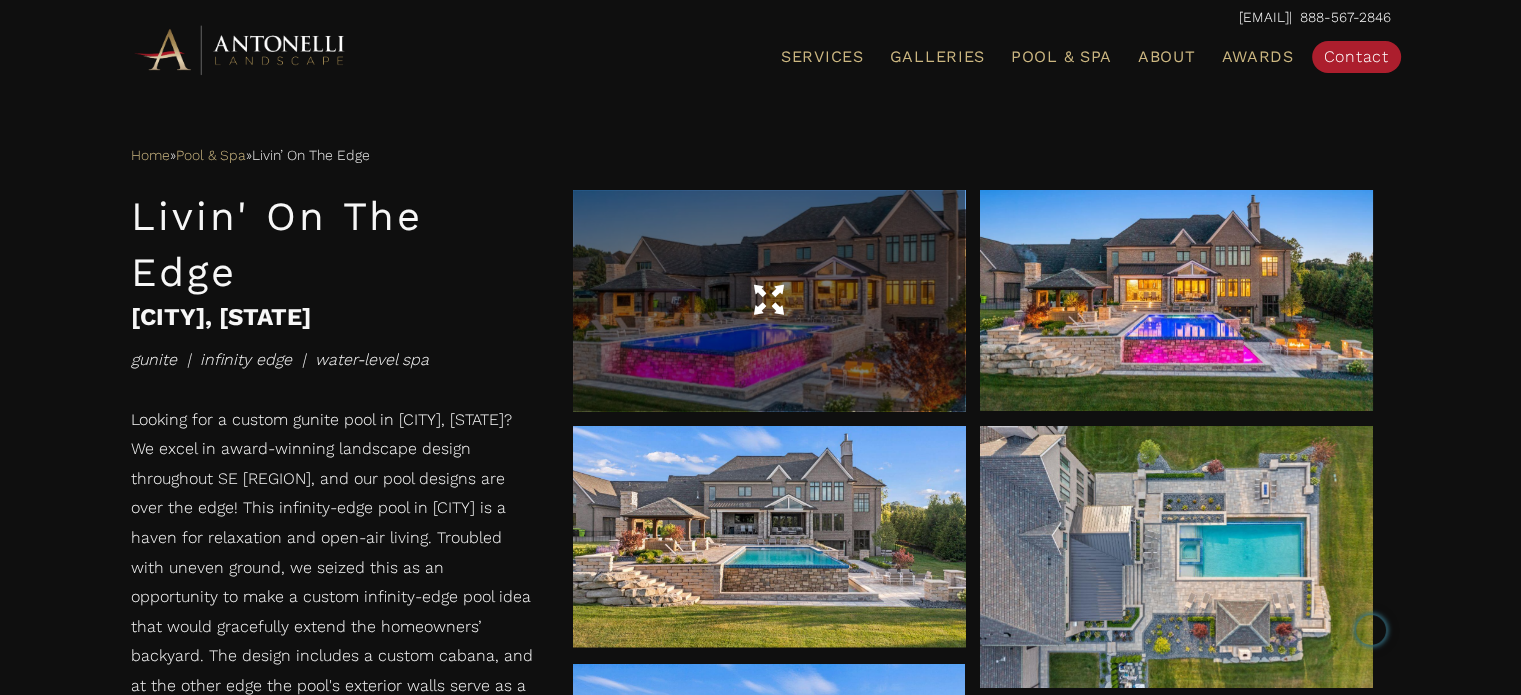 click at bounding box center (768, 301) 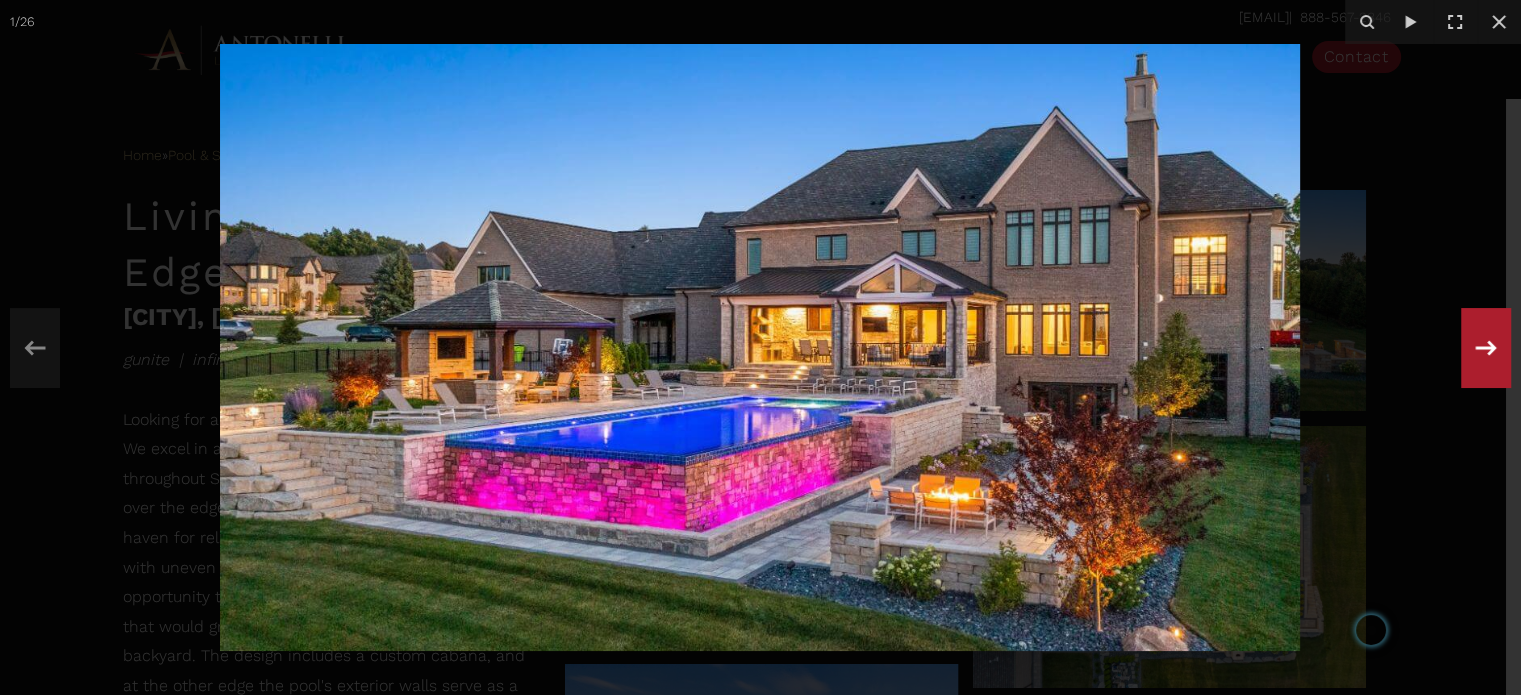 click 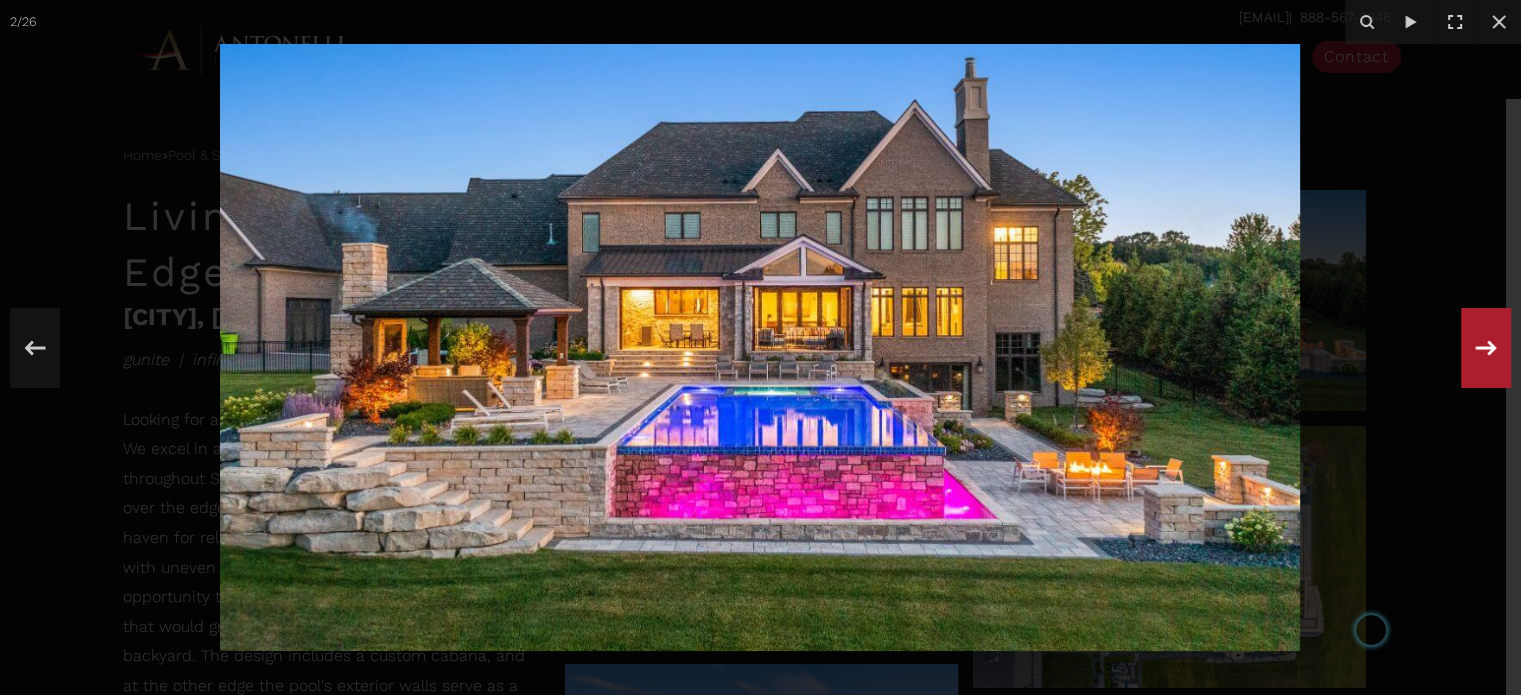 click 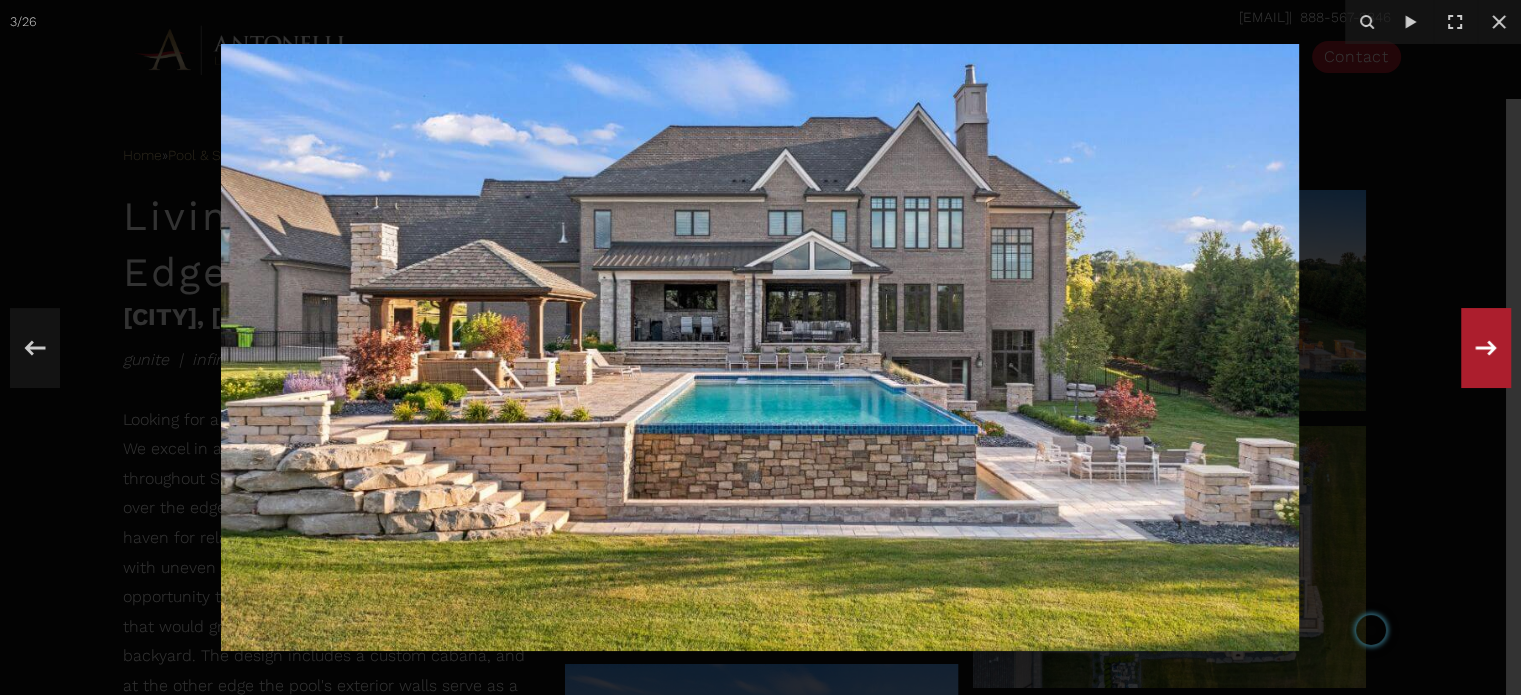 click on "3  /  26" at bounding box center [760, 347] 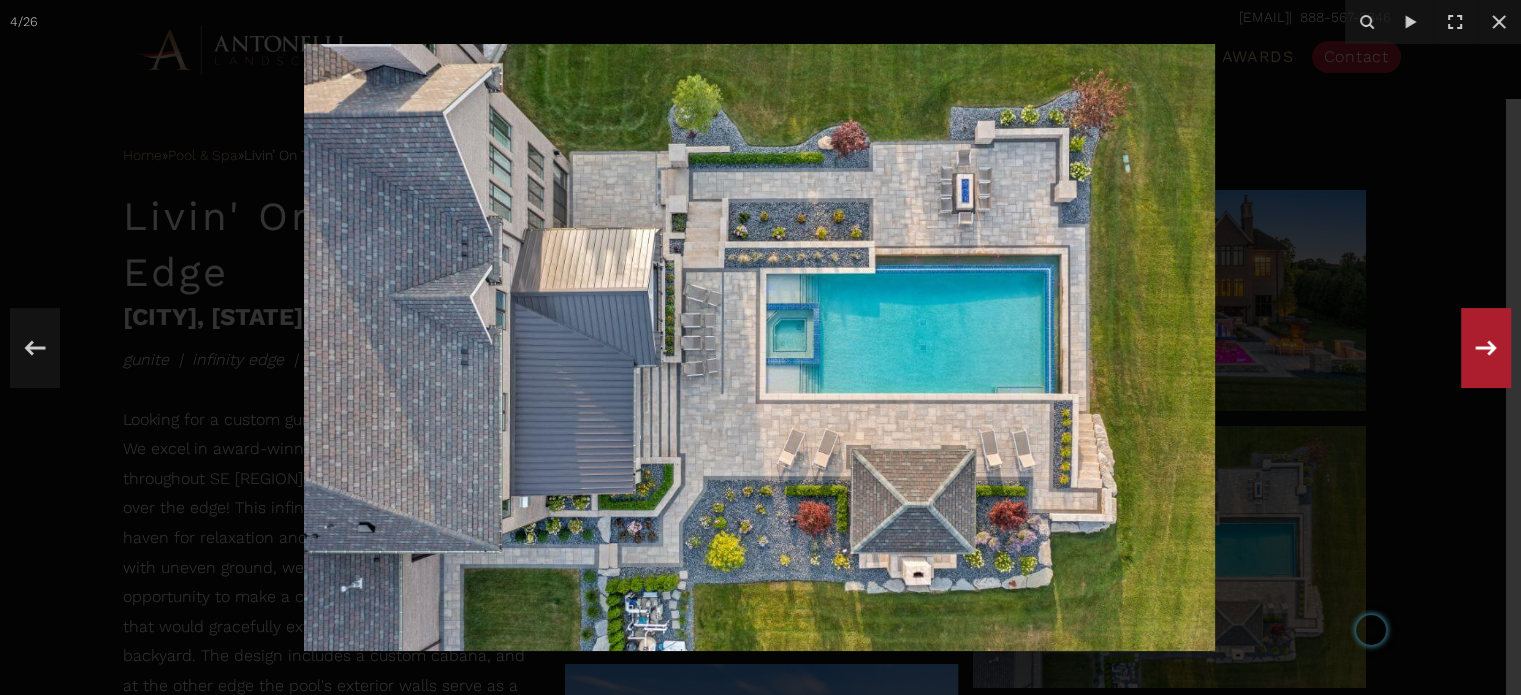 click 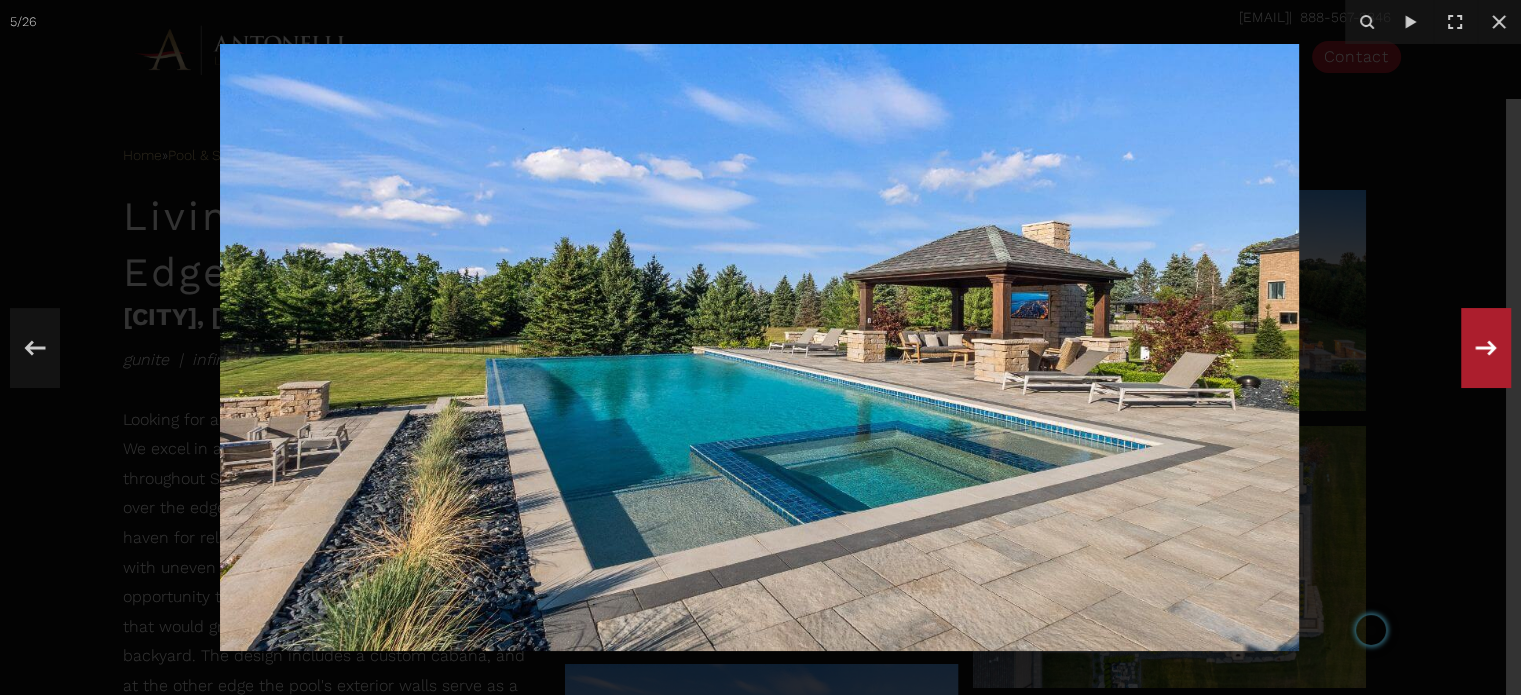 click 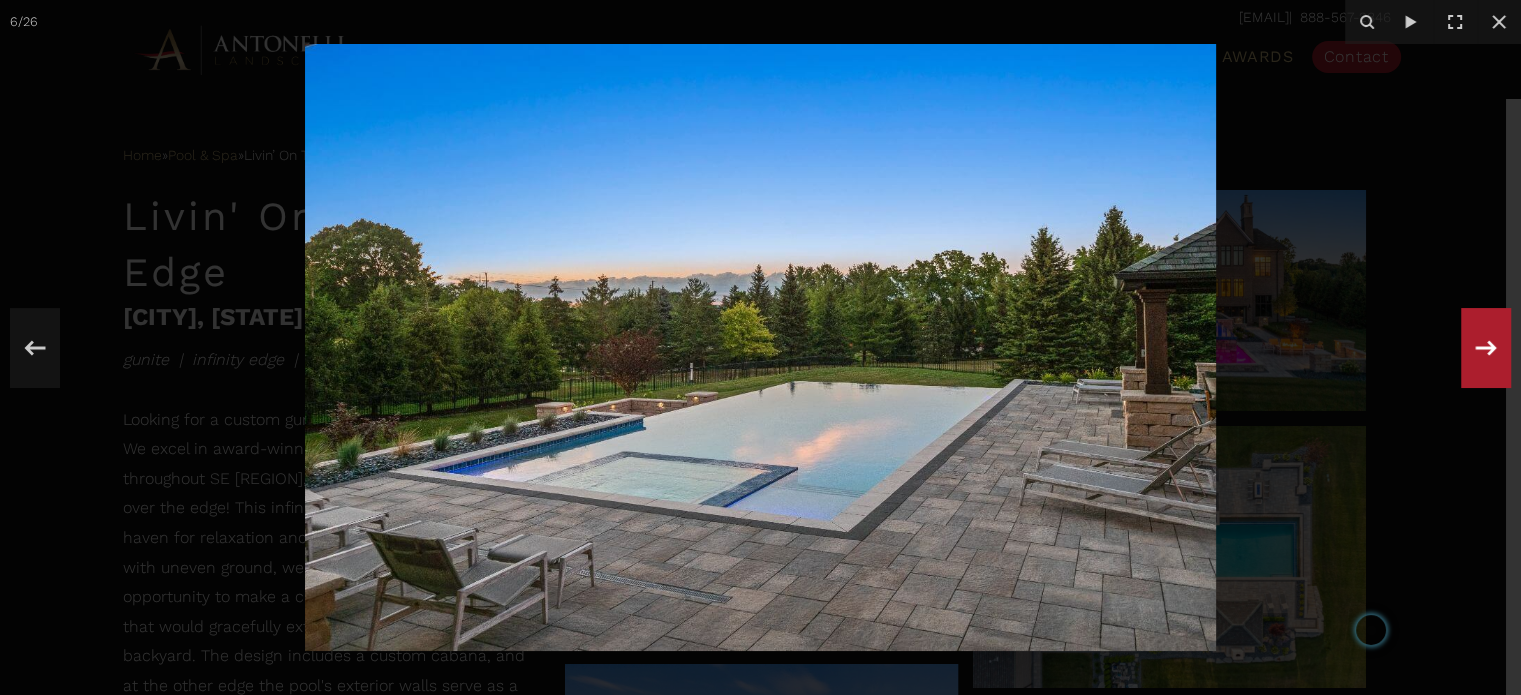 click 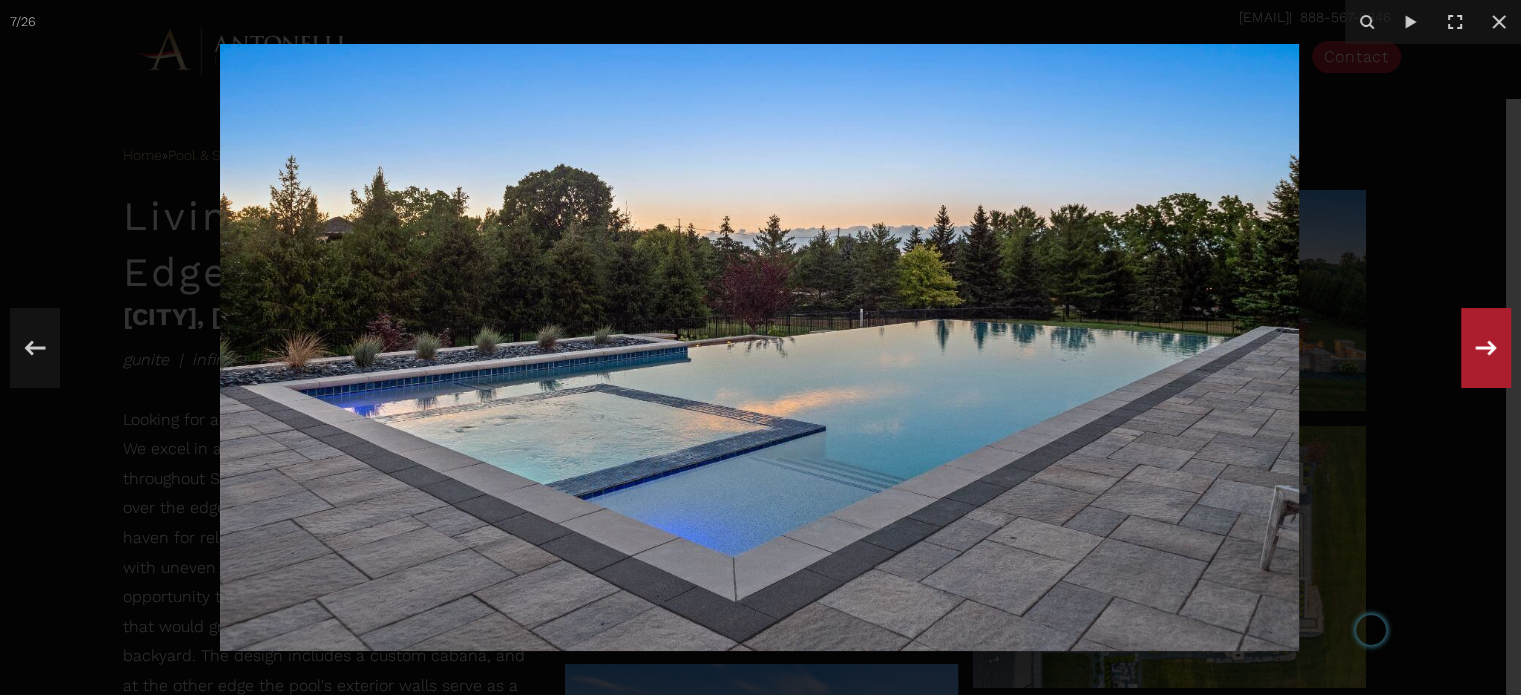 click 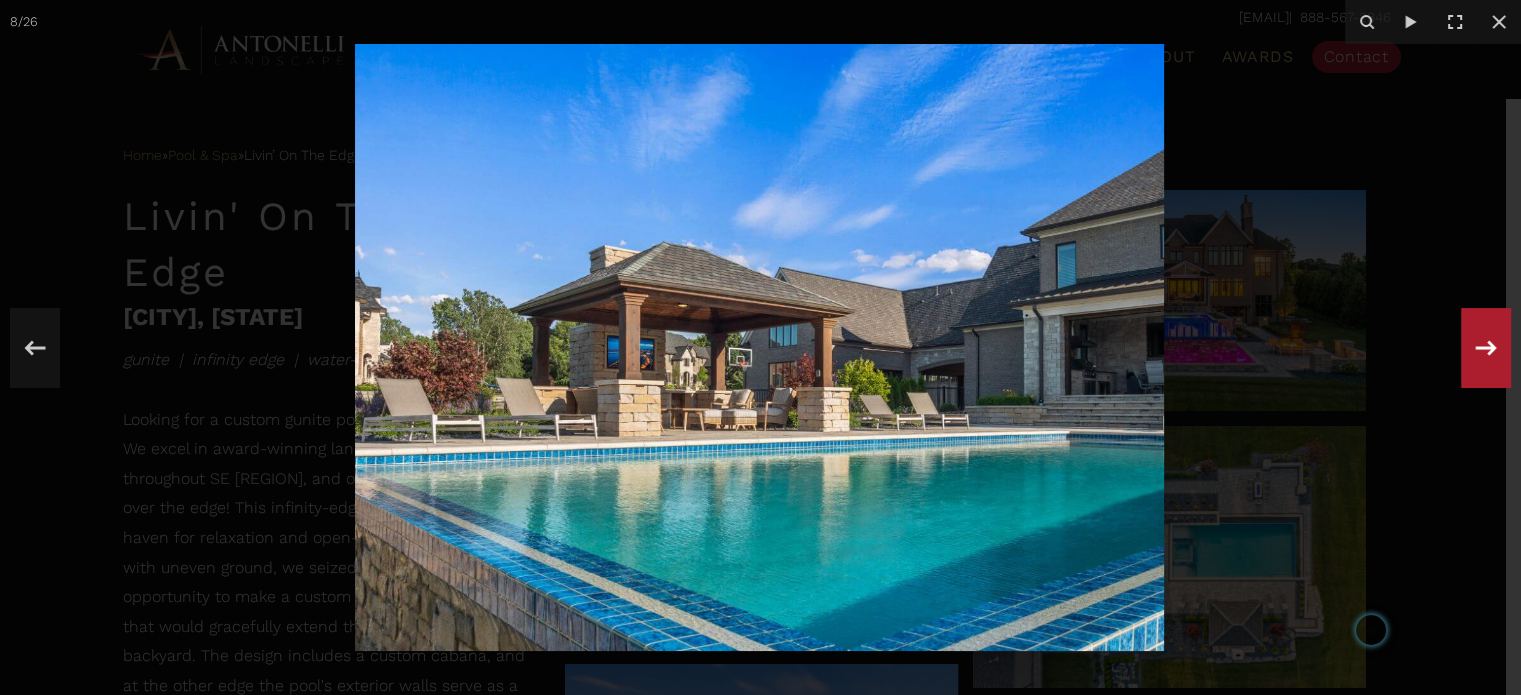 click 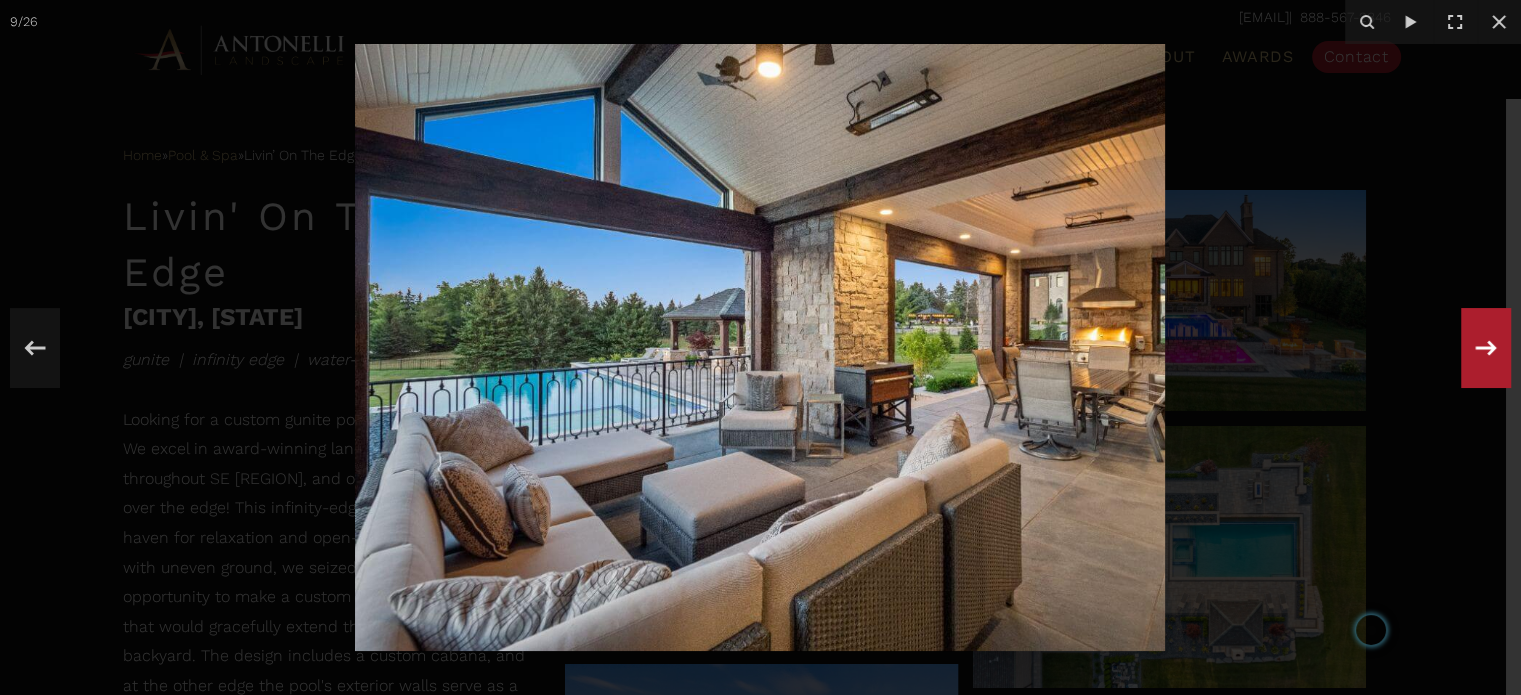 click 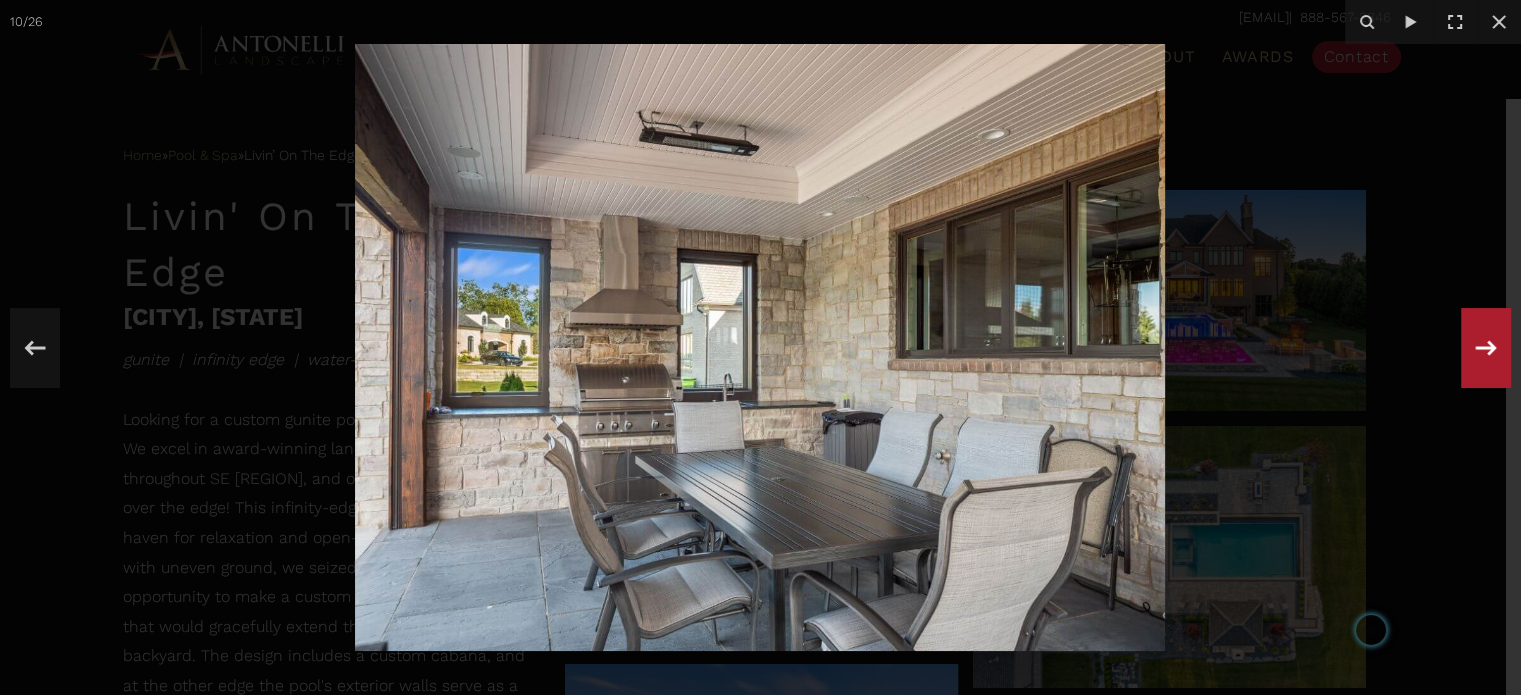 click on "10  /  26" at bounding box center [760, 347] 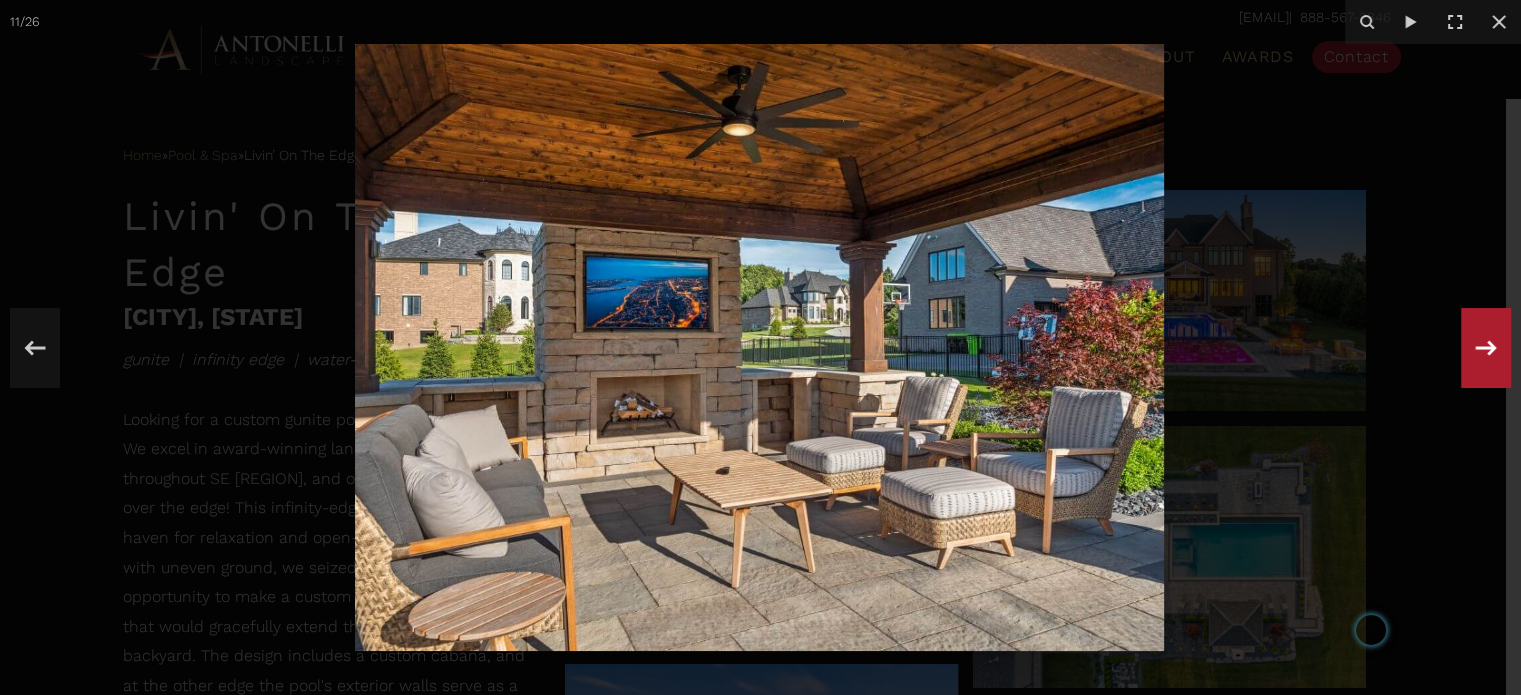 click on "11  /  26" at bounding box center (760, 347) 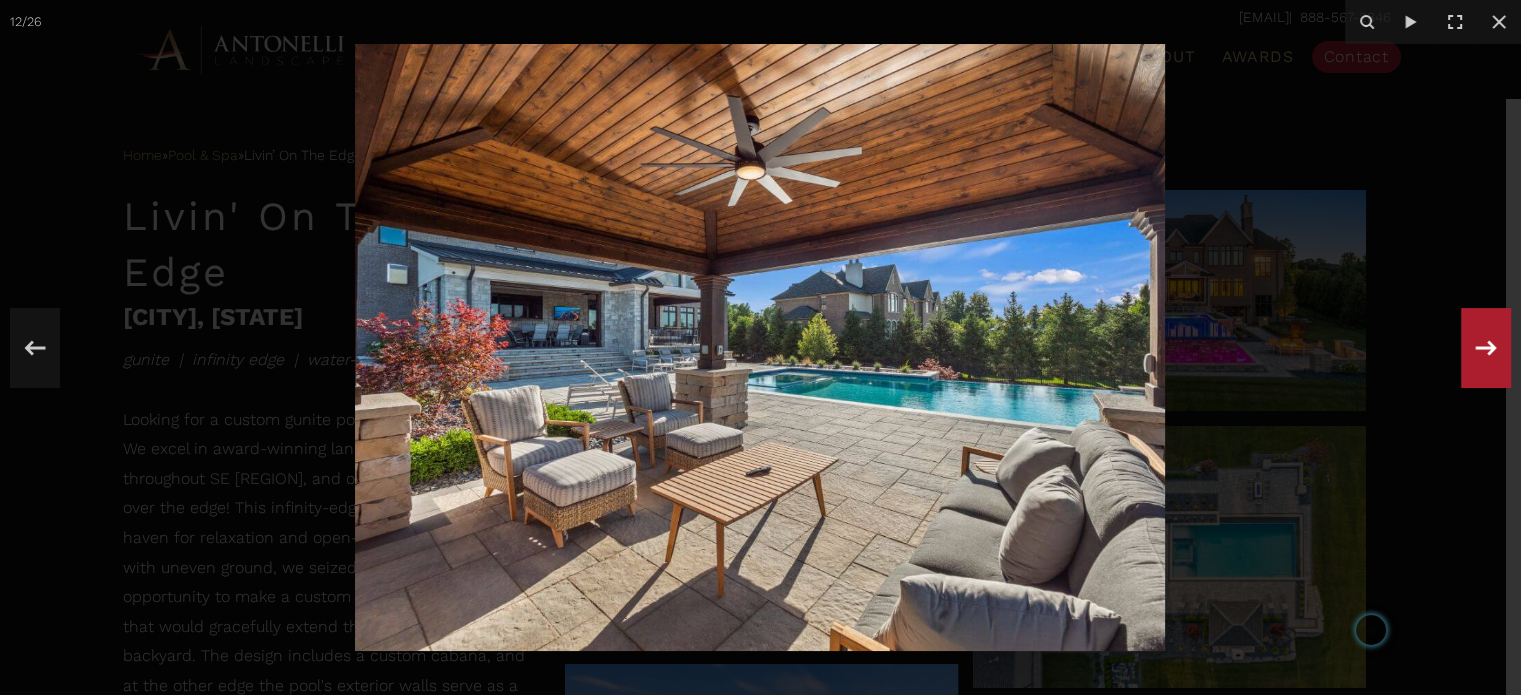 click 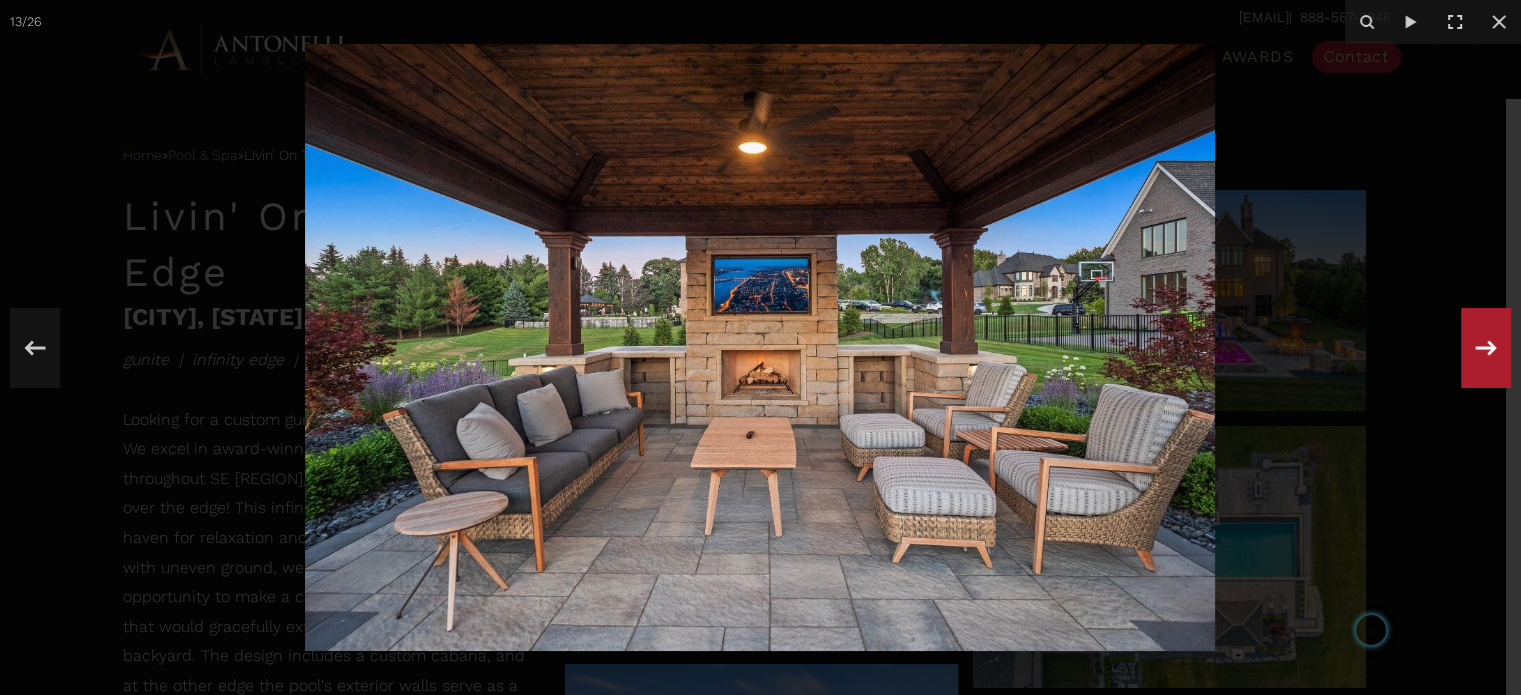 click 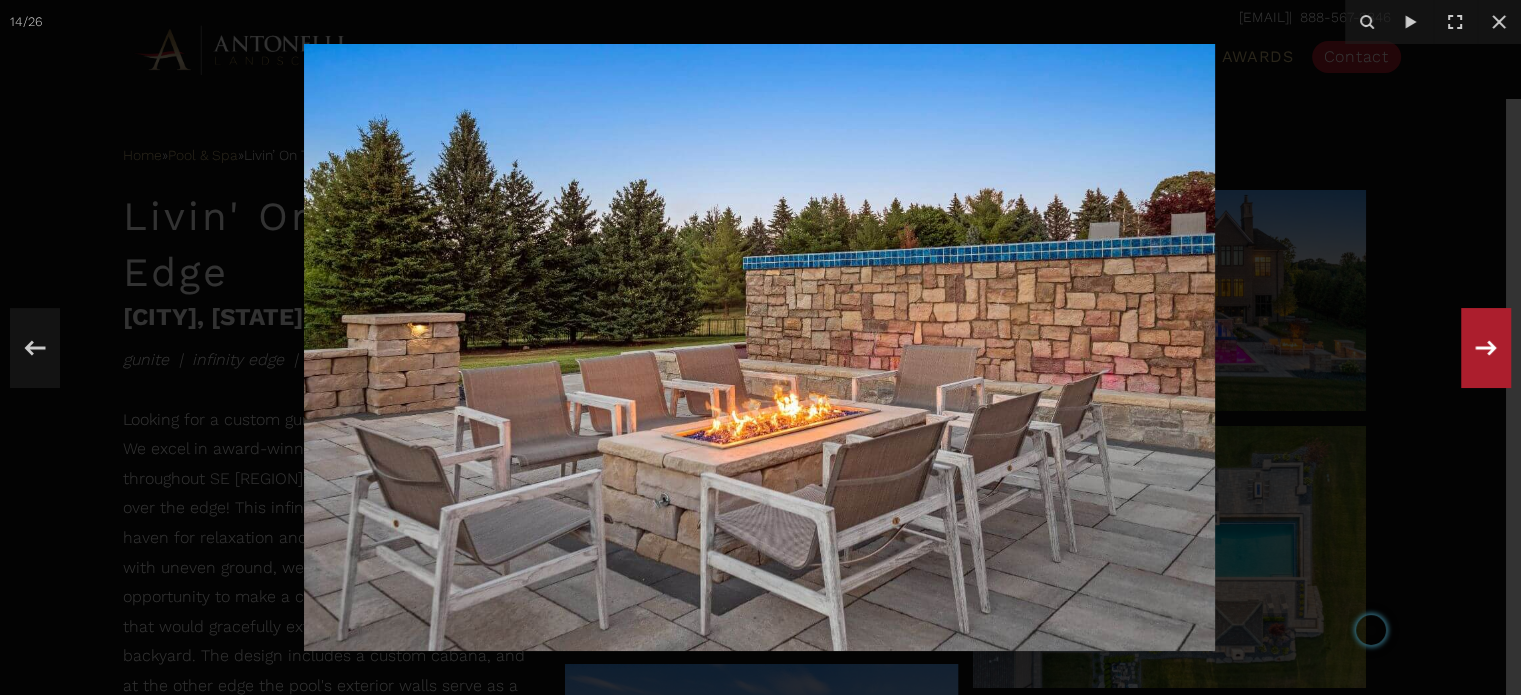 click 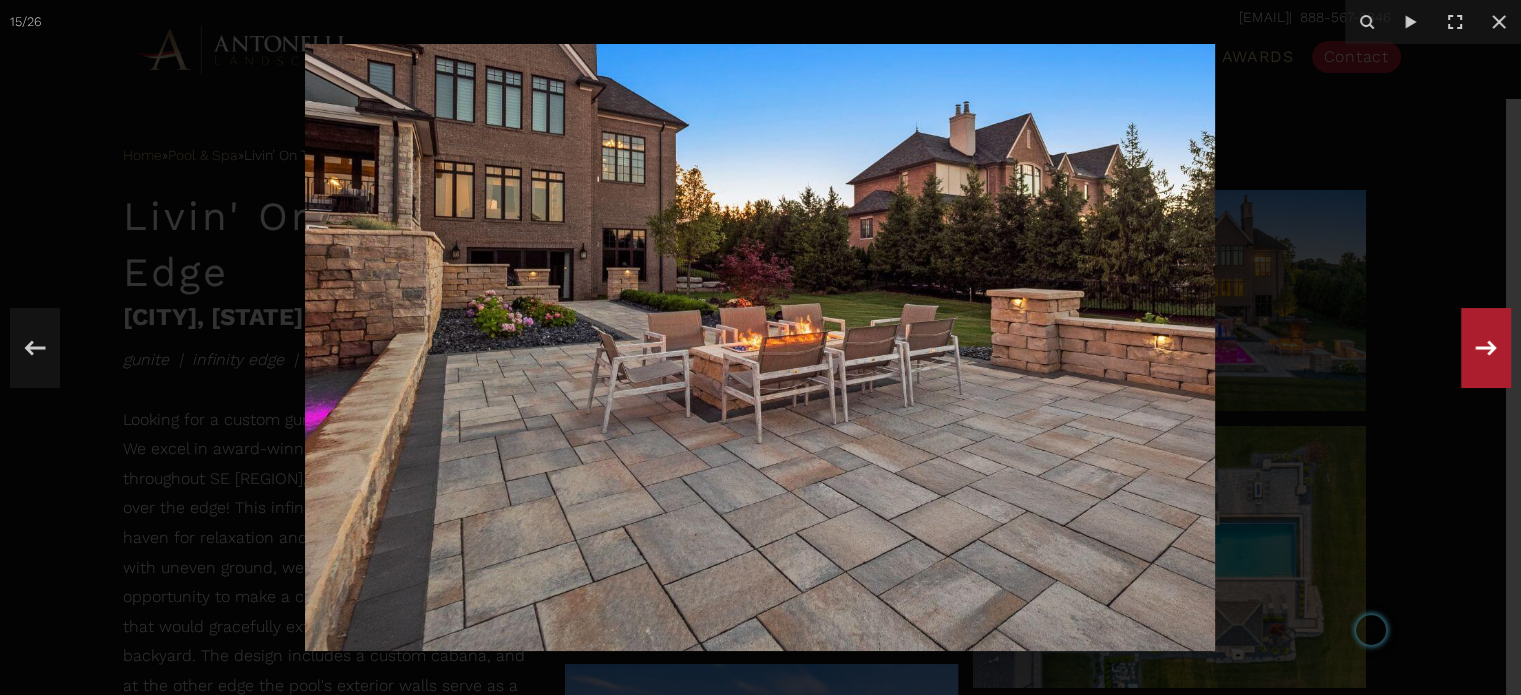 click 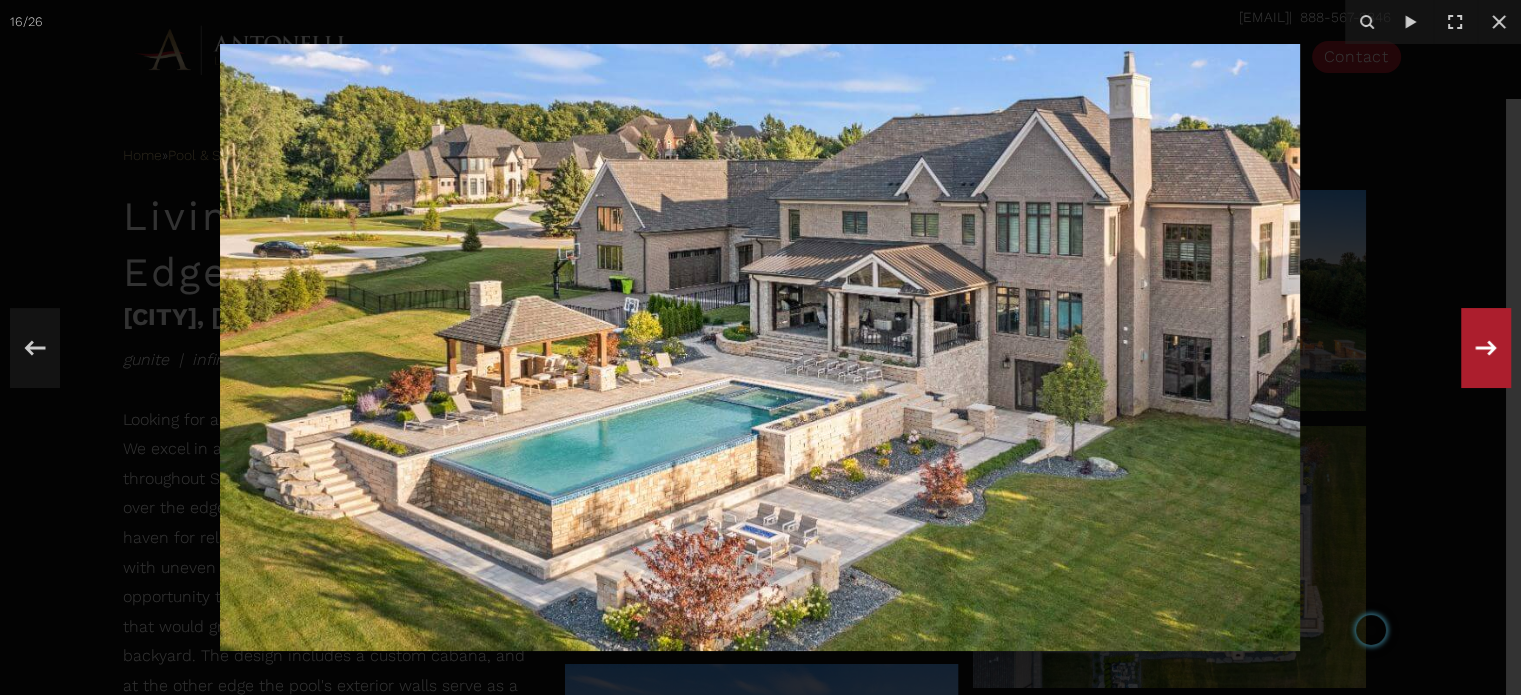 click 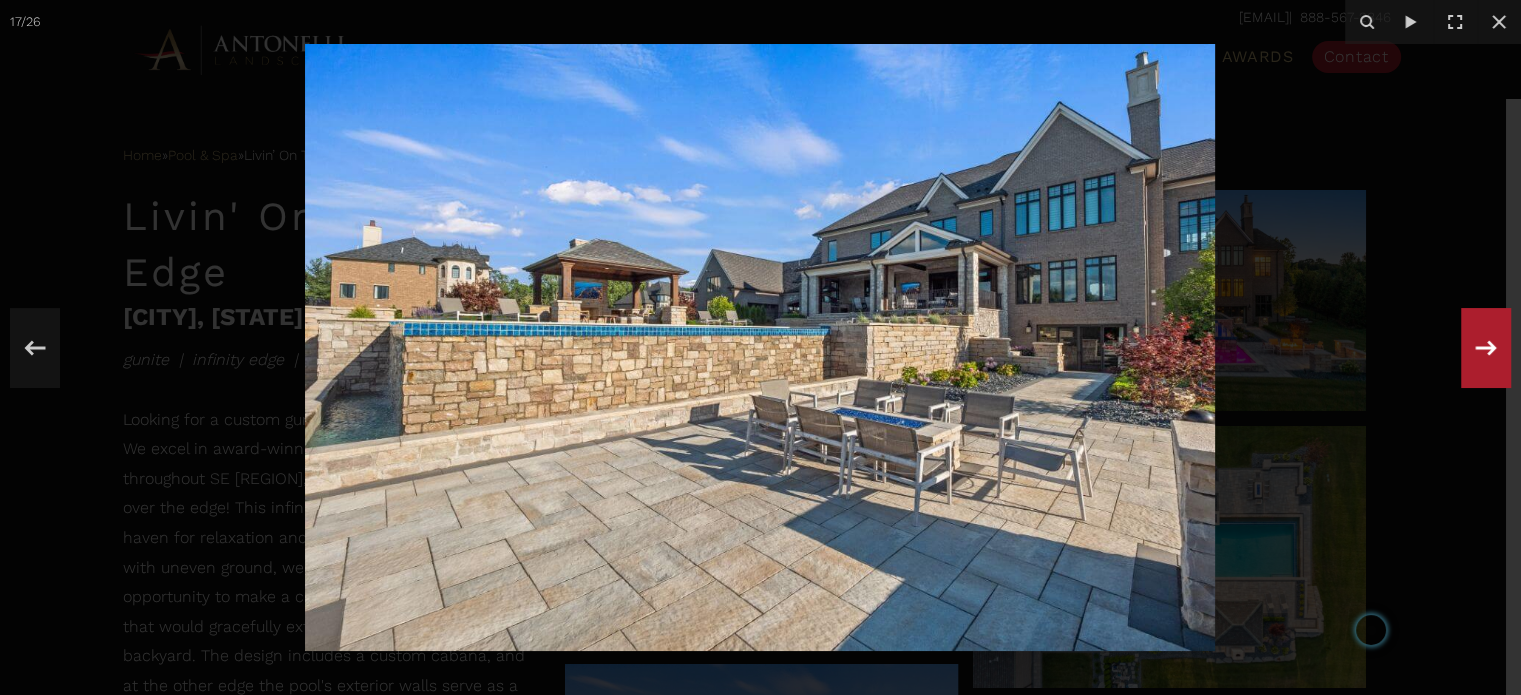 click 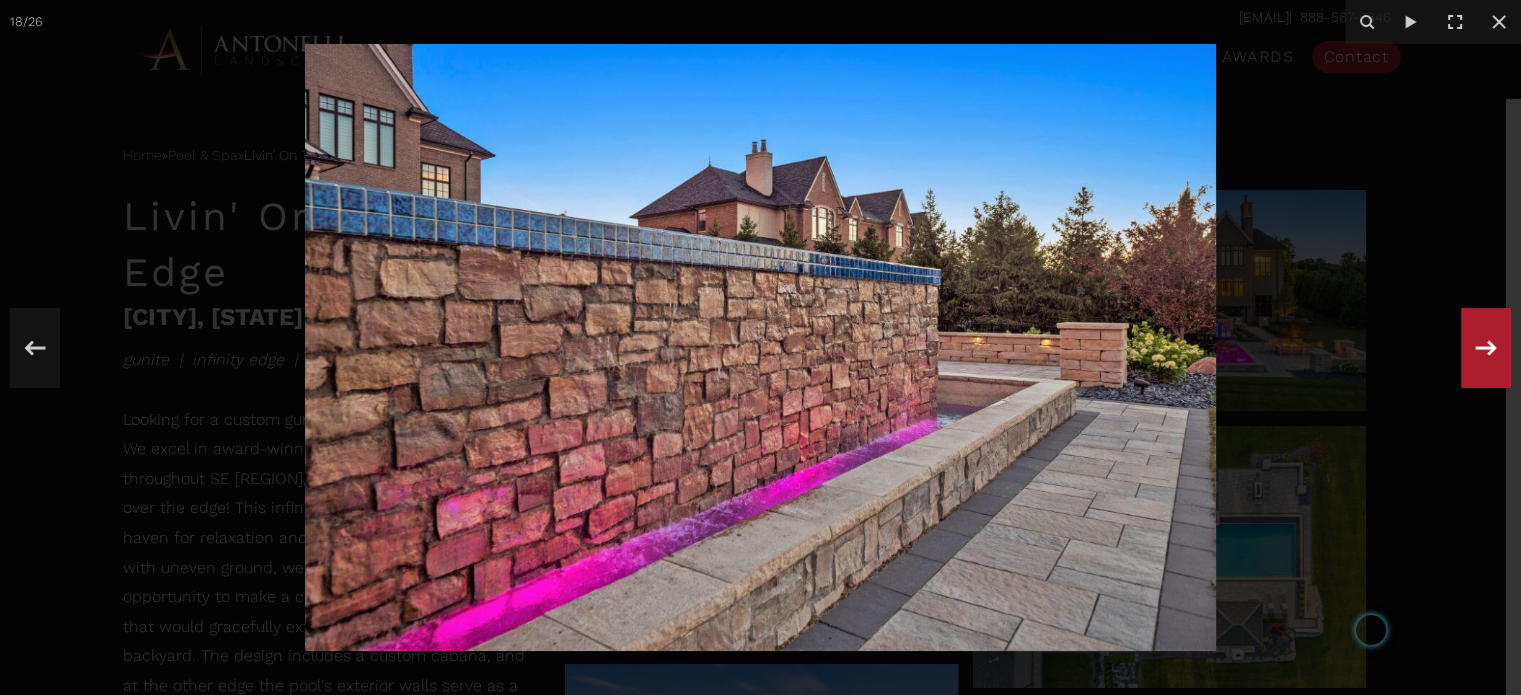 click 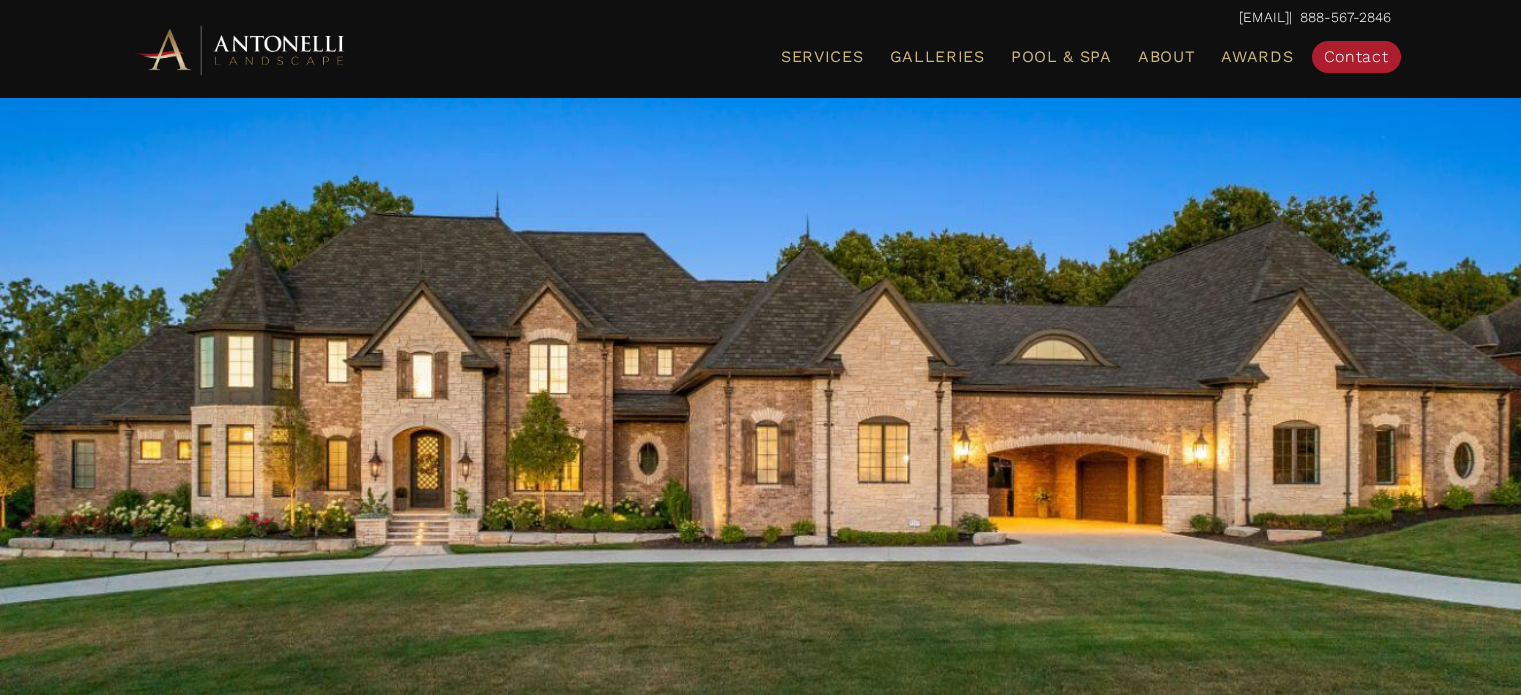 scroll, scrollTop: 1300, scrollLeft: 0, axis: vertical 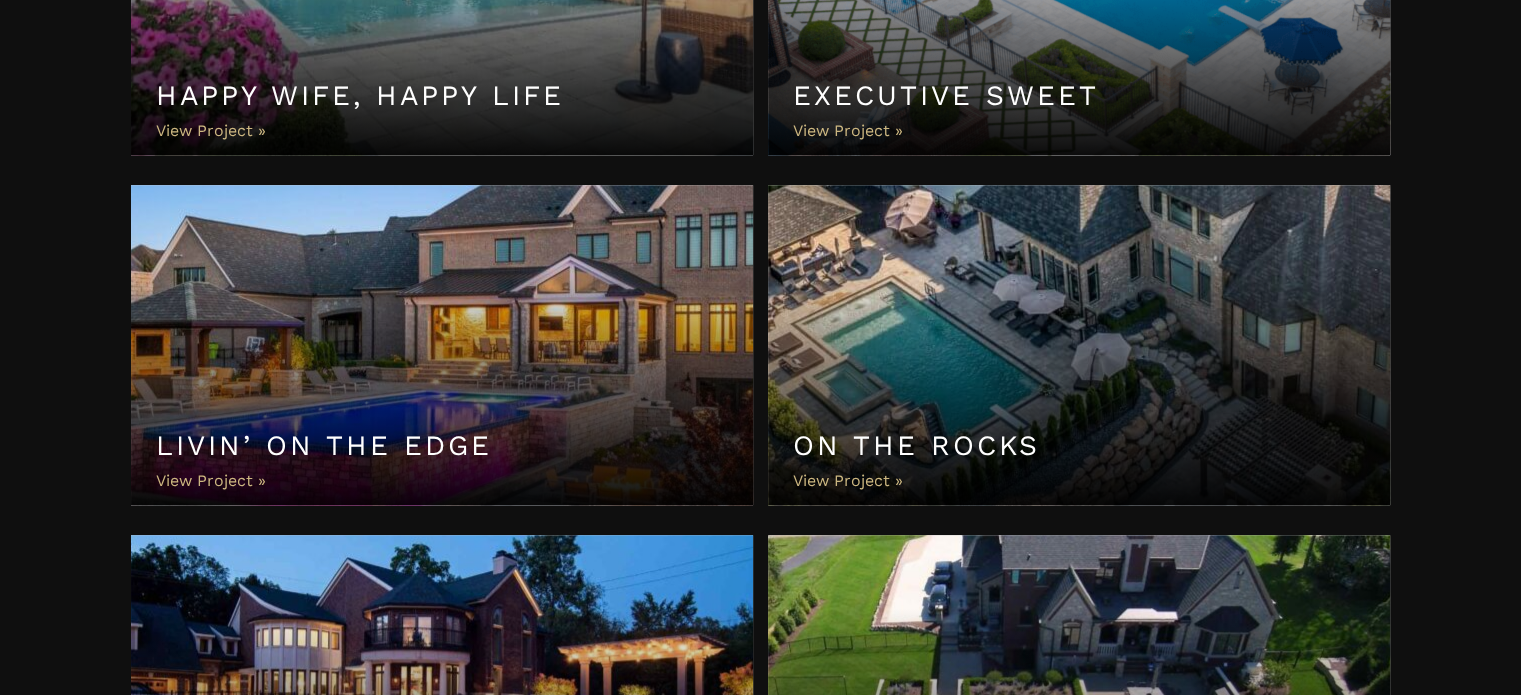 click on "On the Rocks" at bounding box center [1079, 345] 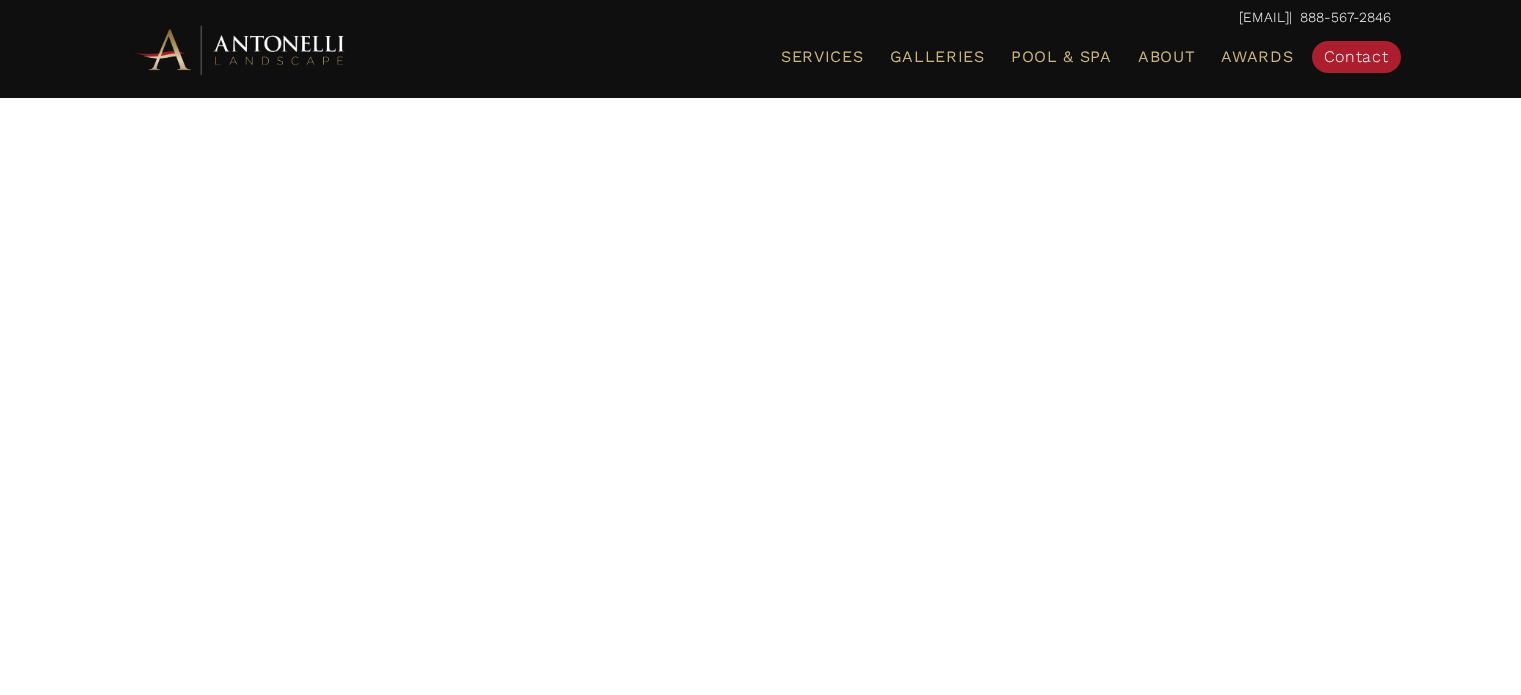 scroll, scrollTop: 0, scrollLeft: 0, axis: both 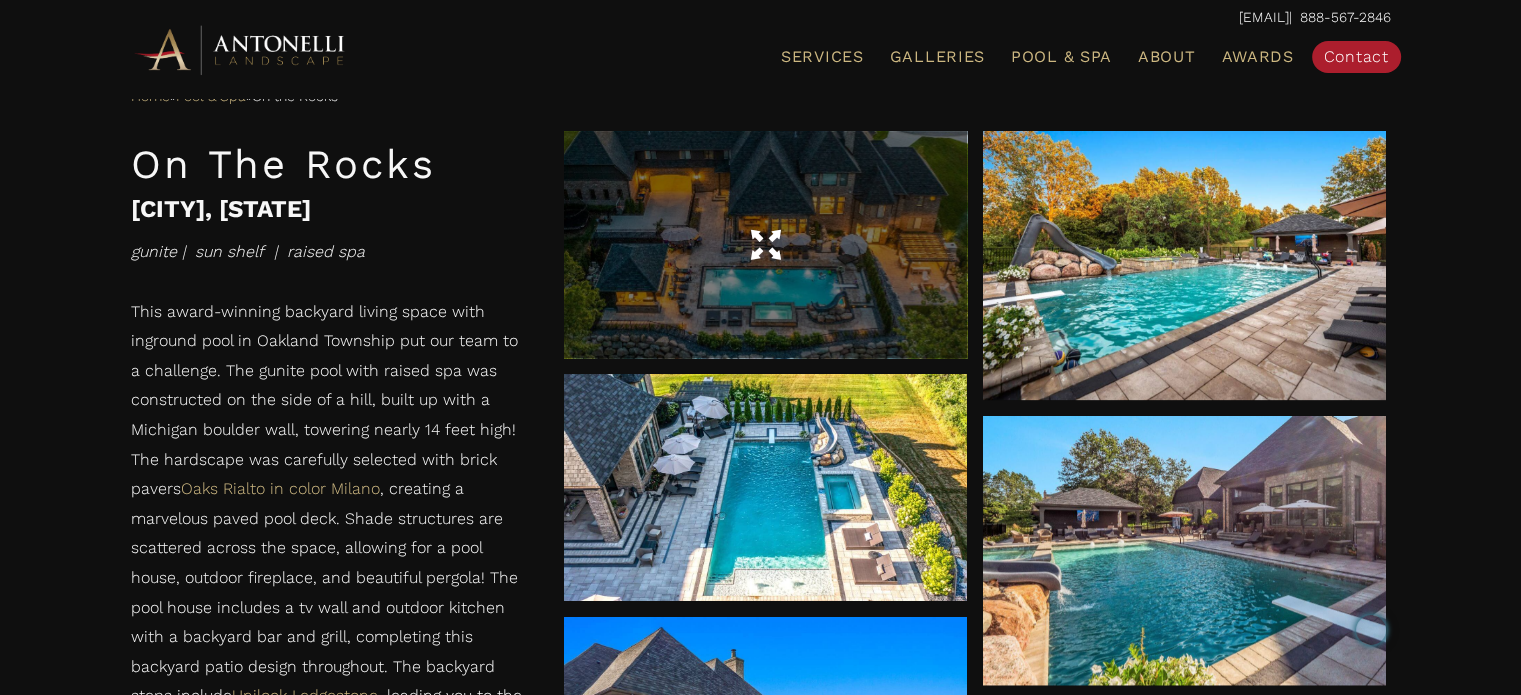 click at bounding box center (765, 244) 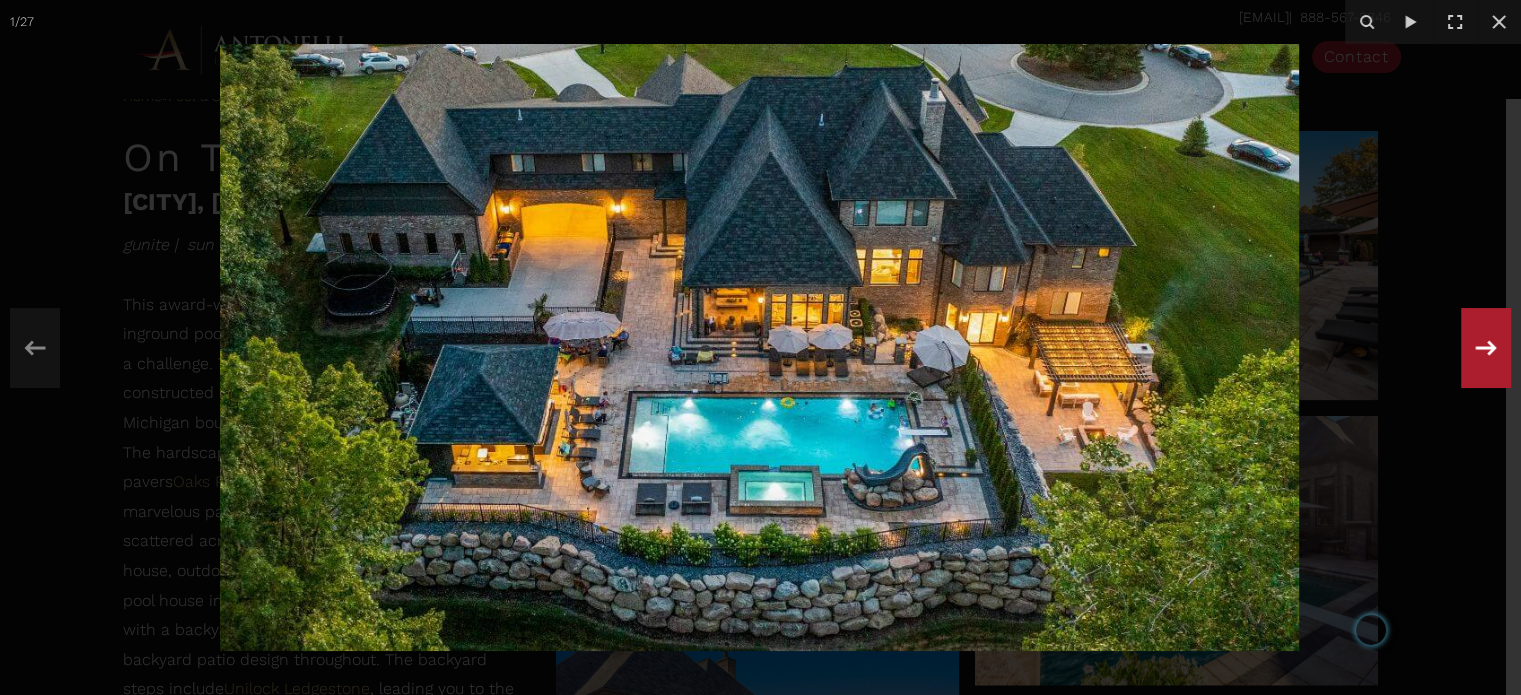click 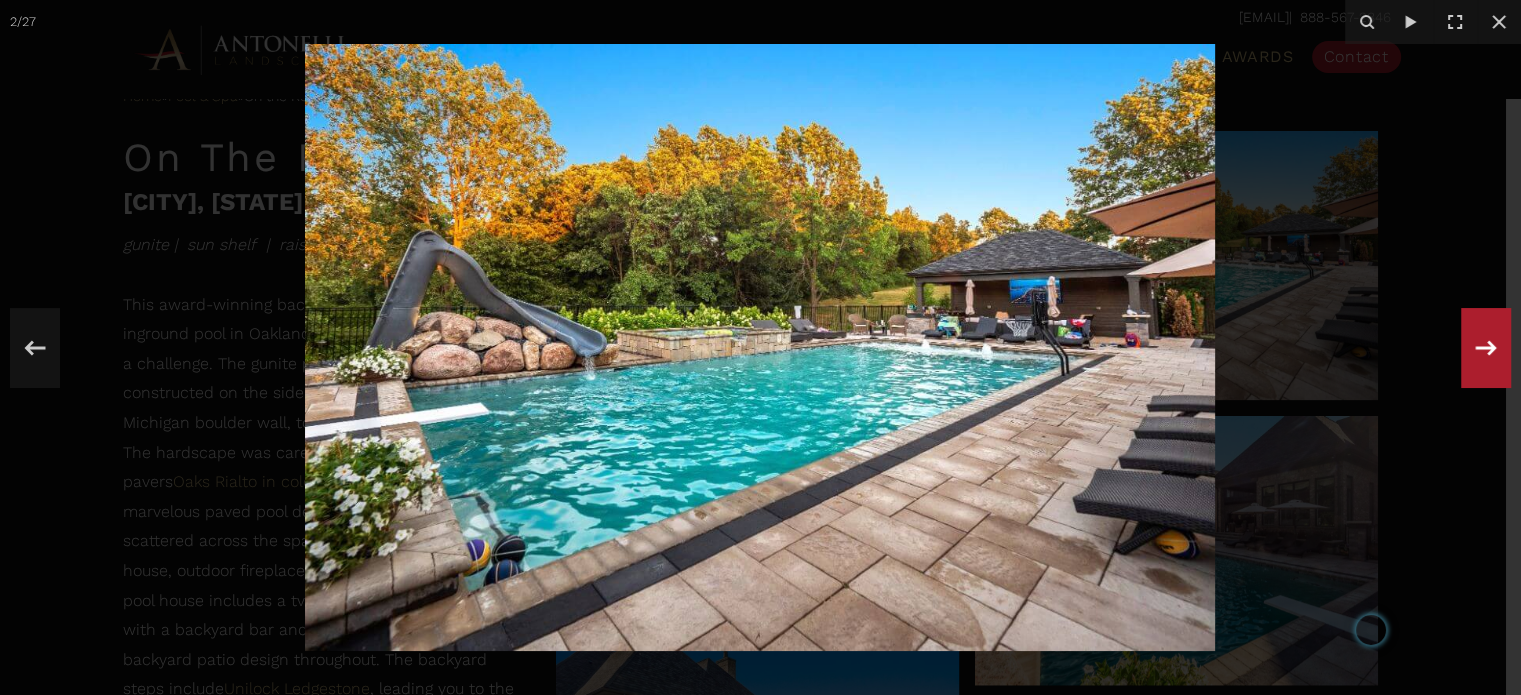 click 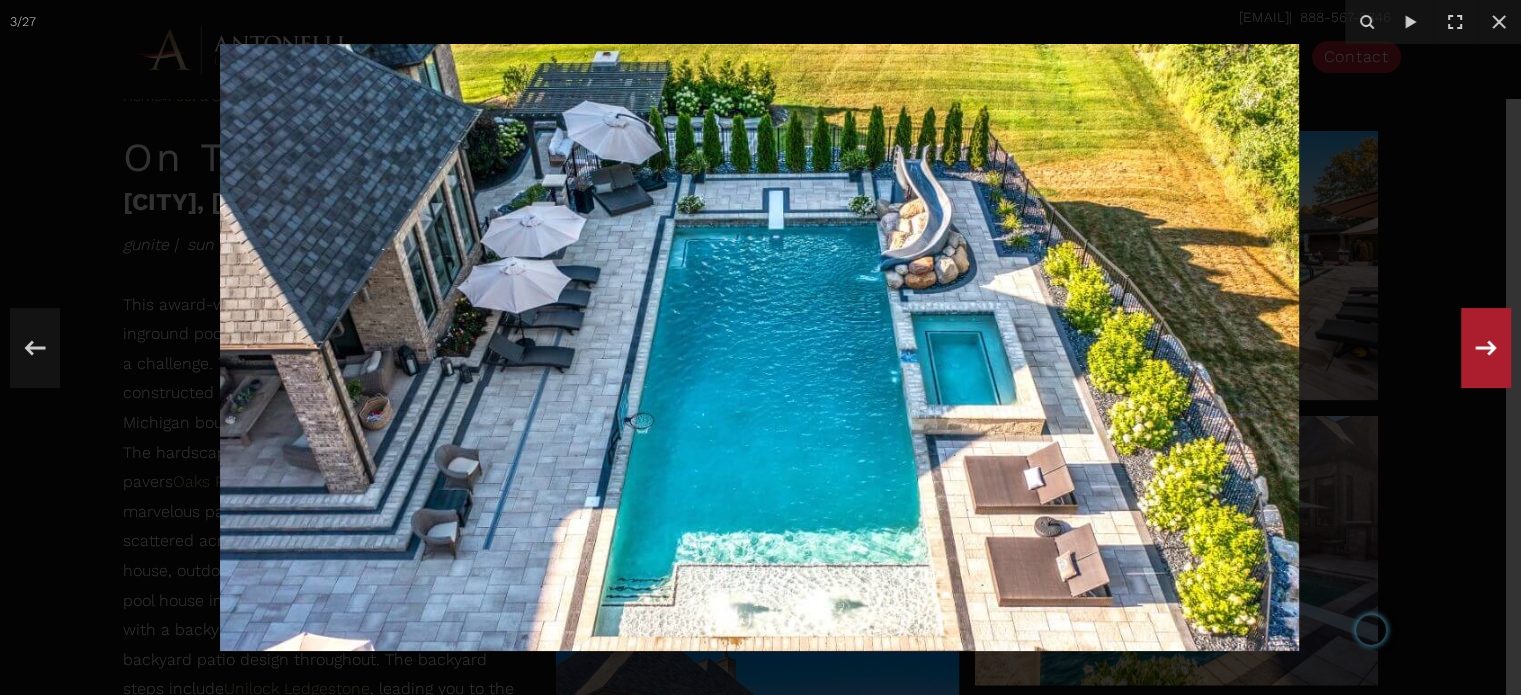 click 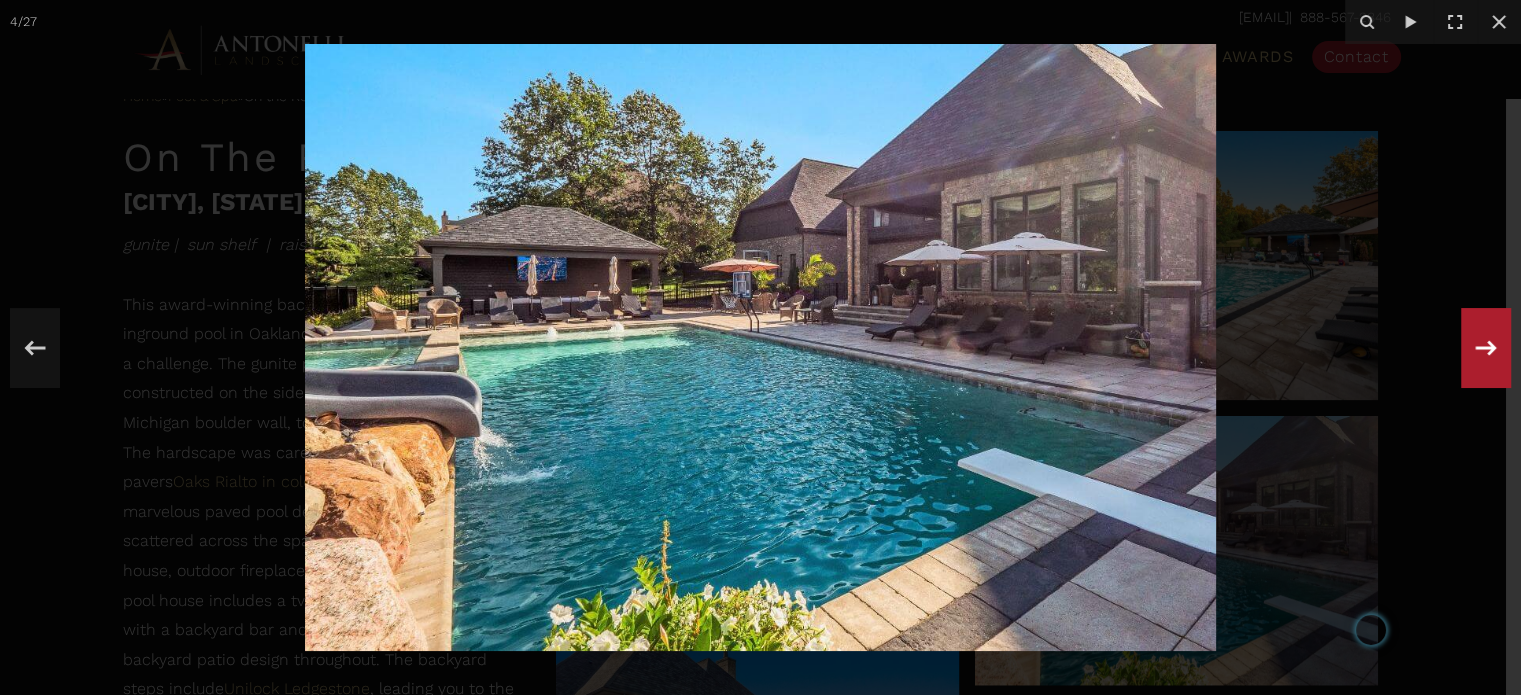 click 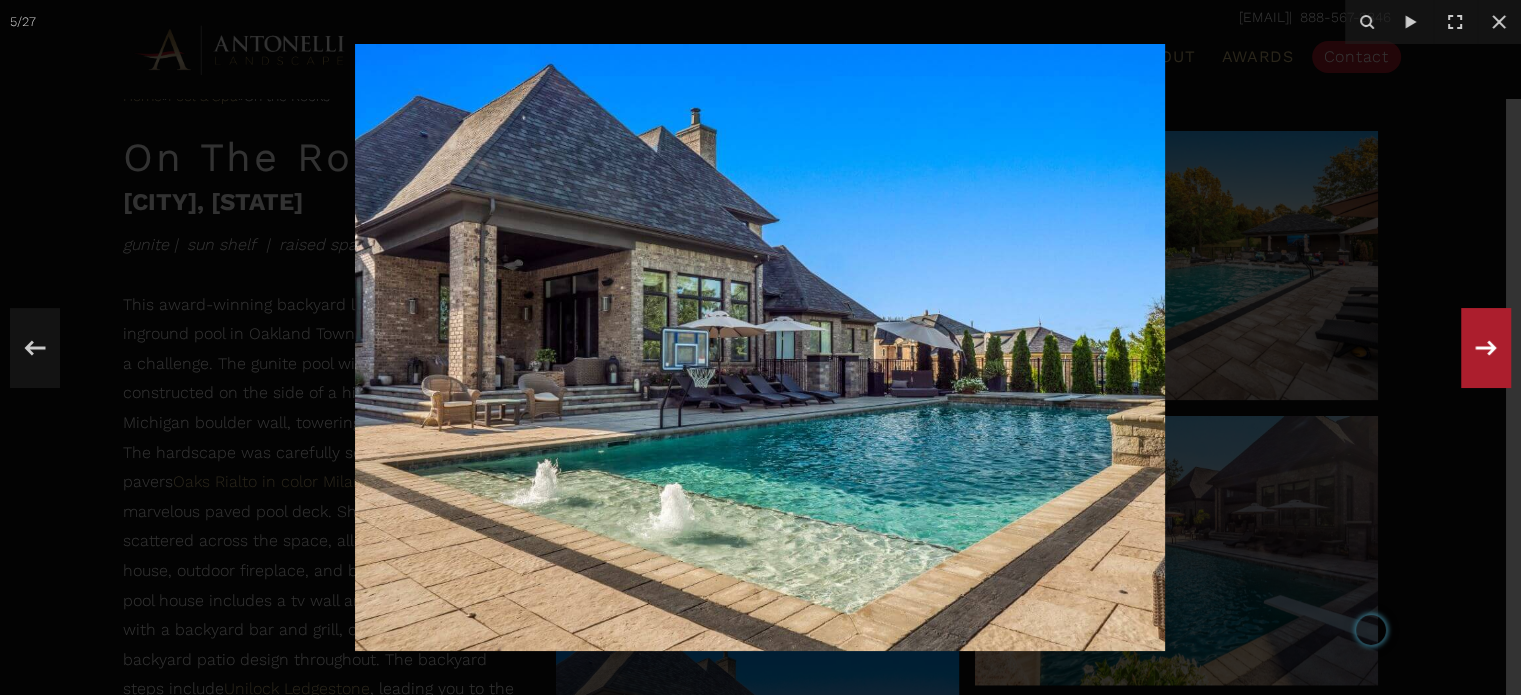 click 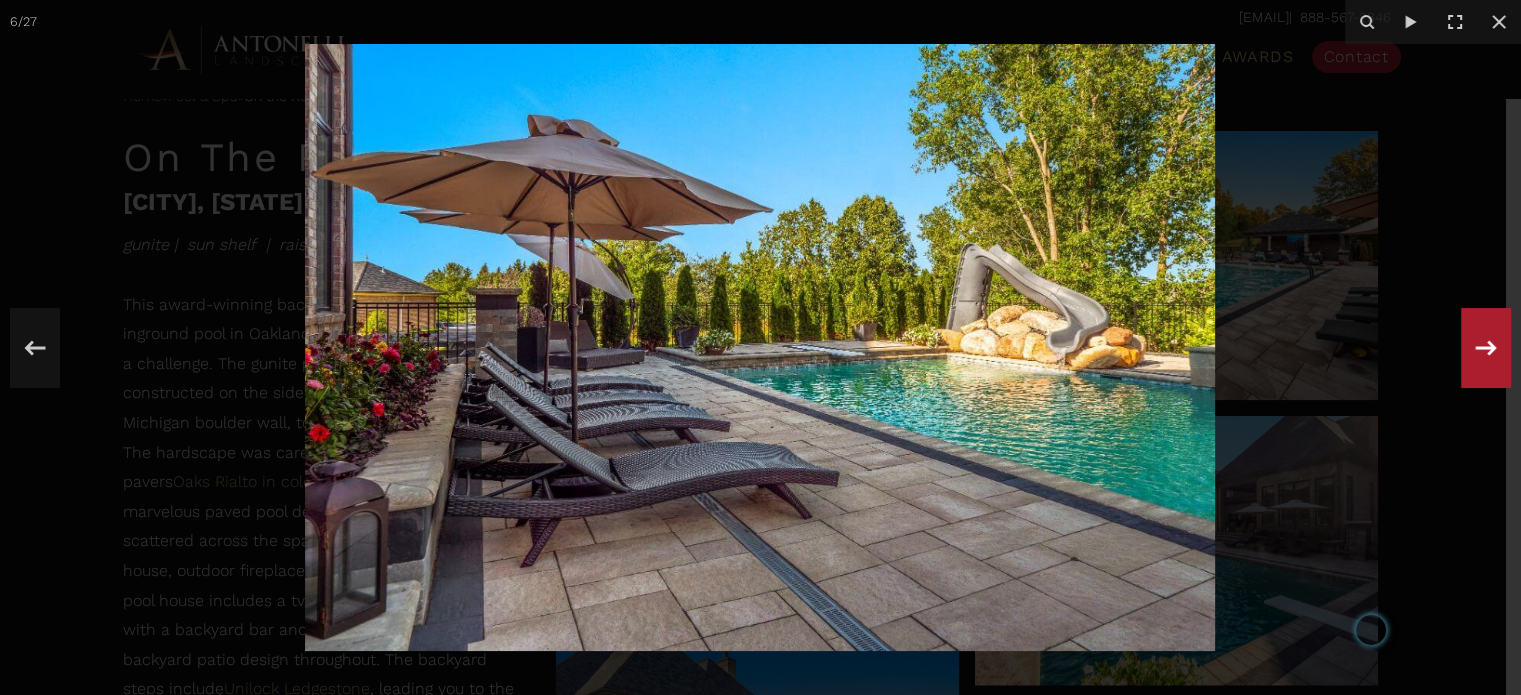 click 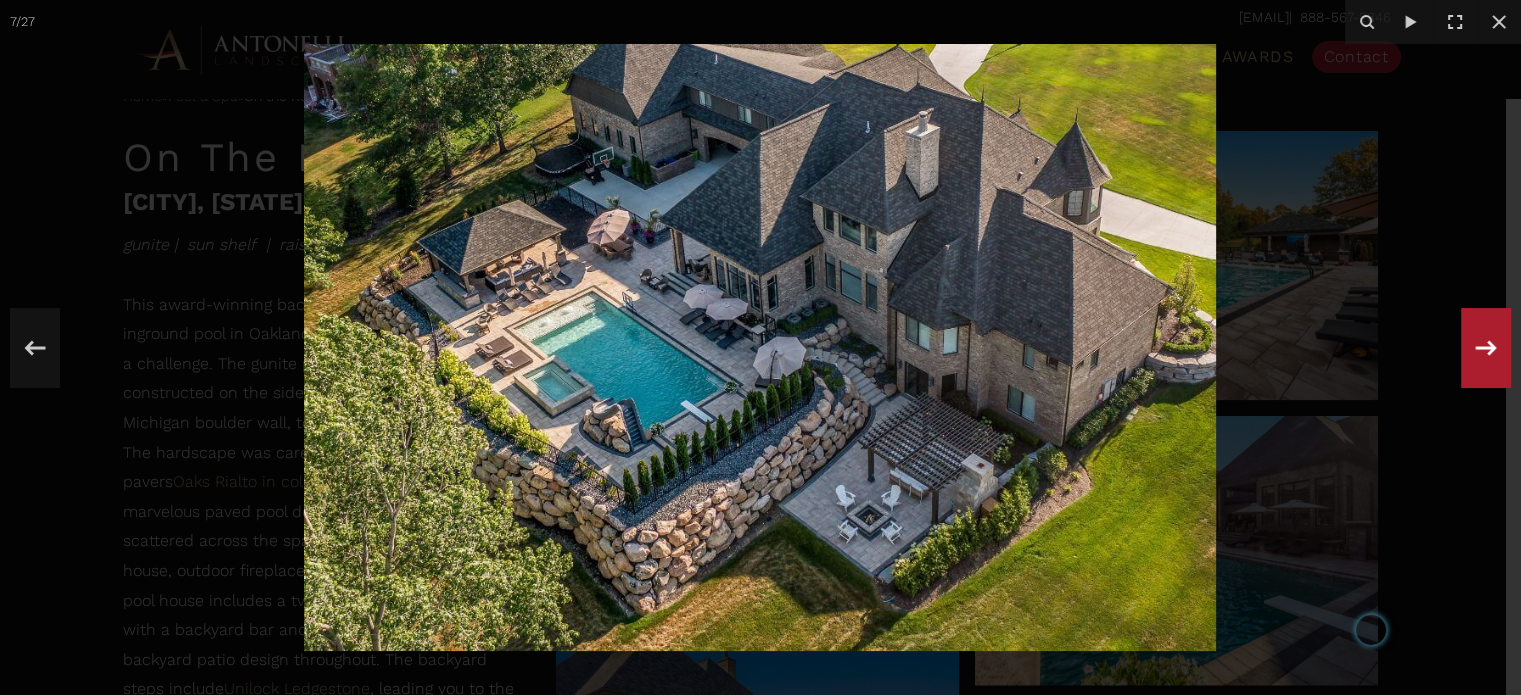 click 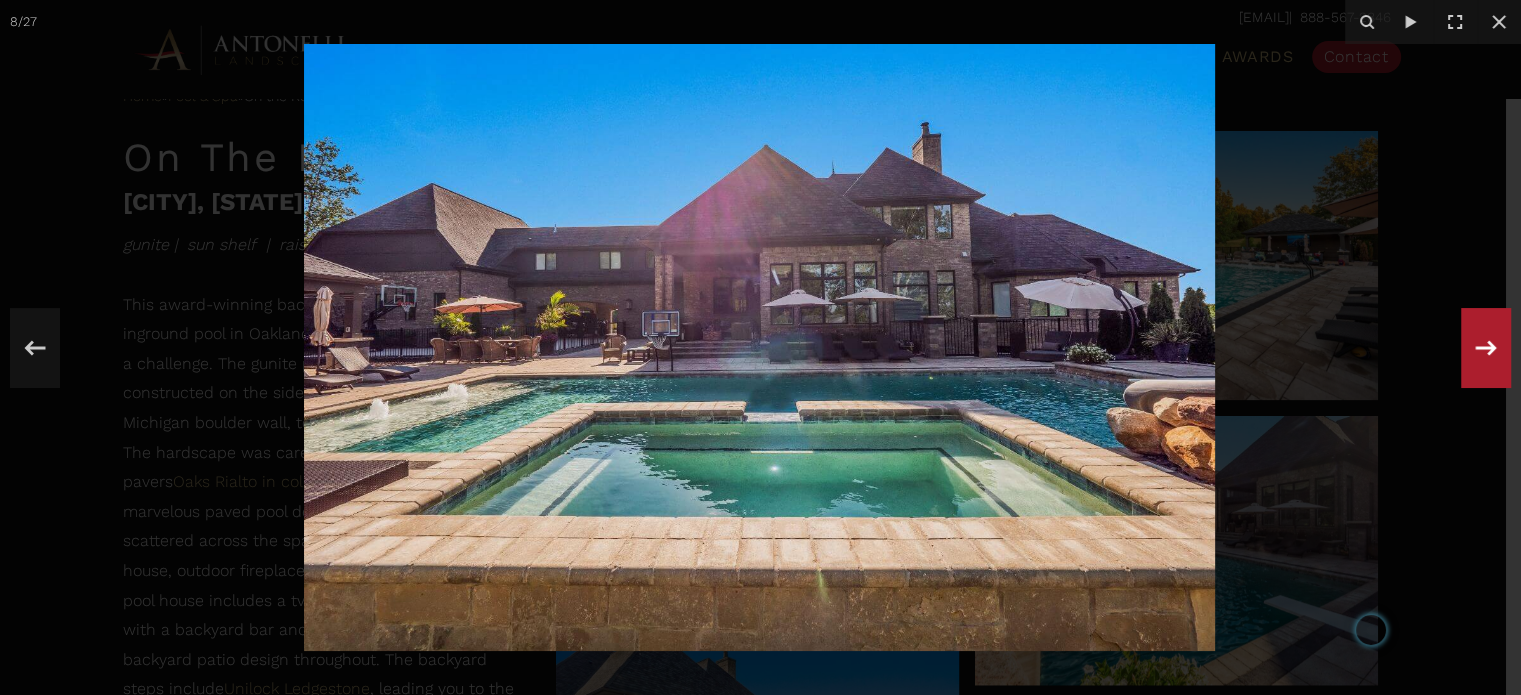 click 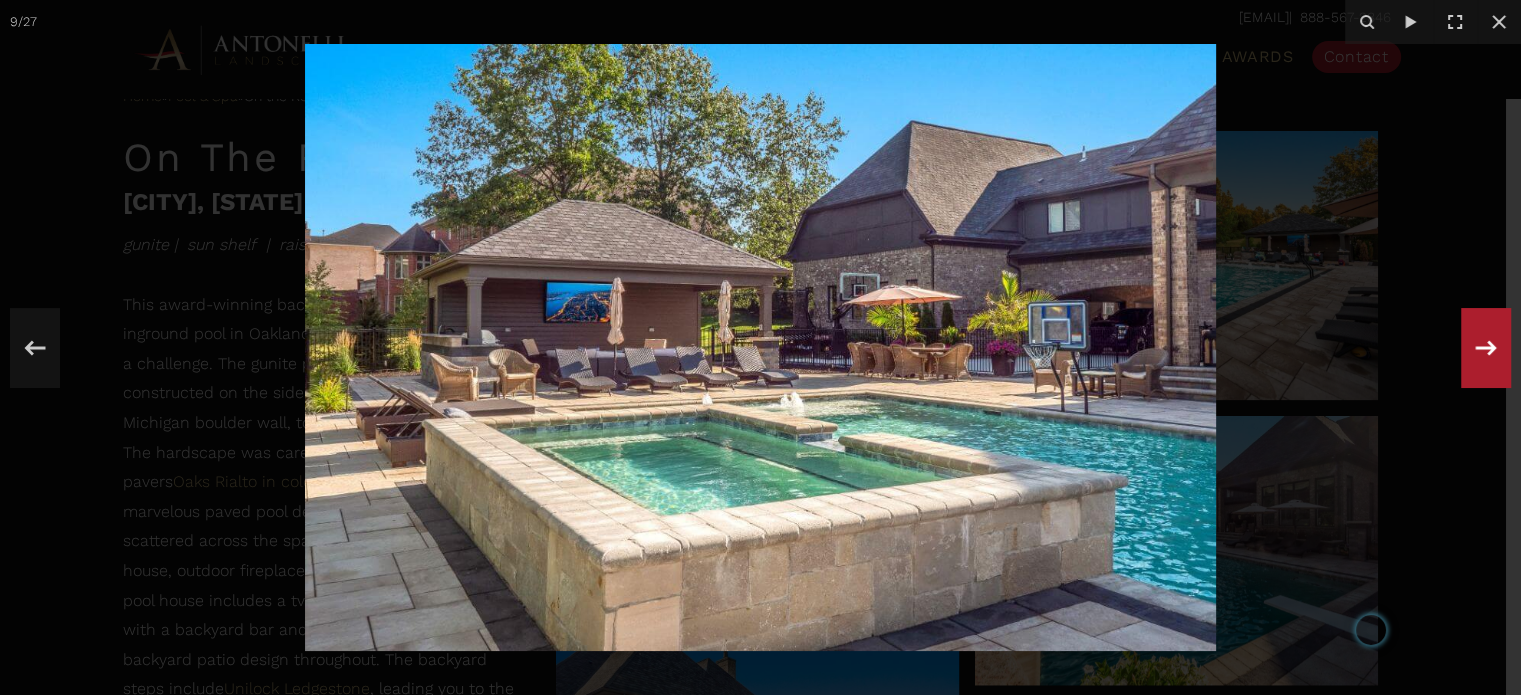 click 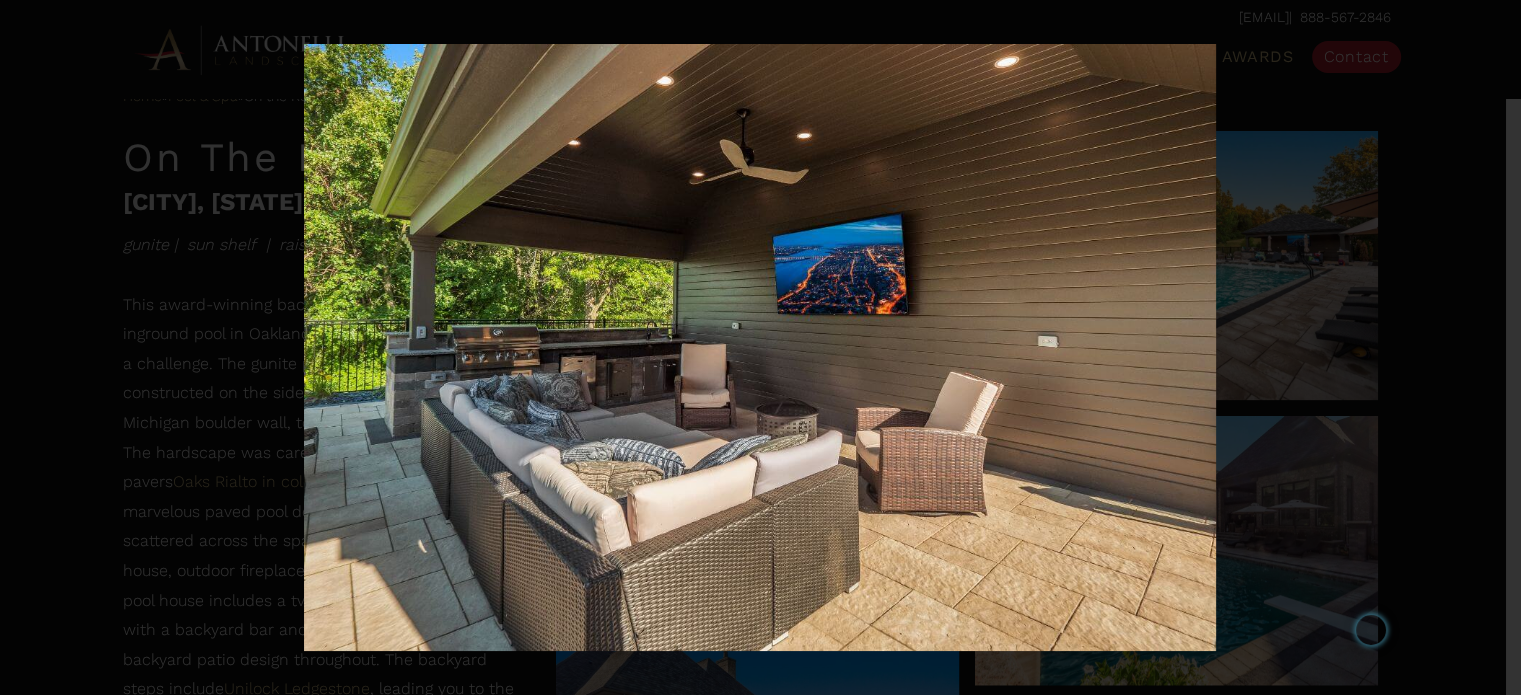 click on "10  /  27" at bounding box center [760, 347] 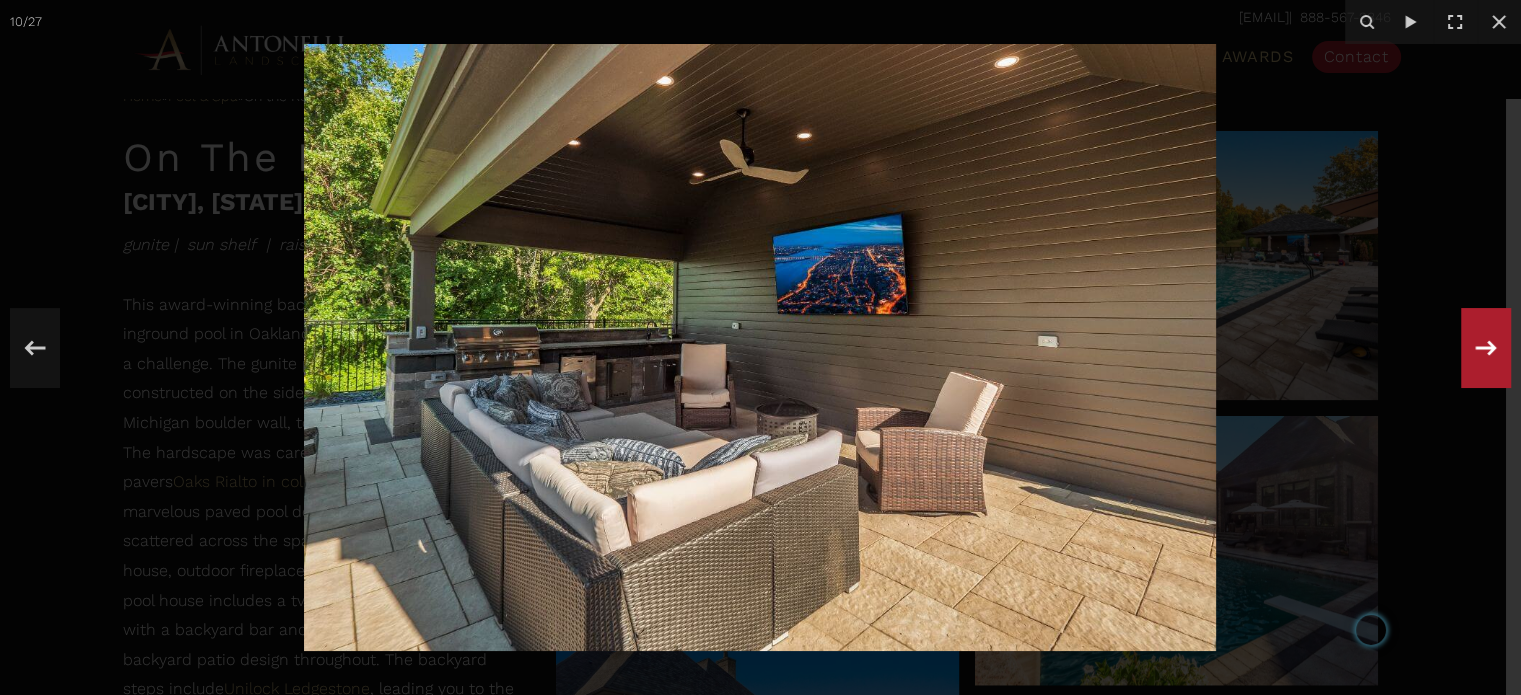 click 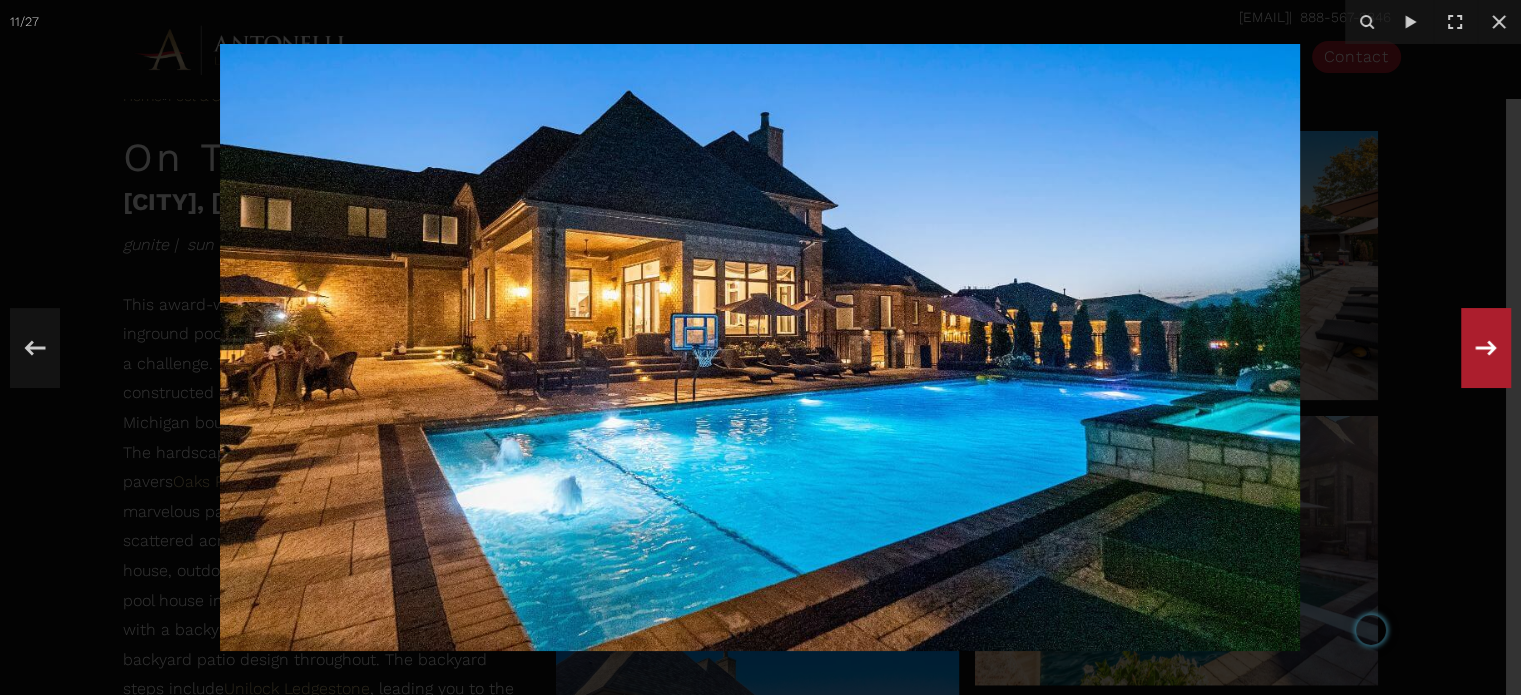 click 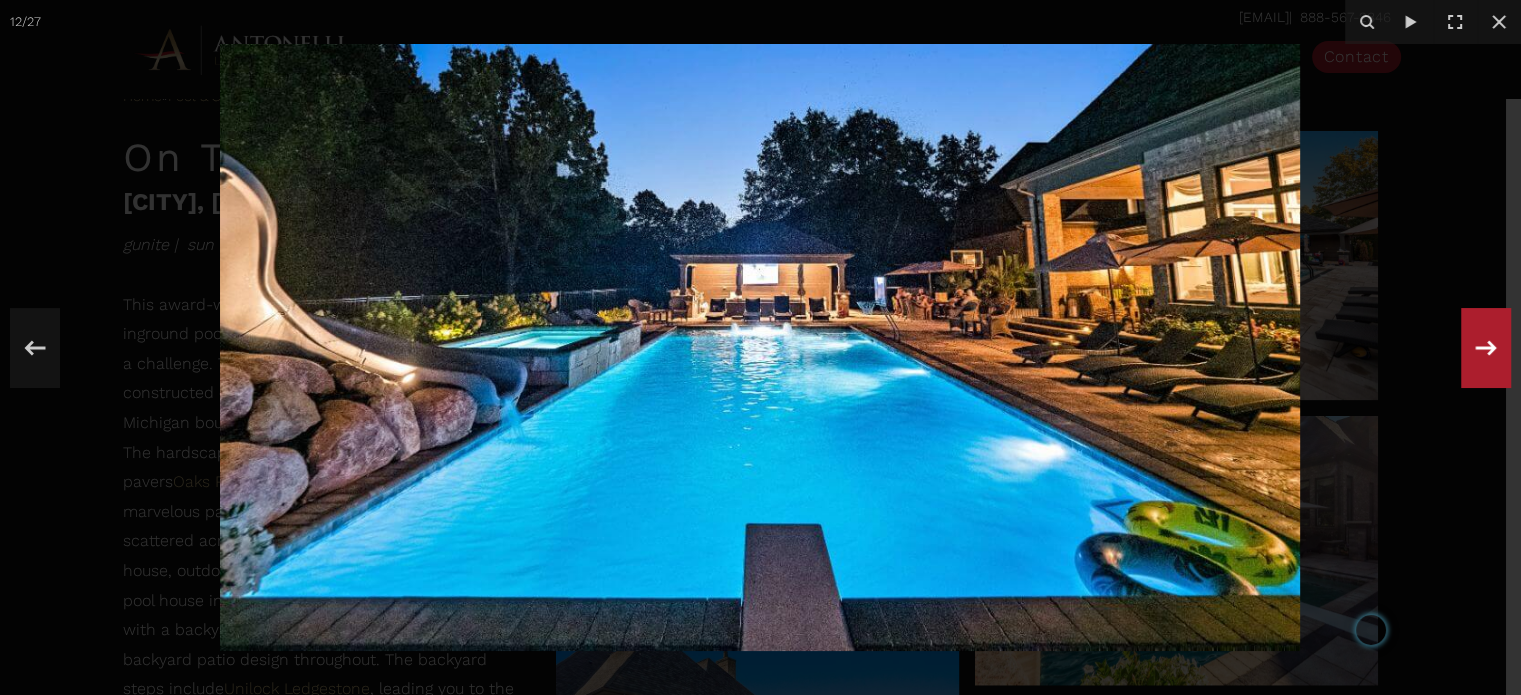 click 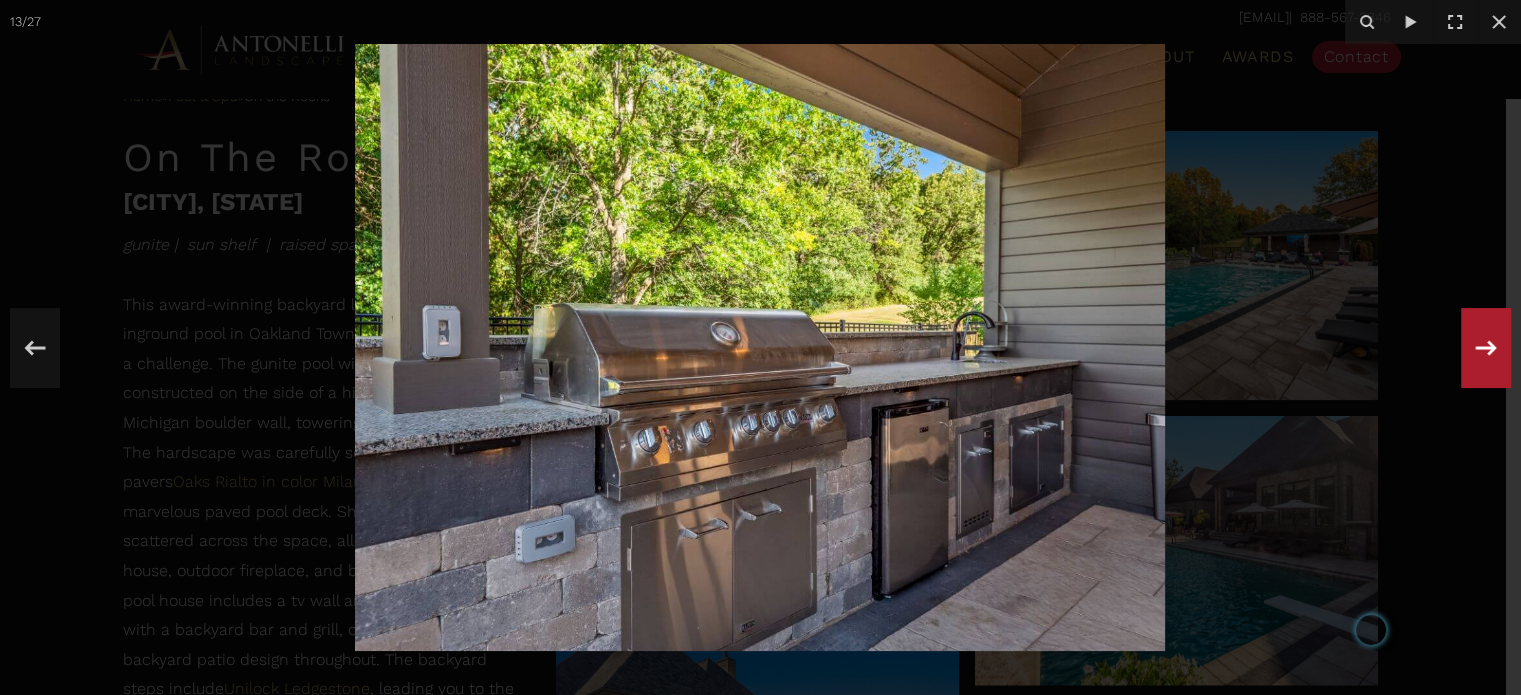 click on "13  /  27" at bounding box center [760, 347] 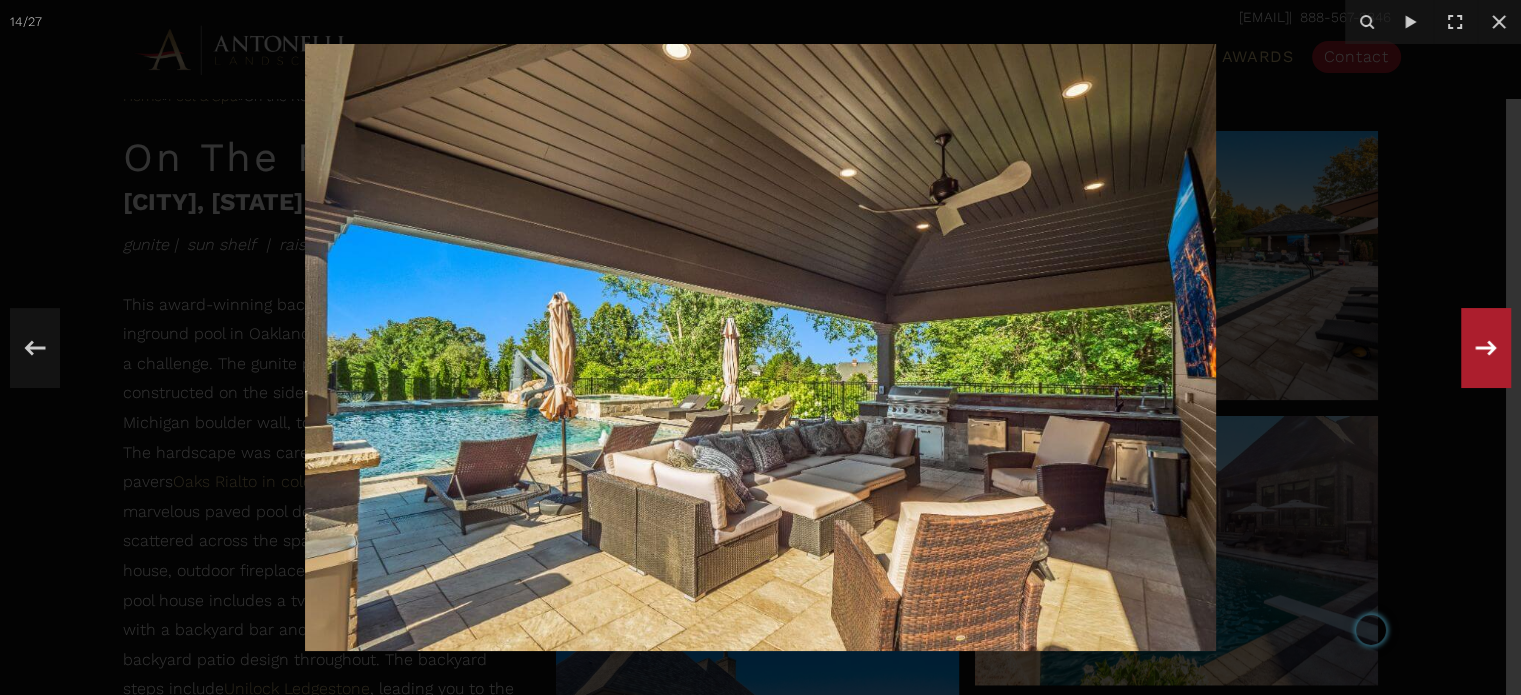 click on "14  /  27" at bounding box center [760, 347] 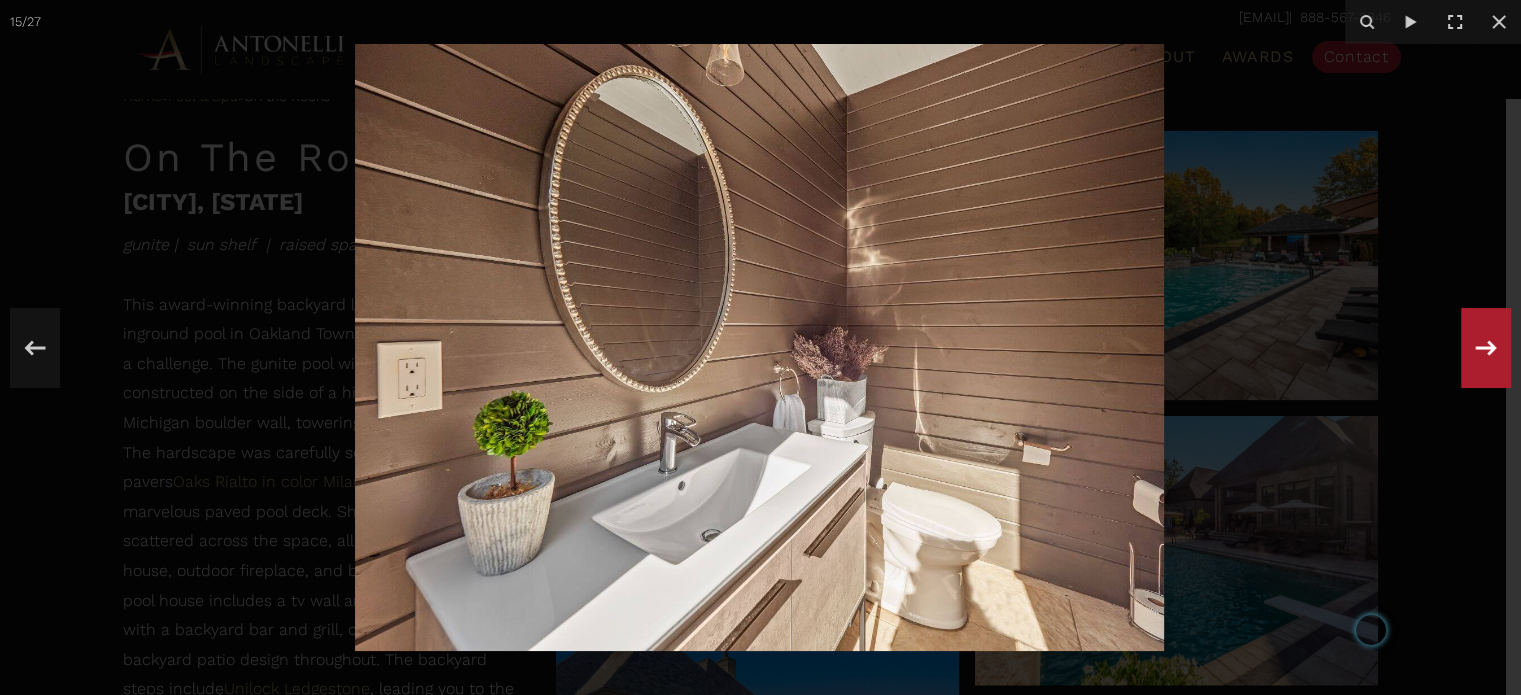 click 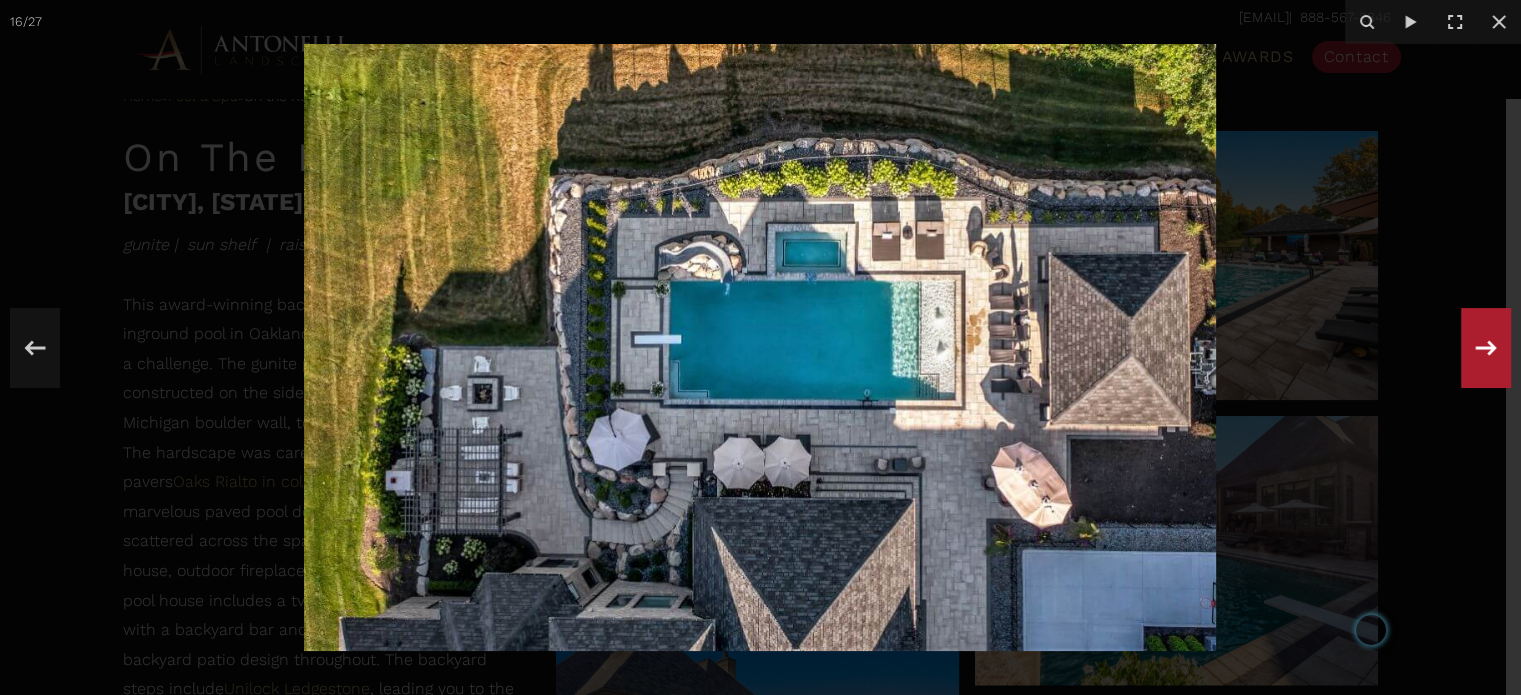 click 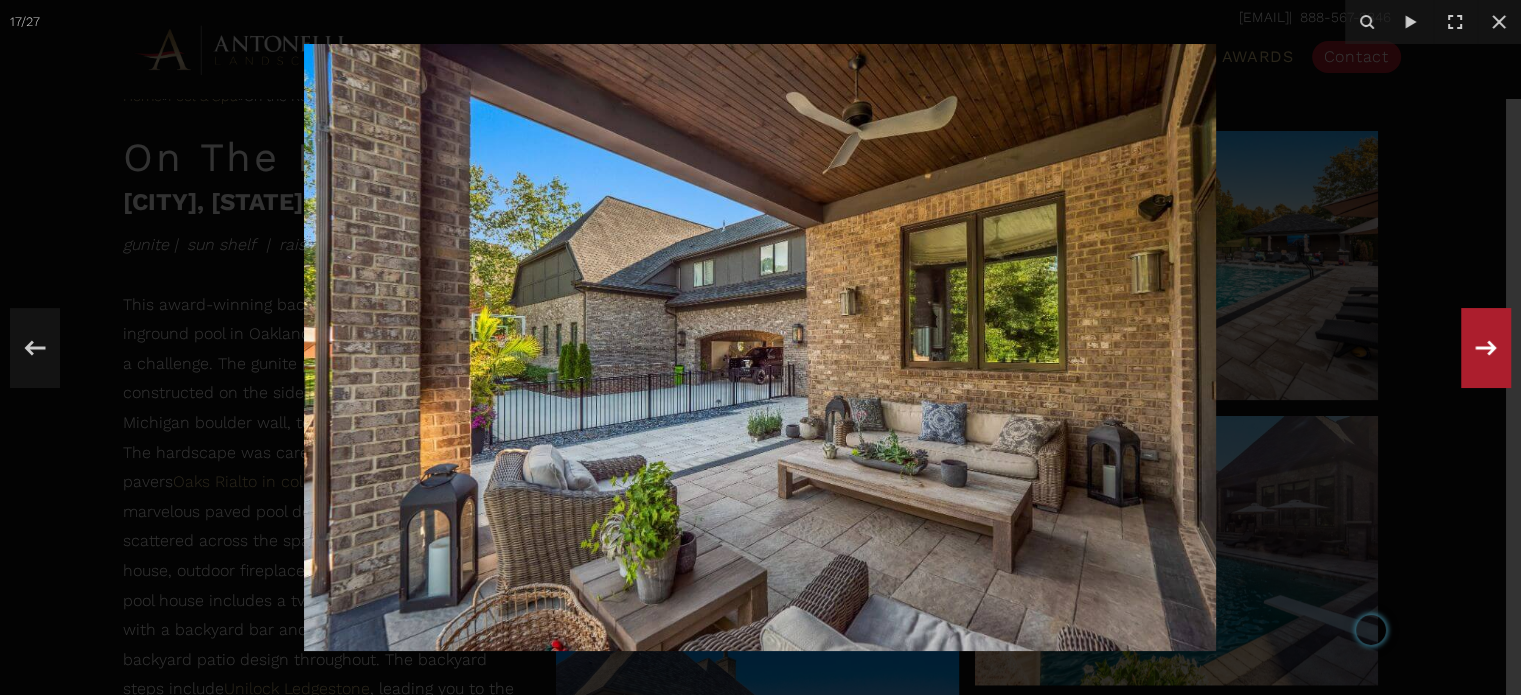 click 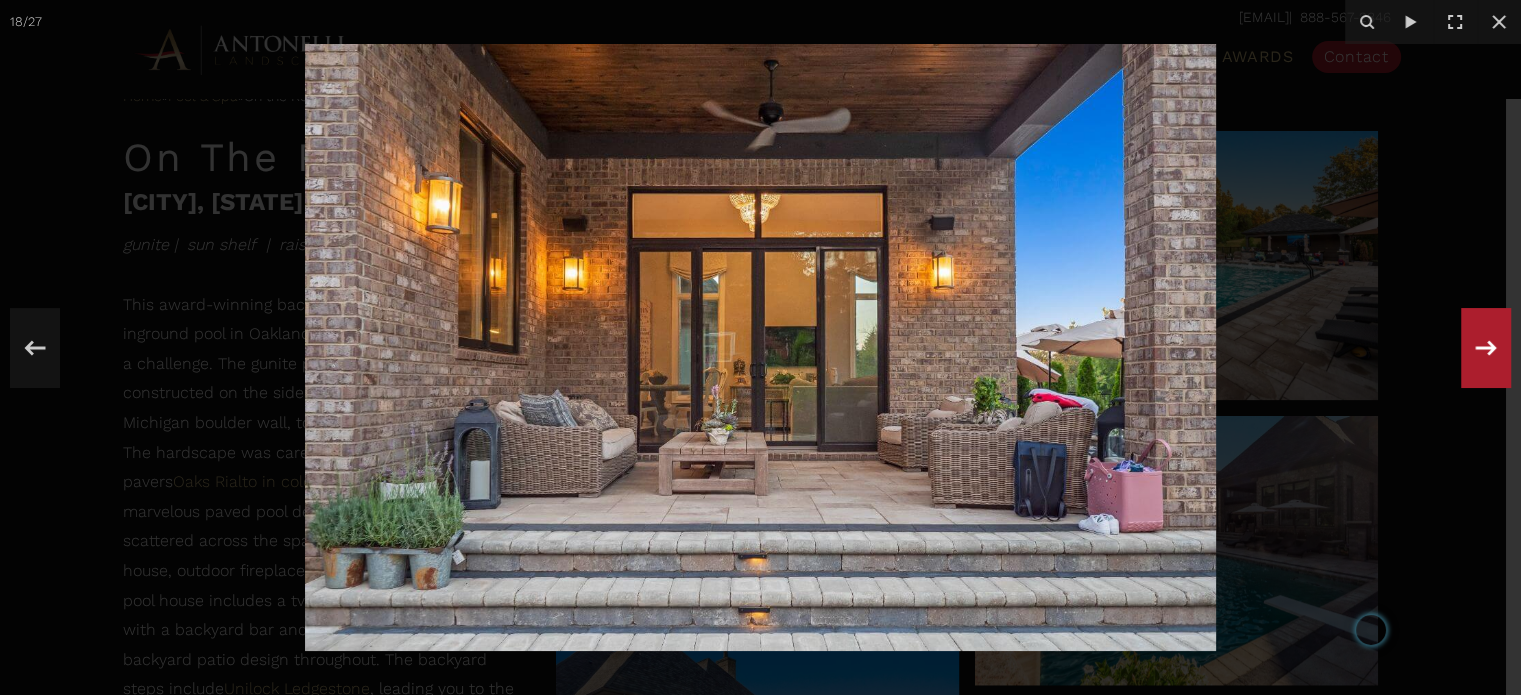 click 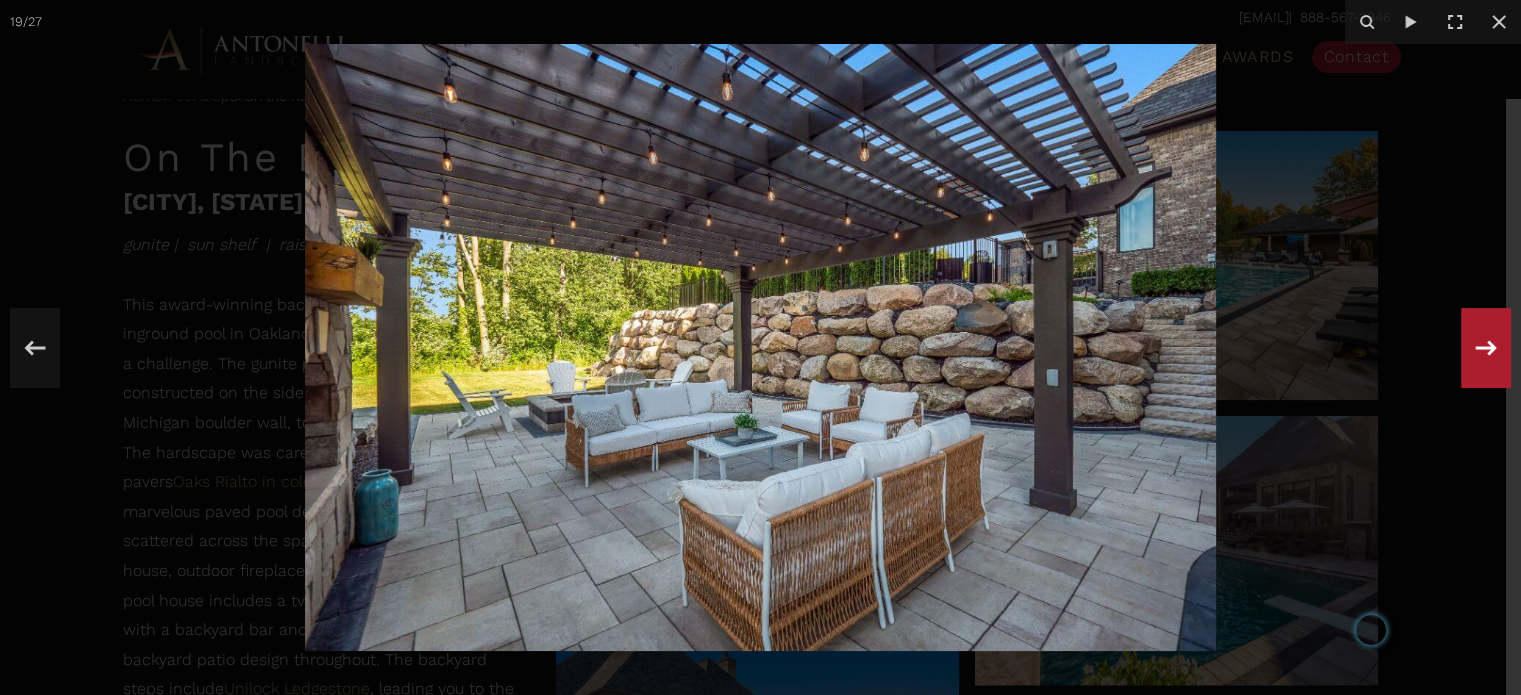 click 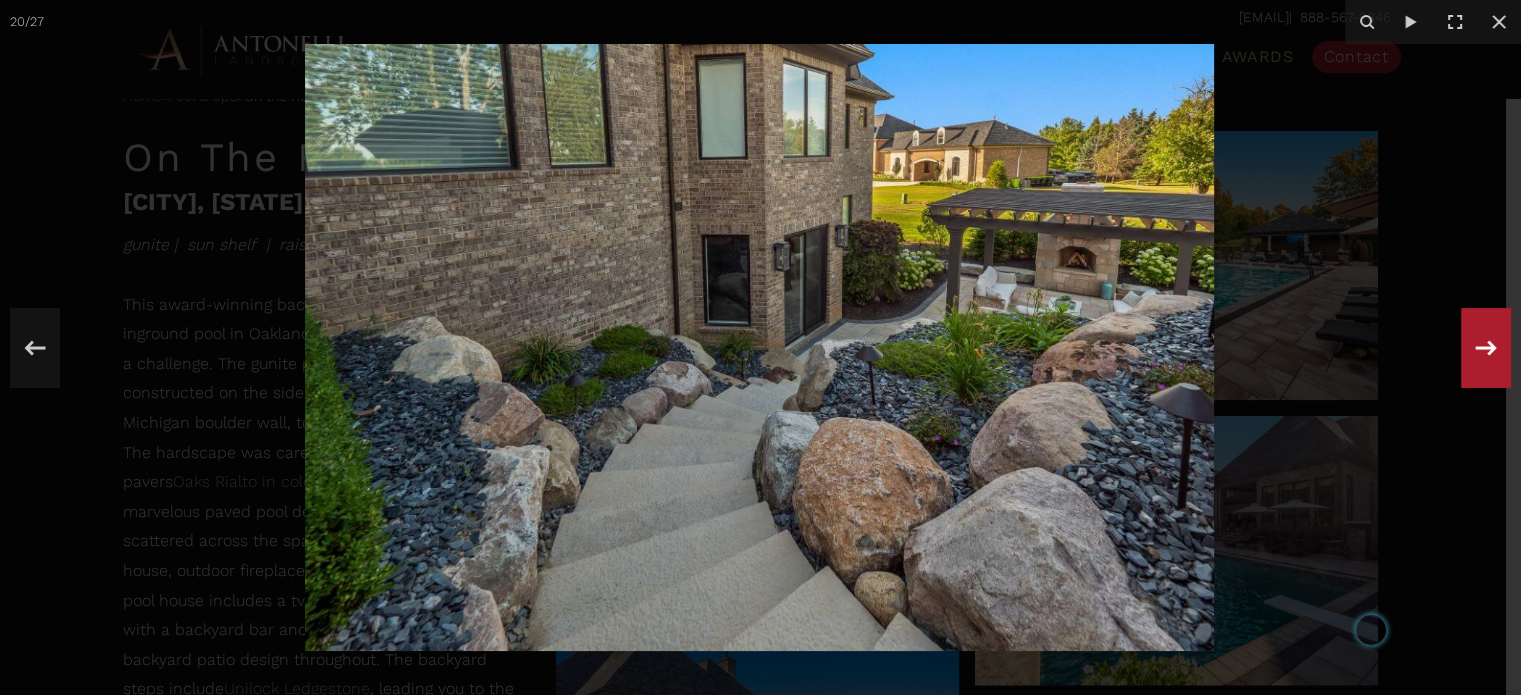 click 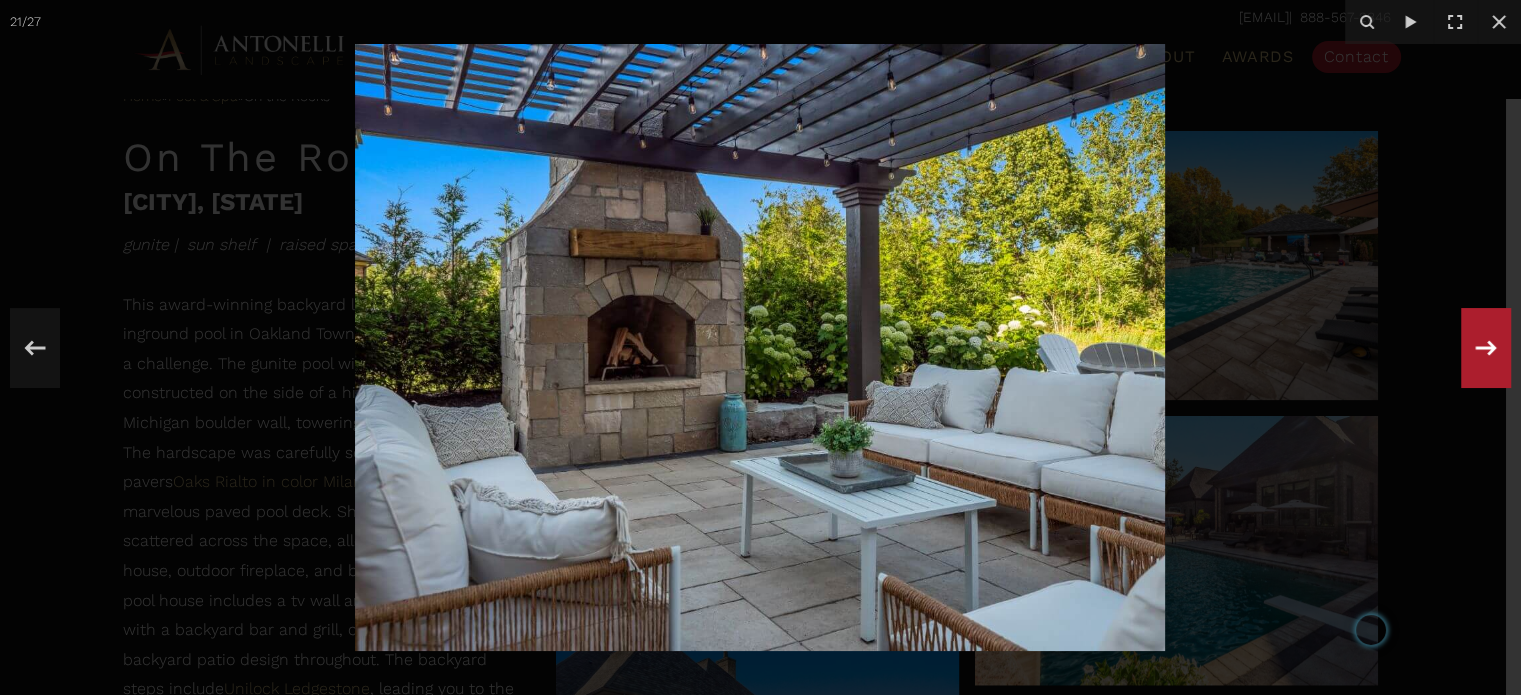 click 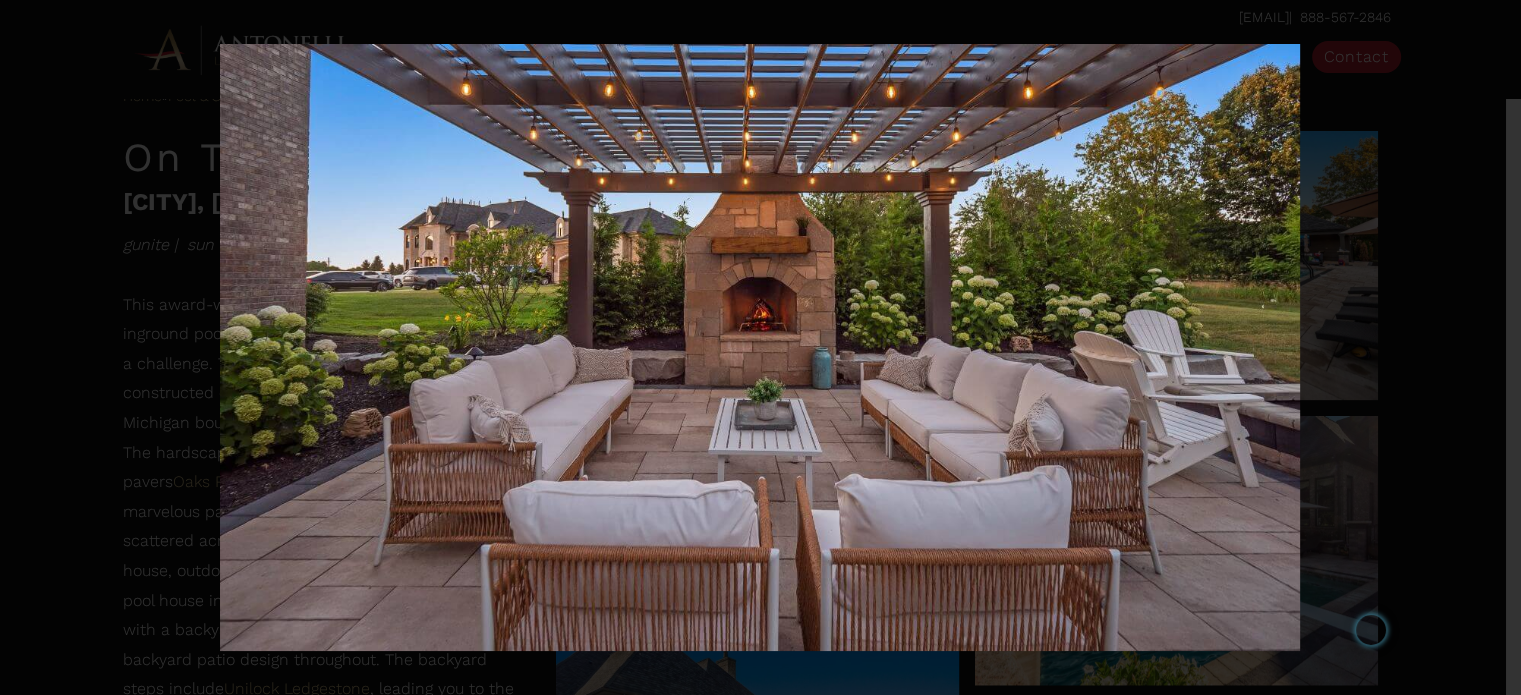 click on "22  /  27" at bounding box center (760, 347) 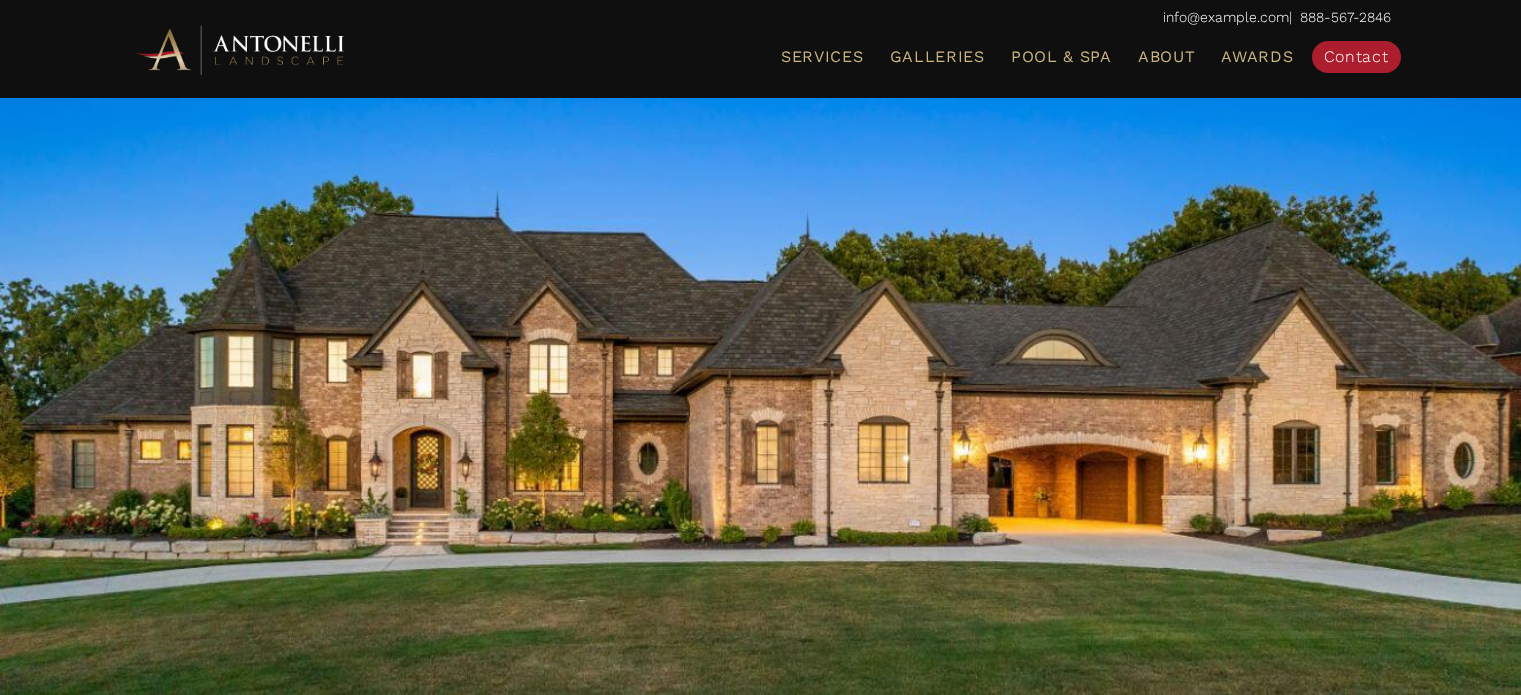 scroll, scrollTop: 1300, scrollLeft: 0, axis: vertical 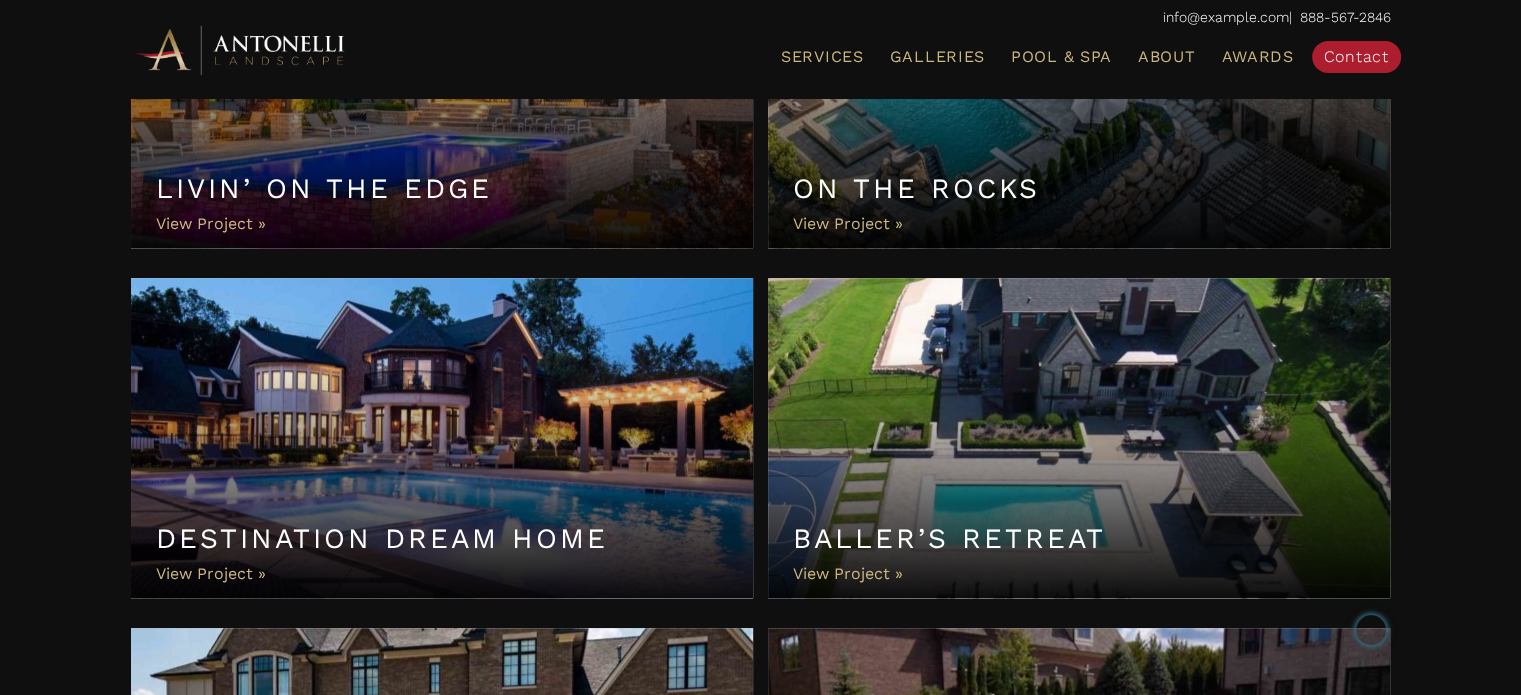 click on "Destination Dream Home" at bounding box center (442, 438) 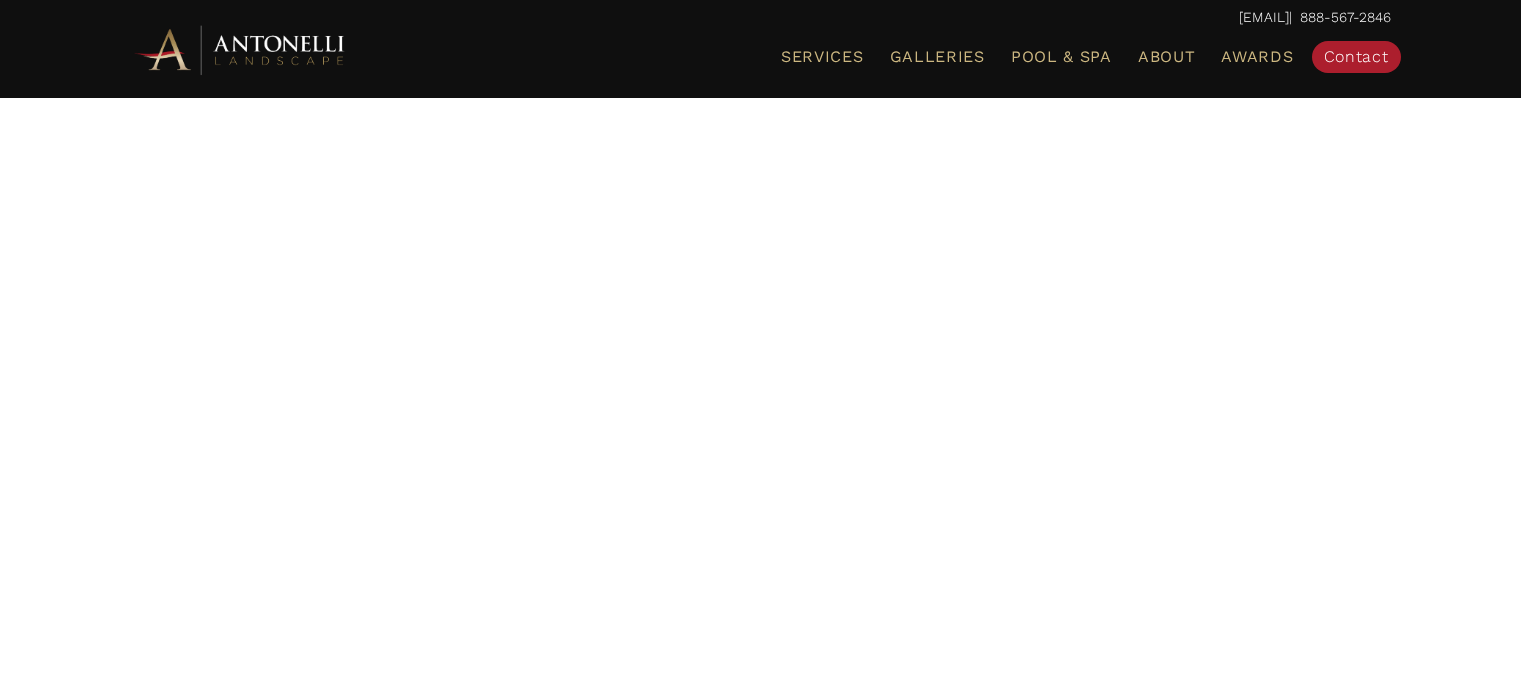 scroll, scrollTop: 0, scrollLeft: 0, axis: both 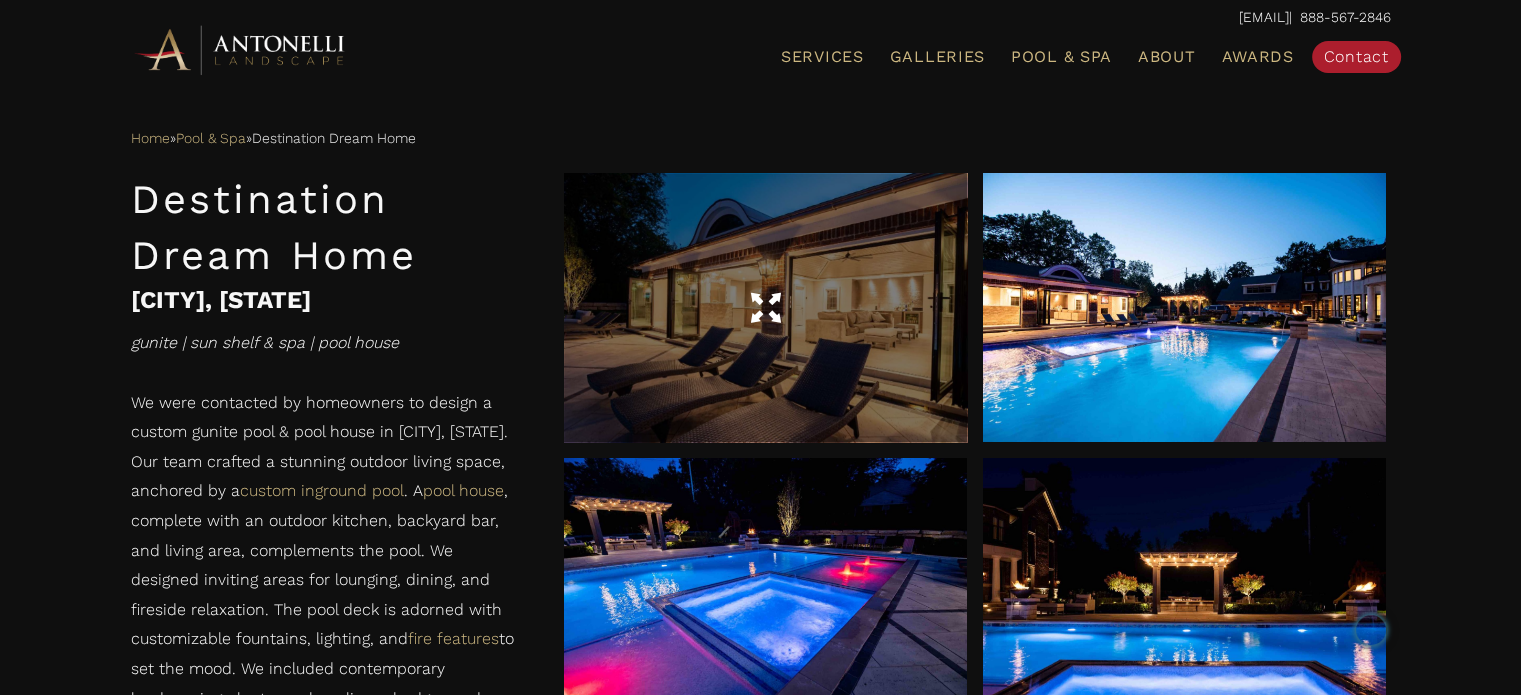 click at bounding box center (765, 307) 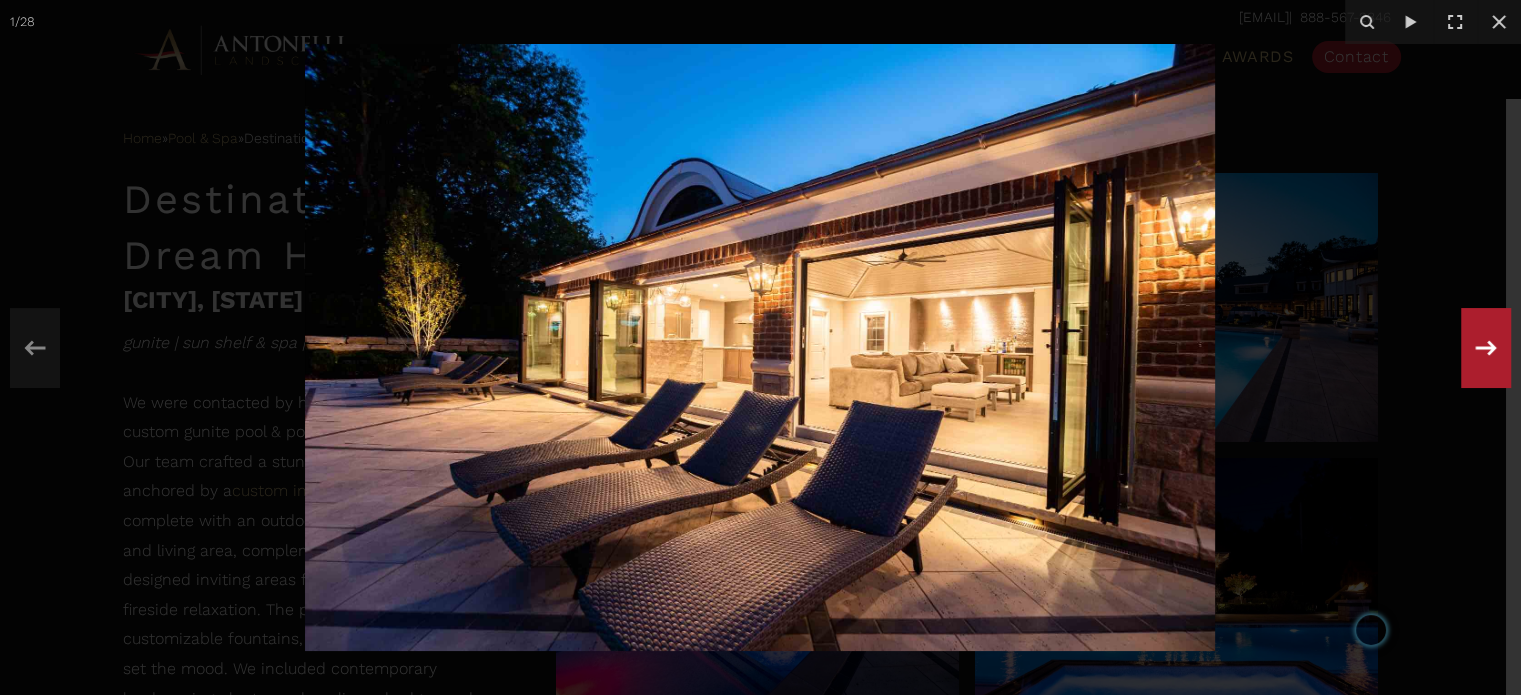 click 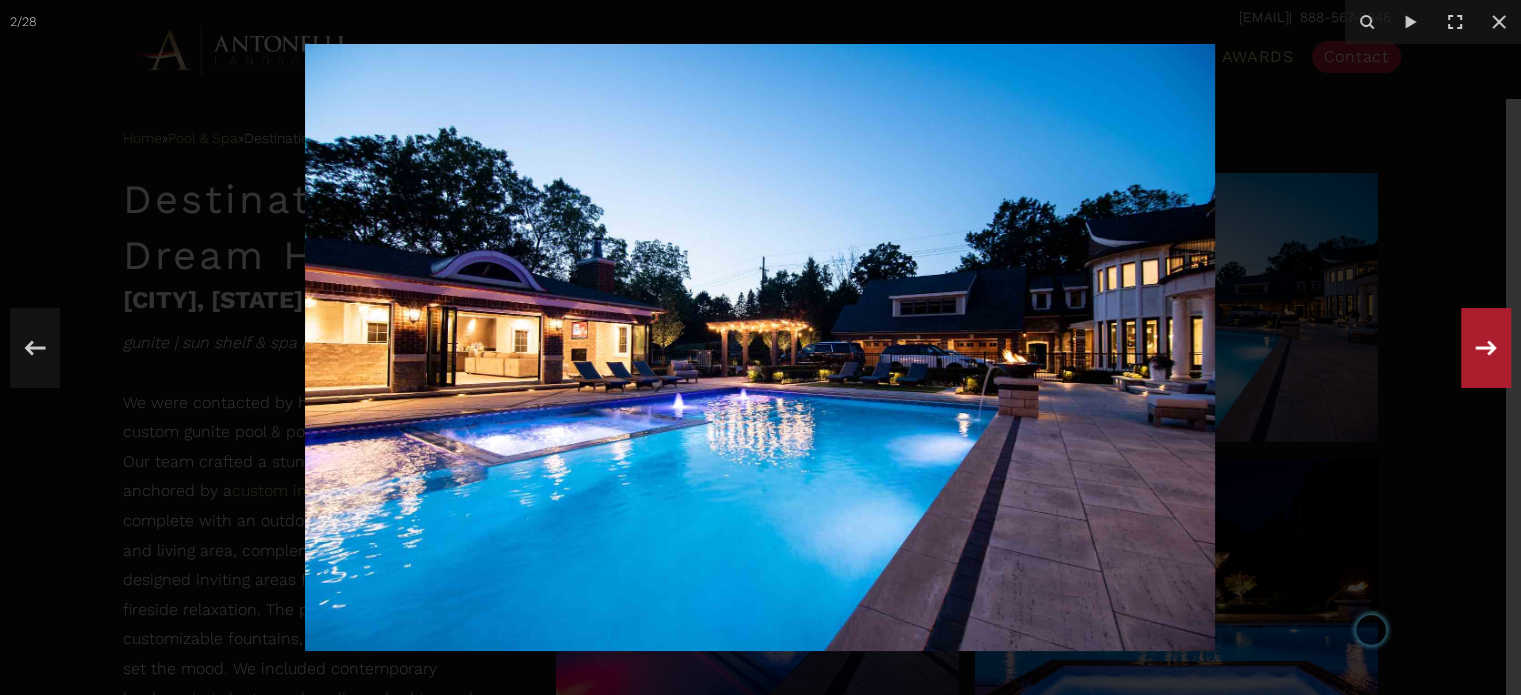 click 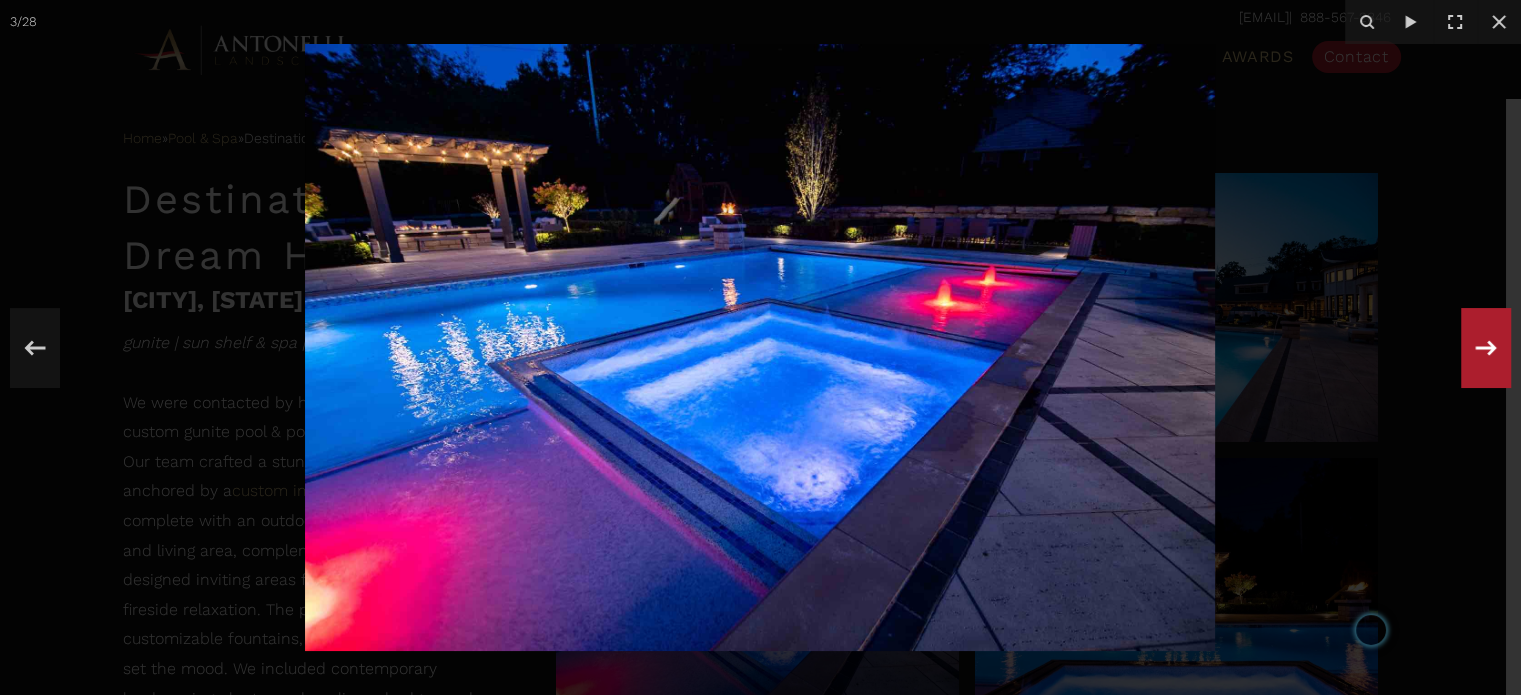 click 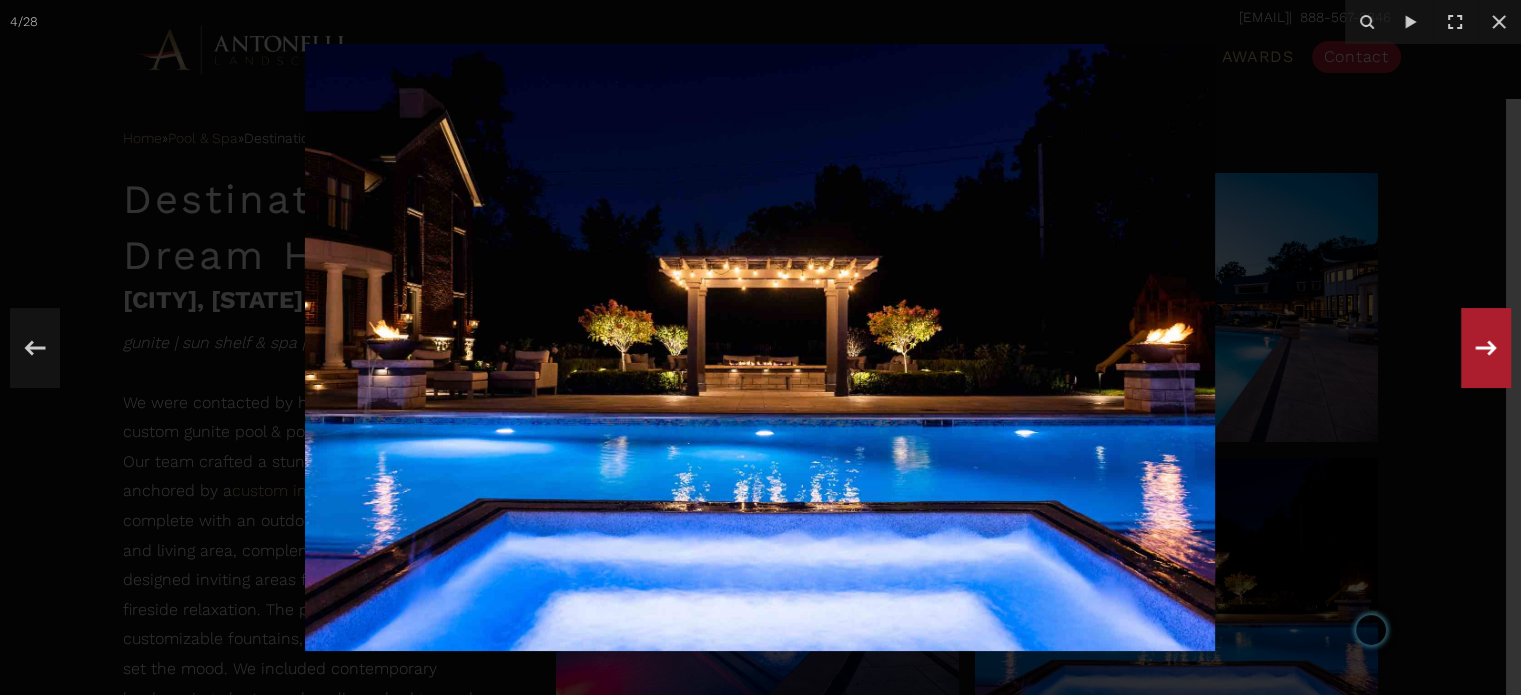 click 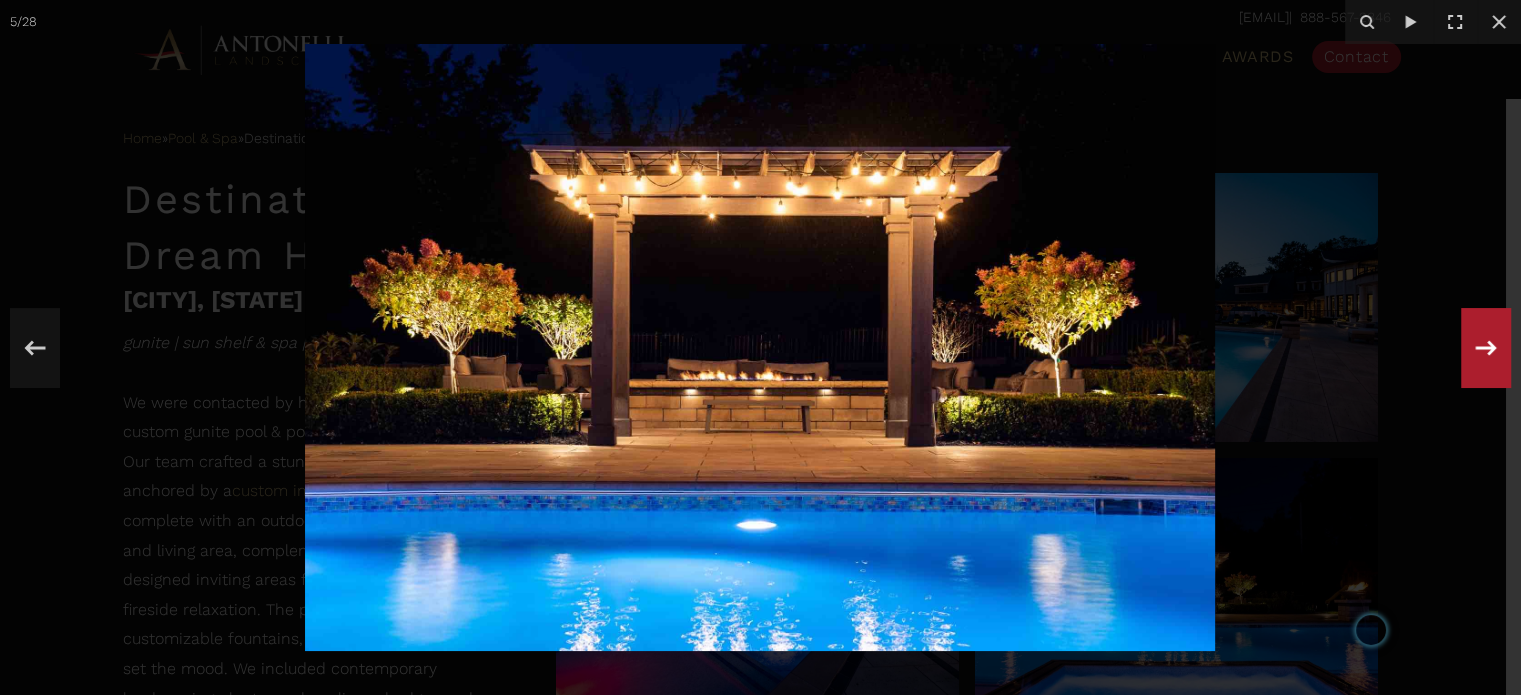 click 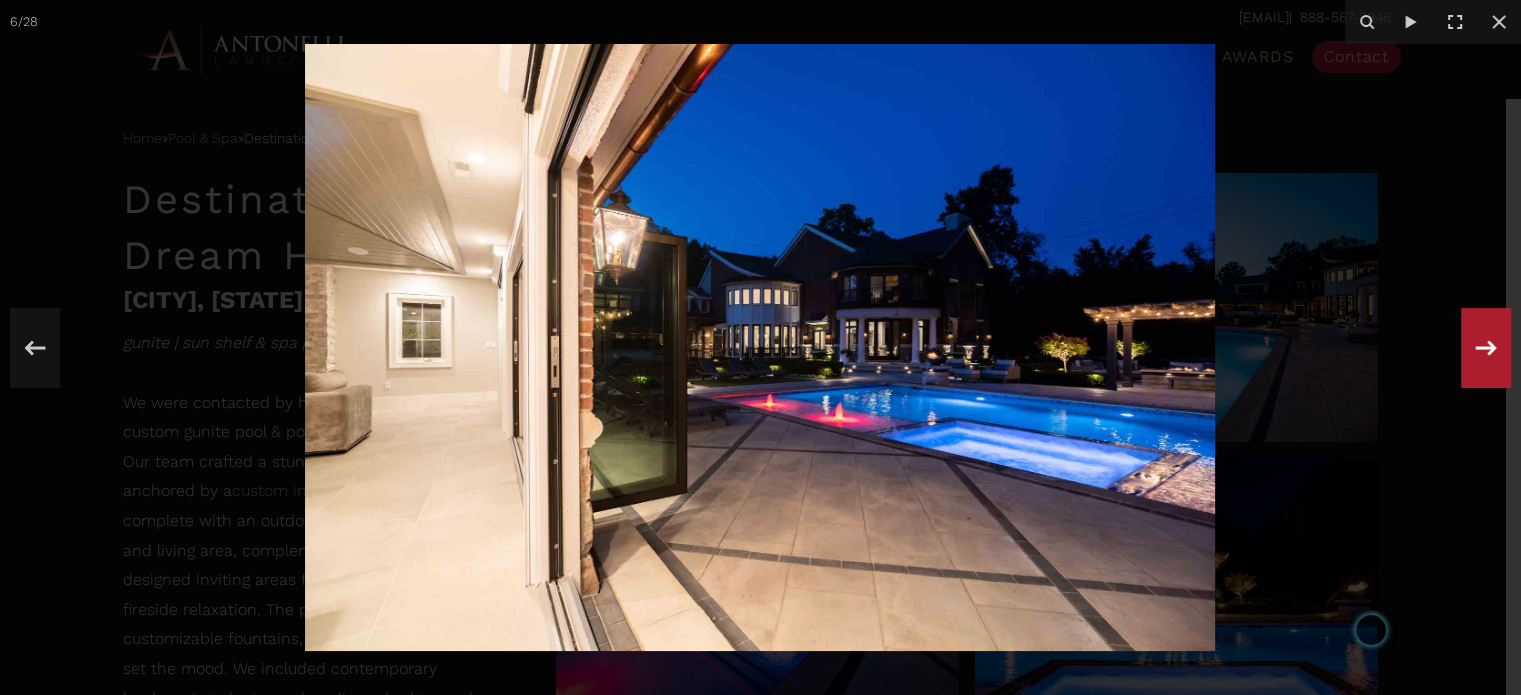 click 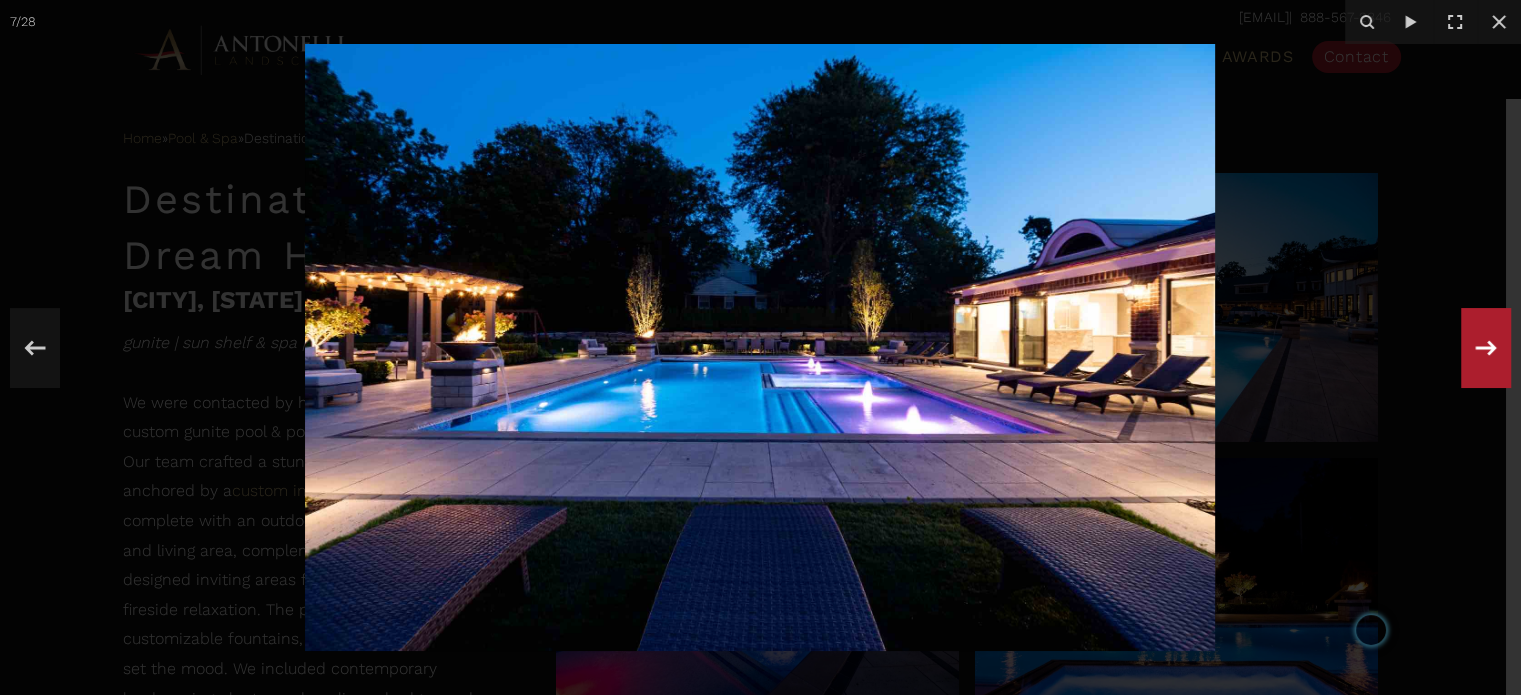click 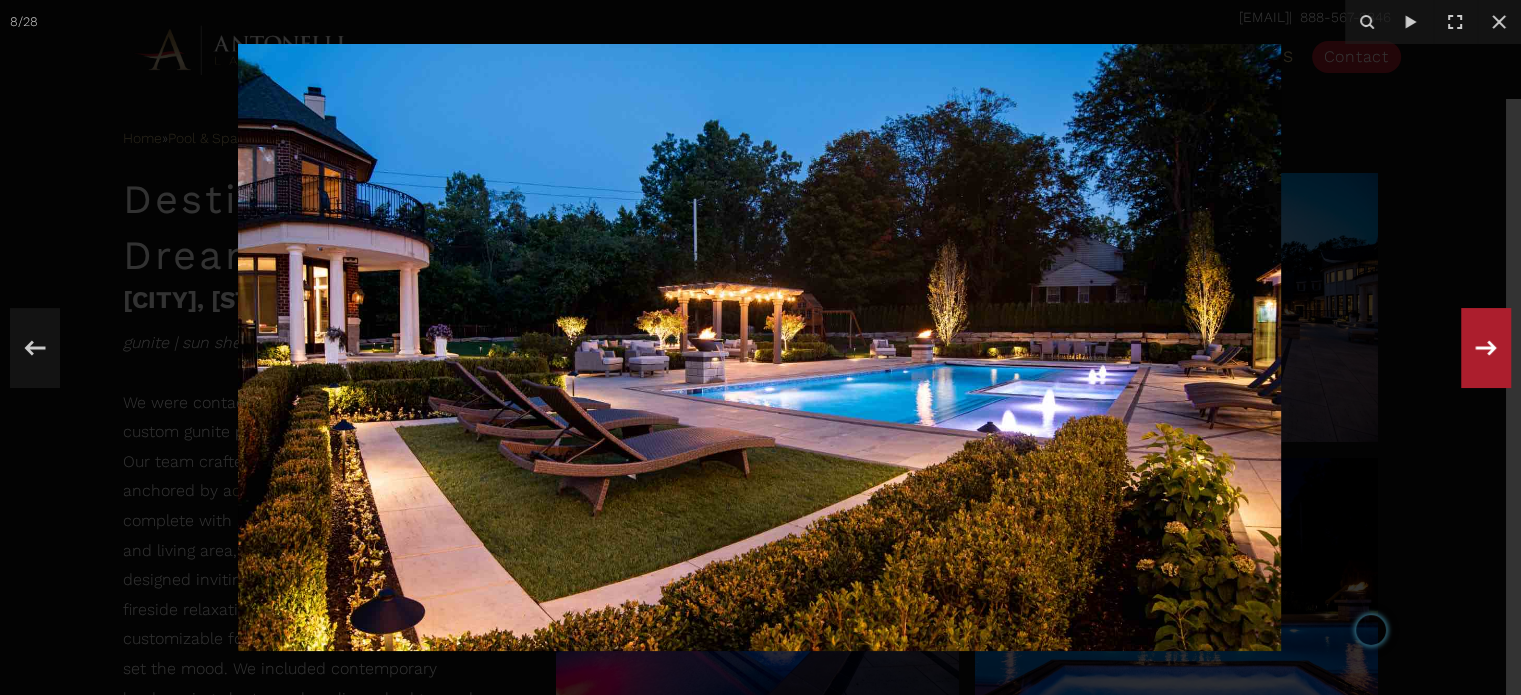 click 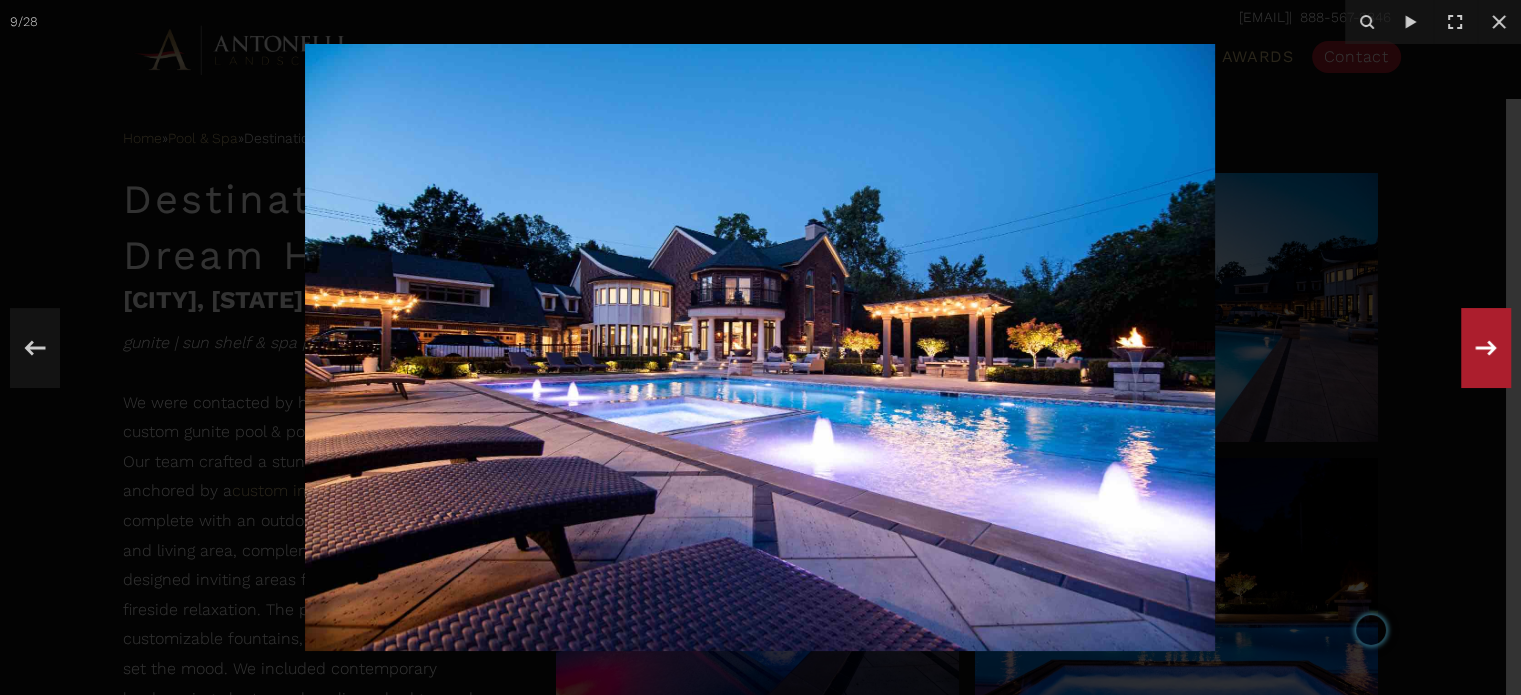 click 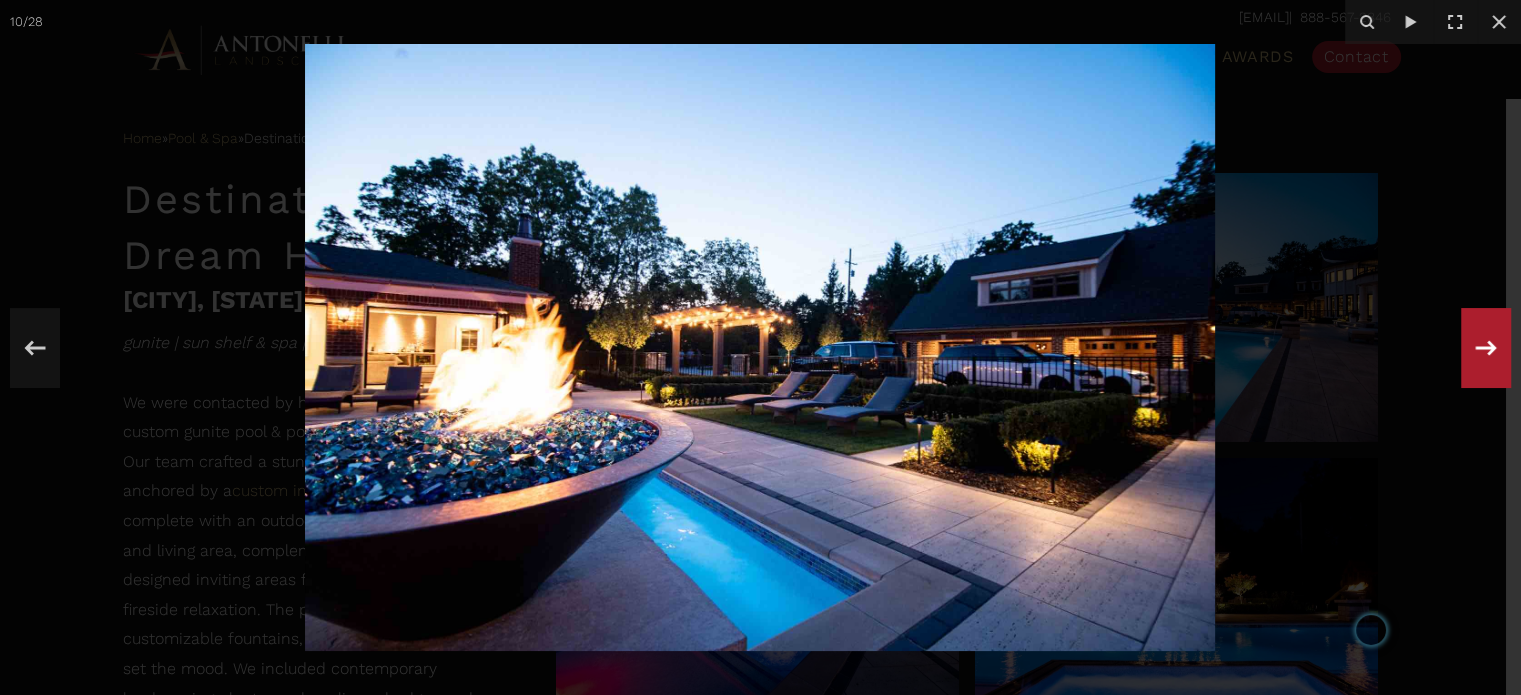 click 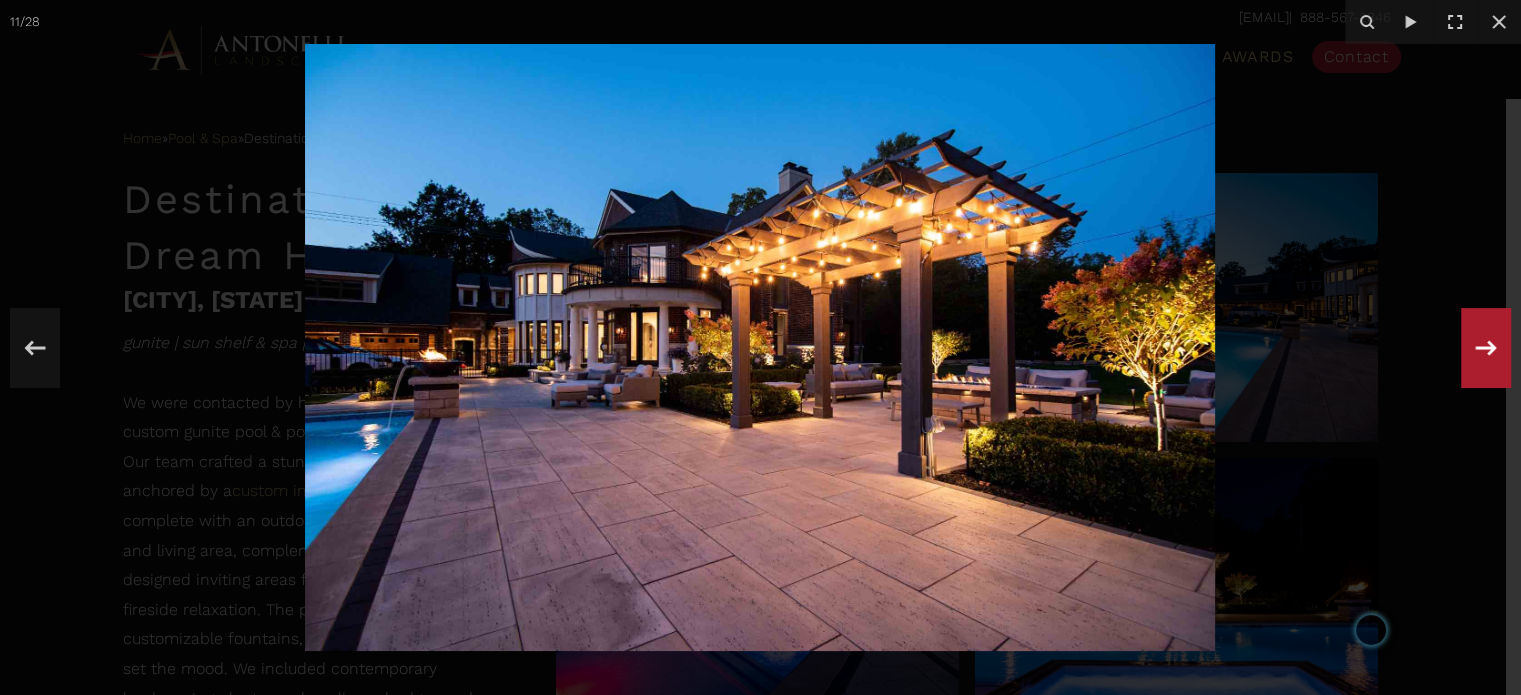 click 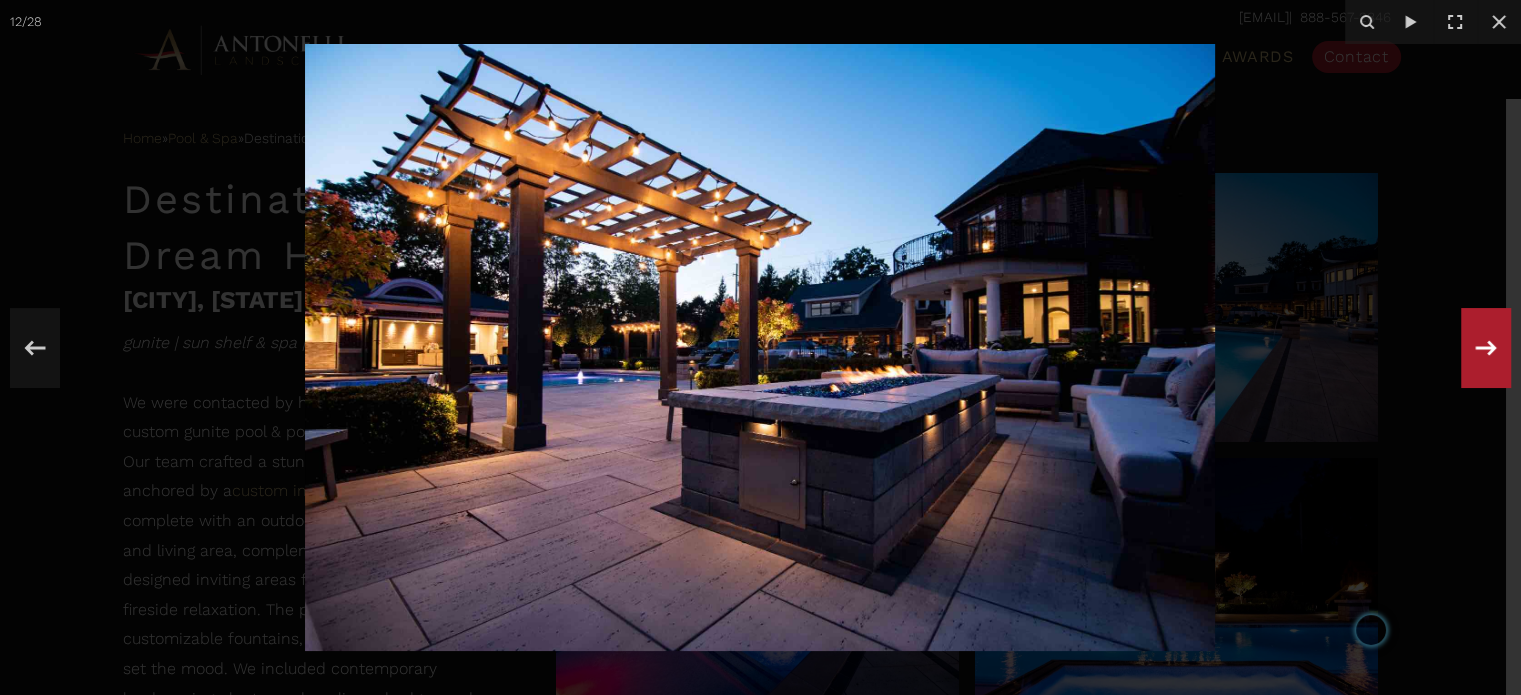 click 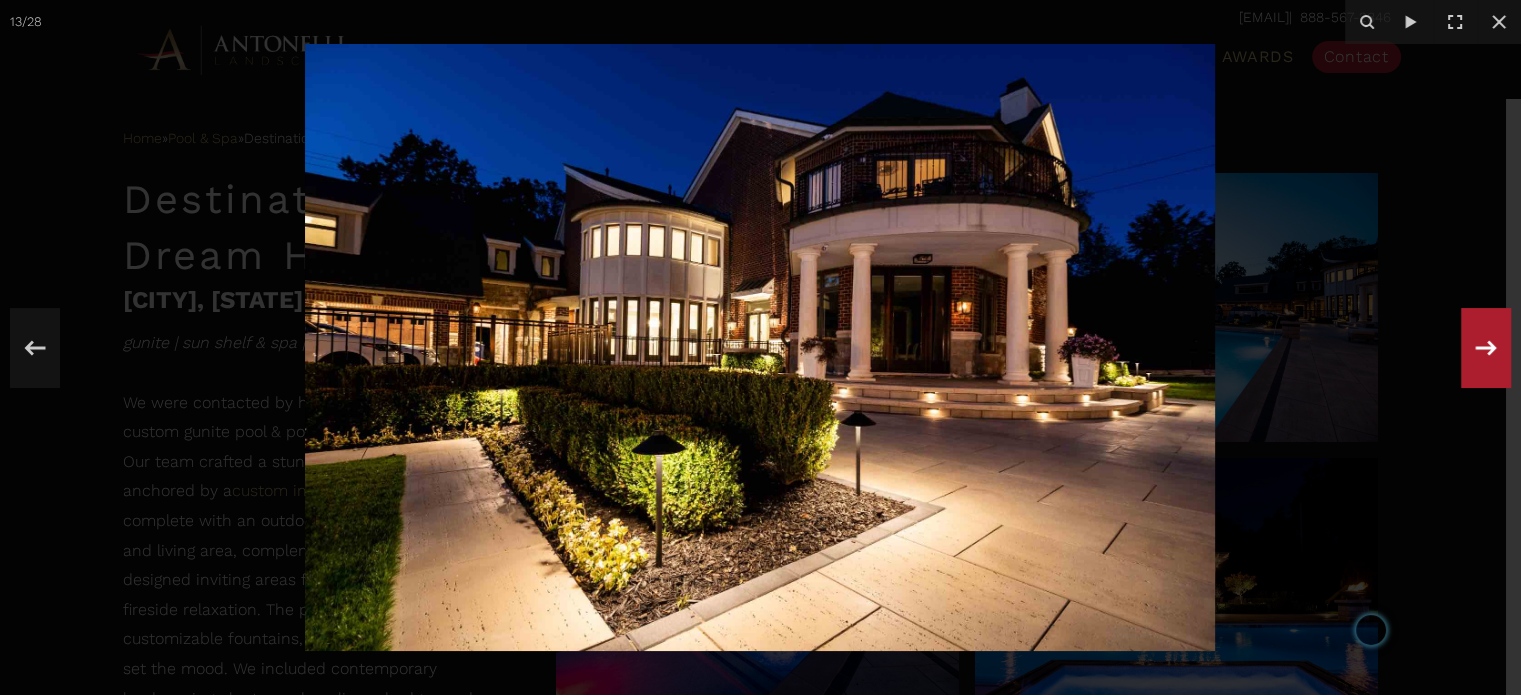 click 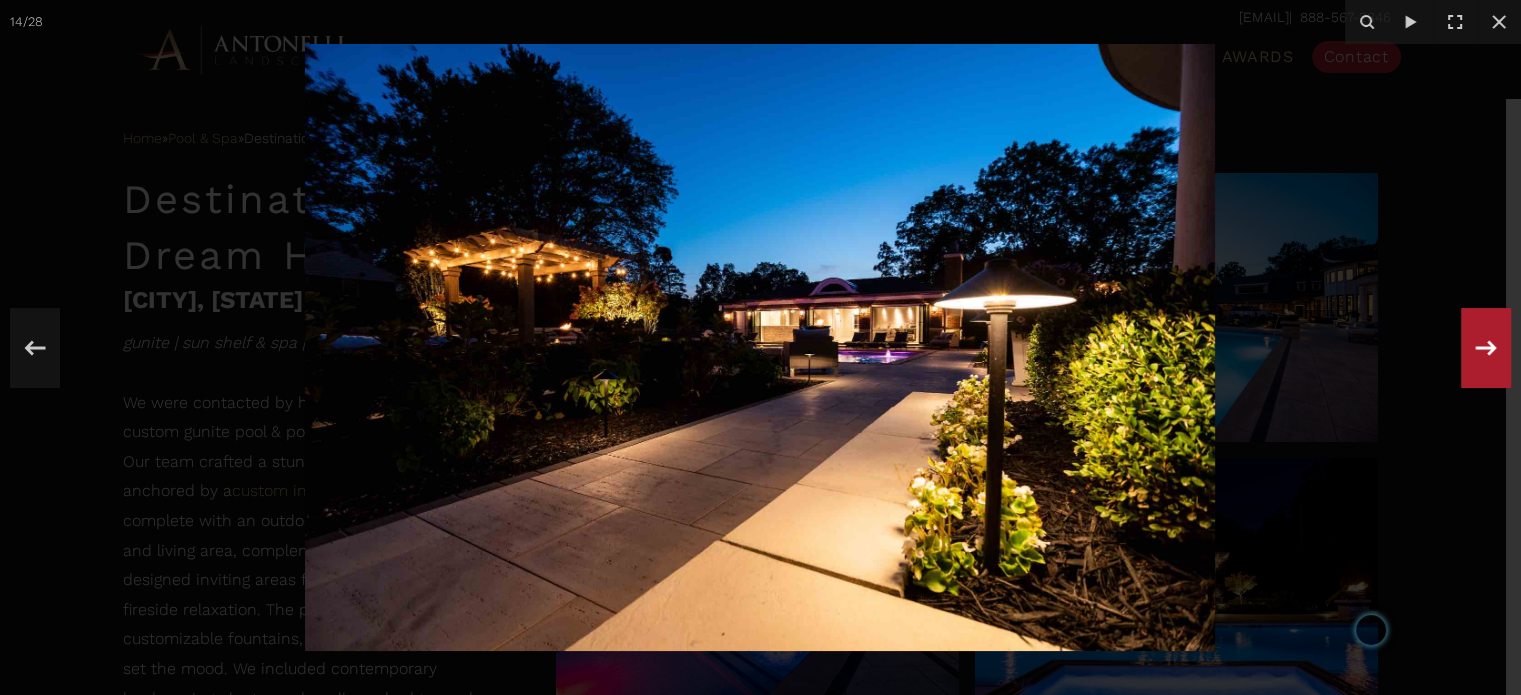 click 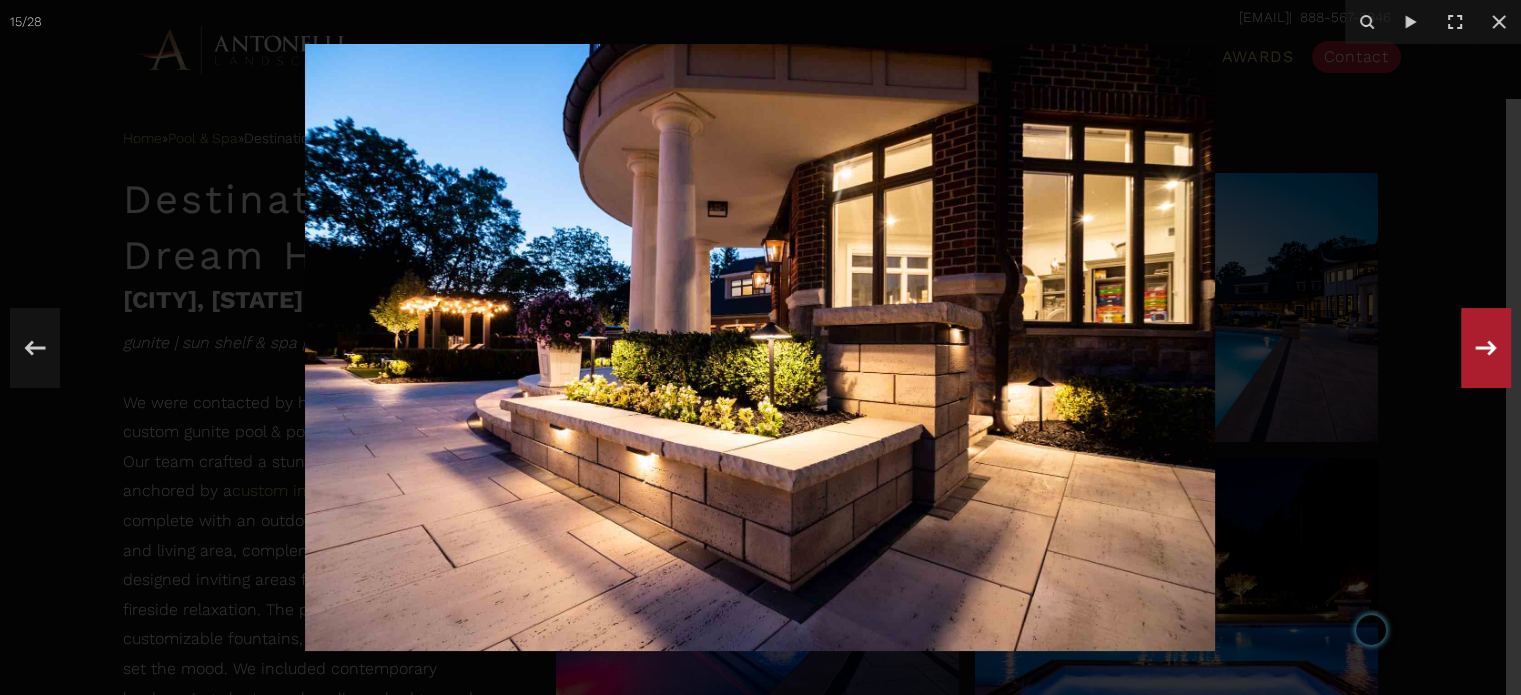 click 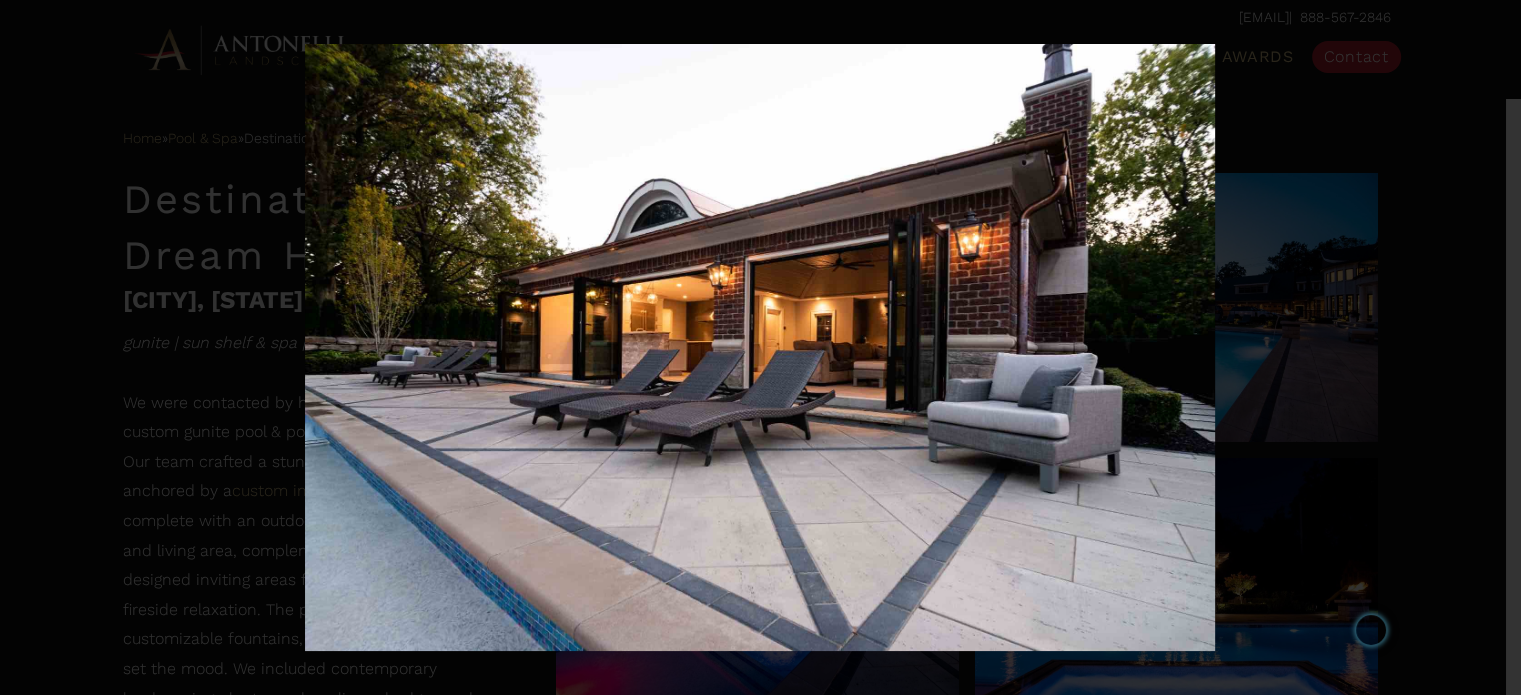 click on "16  /  28" at bounding box center [760, 347] 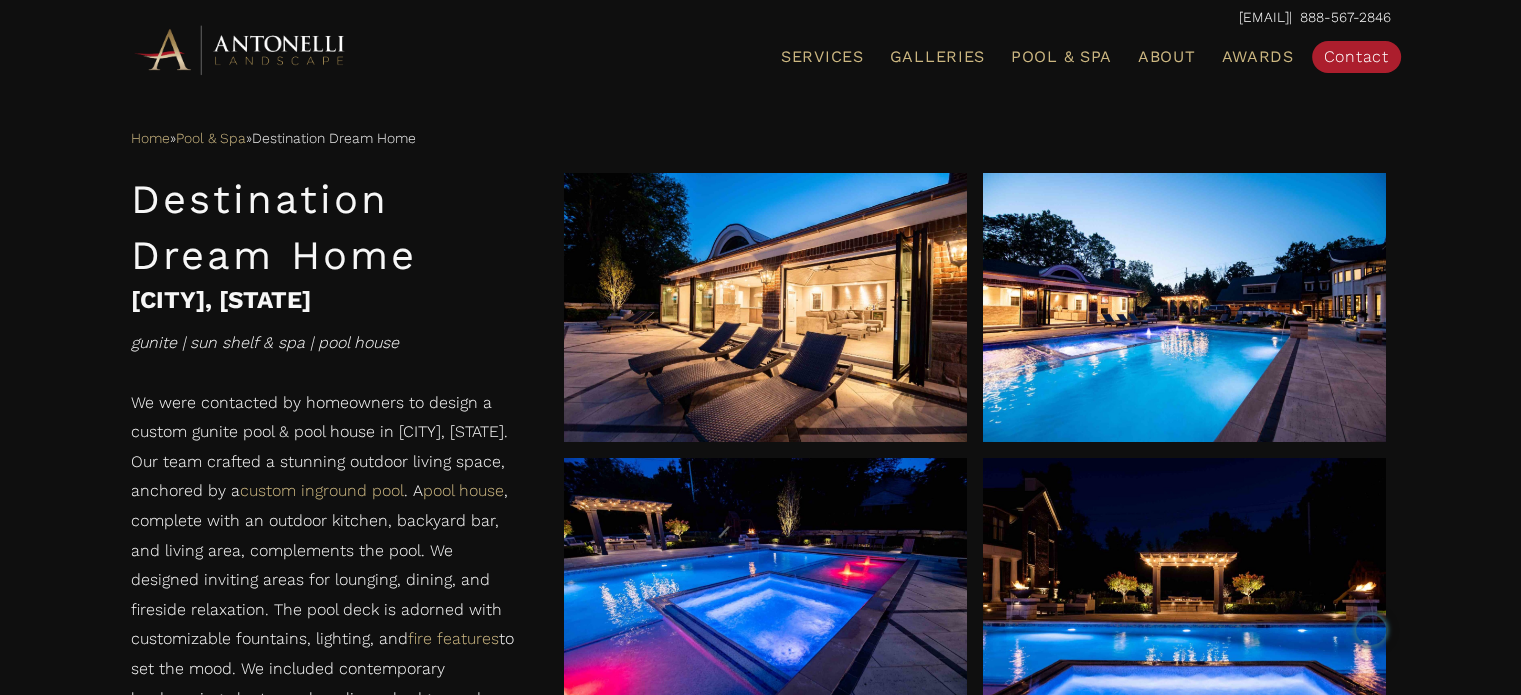 click on "Home  »  Pool & Spa  »  Destination Dream Home Destination Dream Home Bloomfield Hills, MI gunite | sun shelf & spa | pool house We were contacted by homeowners to design a custom gunite pool & pool house in Bloomfield Hills, MI. Our team crafted a stunning outdoor living space, anchored by a  custom inground pool . A  pool house , complete with an outdoor kitchen, backyard bar, and living area, complements the pool. We designed inviting areas for lounging, dining, and fireside relaxation. The pool deck is adorned with customizable fountains, lighting, and  fire features  to set the mood. We included contemporary landscaping plants, such as linear hedges and hydrangeas. Accent trees add natural beauty, and natural limestone and sand-colored pavers harmonize the space.  CONTACT  us for your patio designs in Bloomfield Michigan!" at bounding box center (760, 2241) 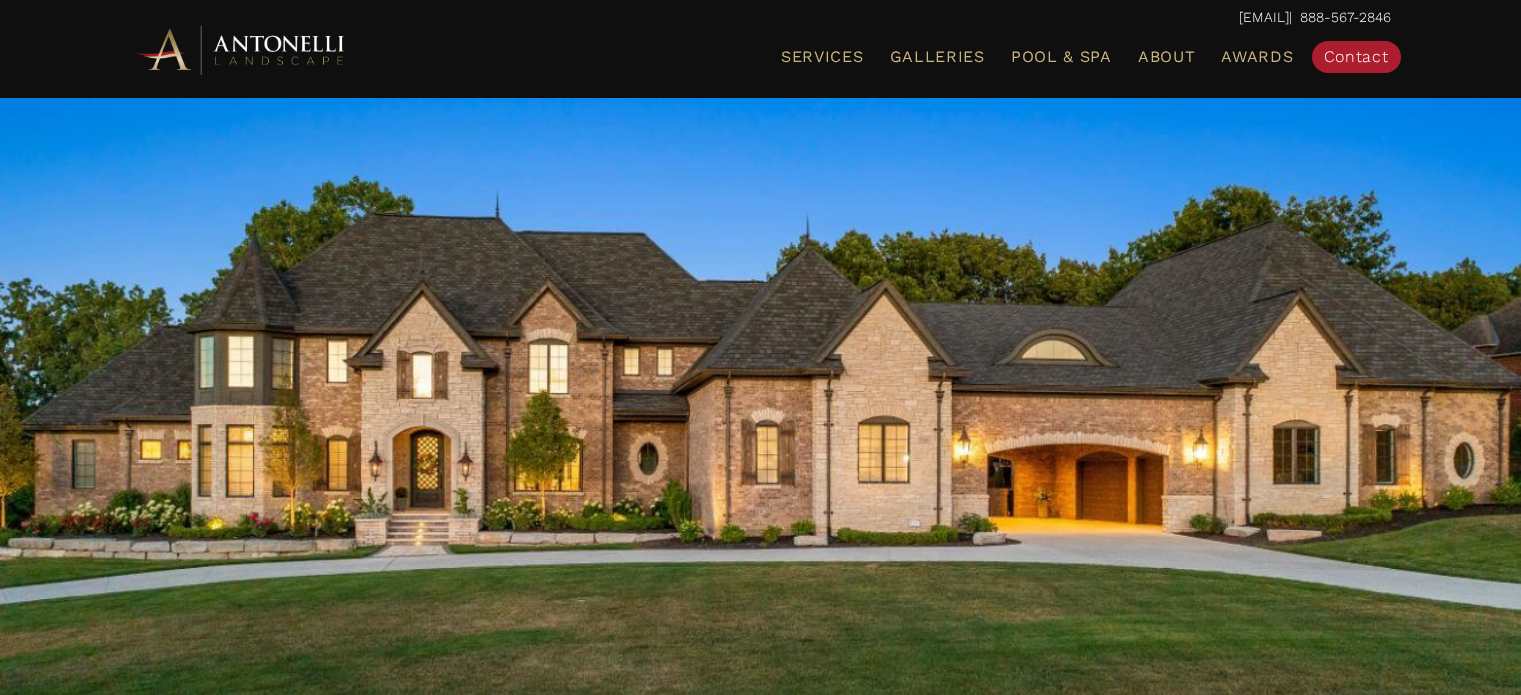 scroll, scrollTop: 1557, scrollLeft: 0, axis: vertical 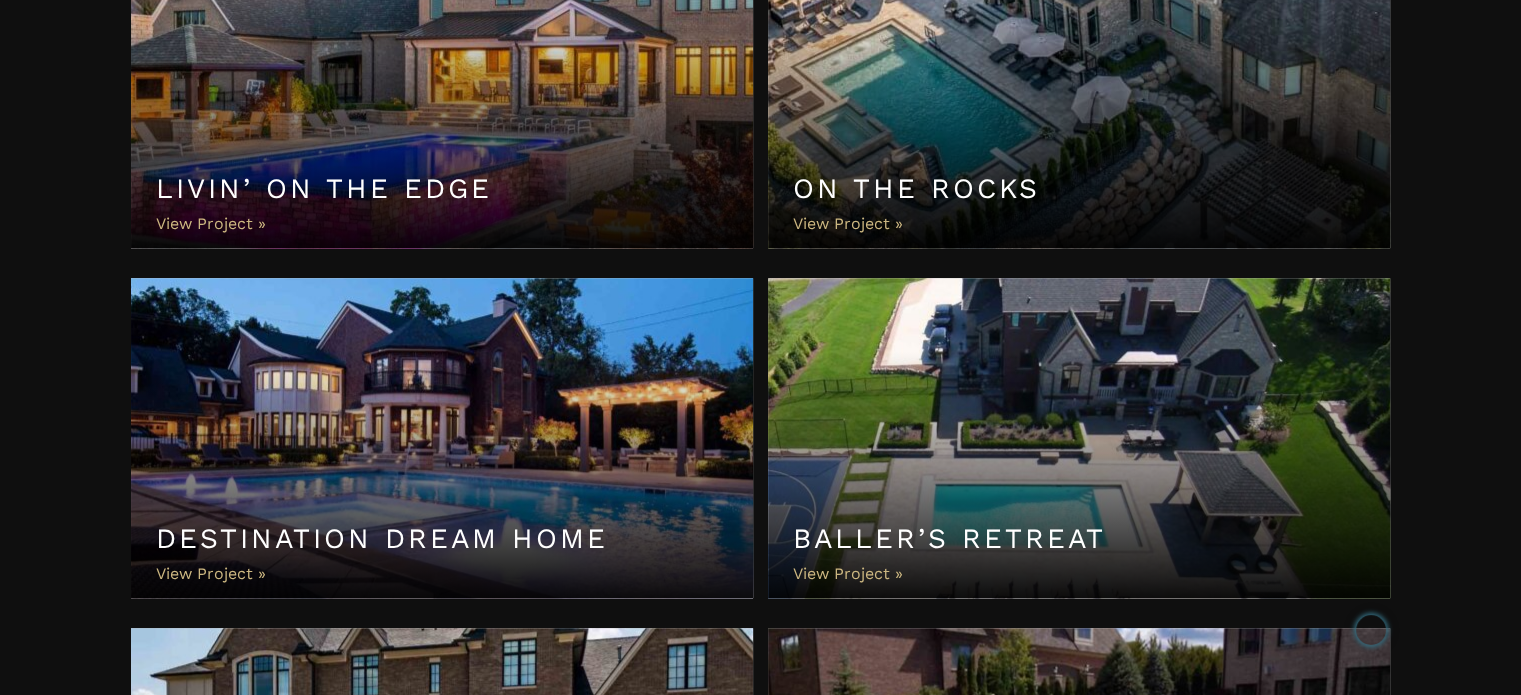 click on "Baller’s Retreat" at bounding box center (1079, 438) 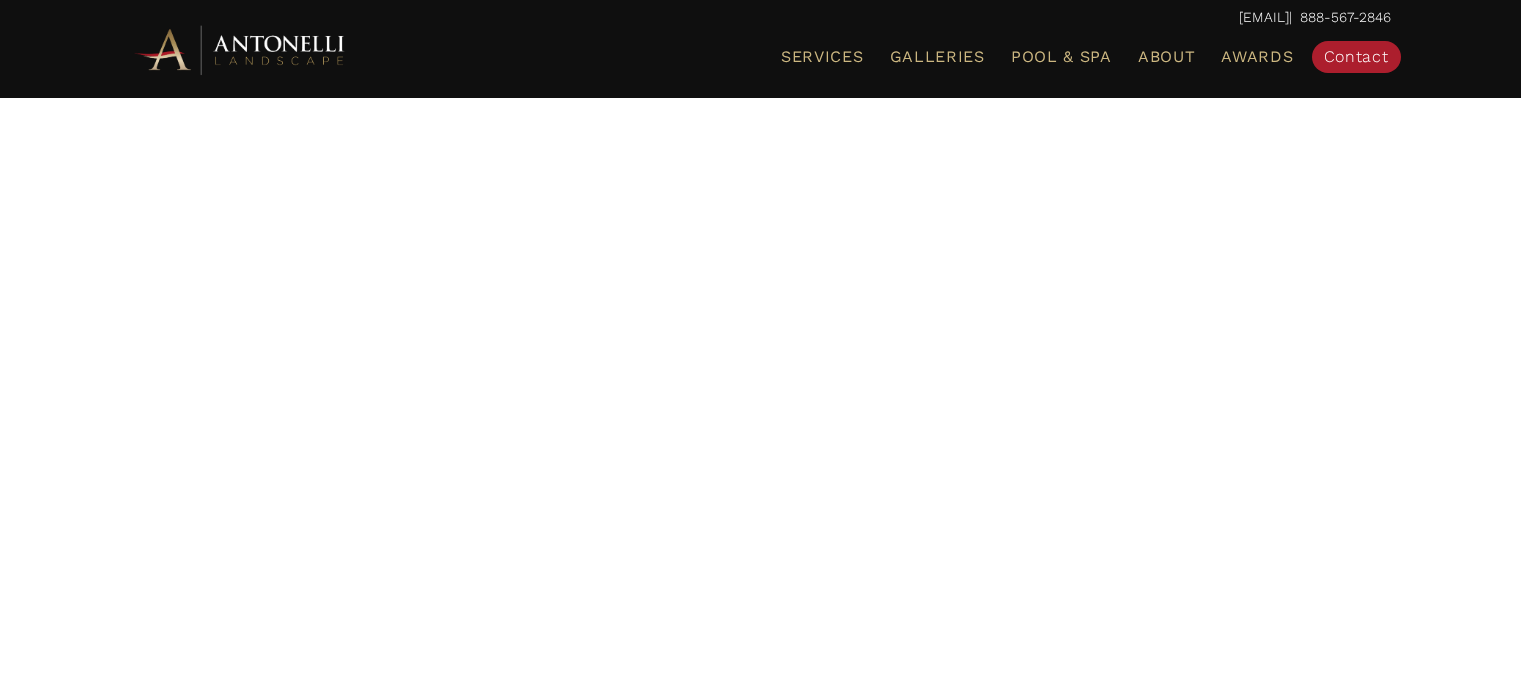 scroll, scrollTop: 0, scrollLeft: 0, axis: both 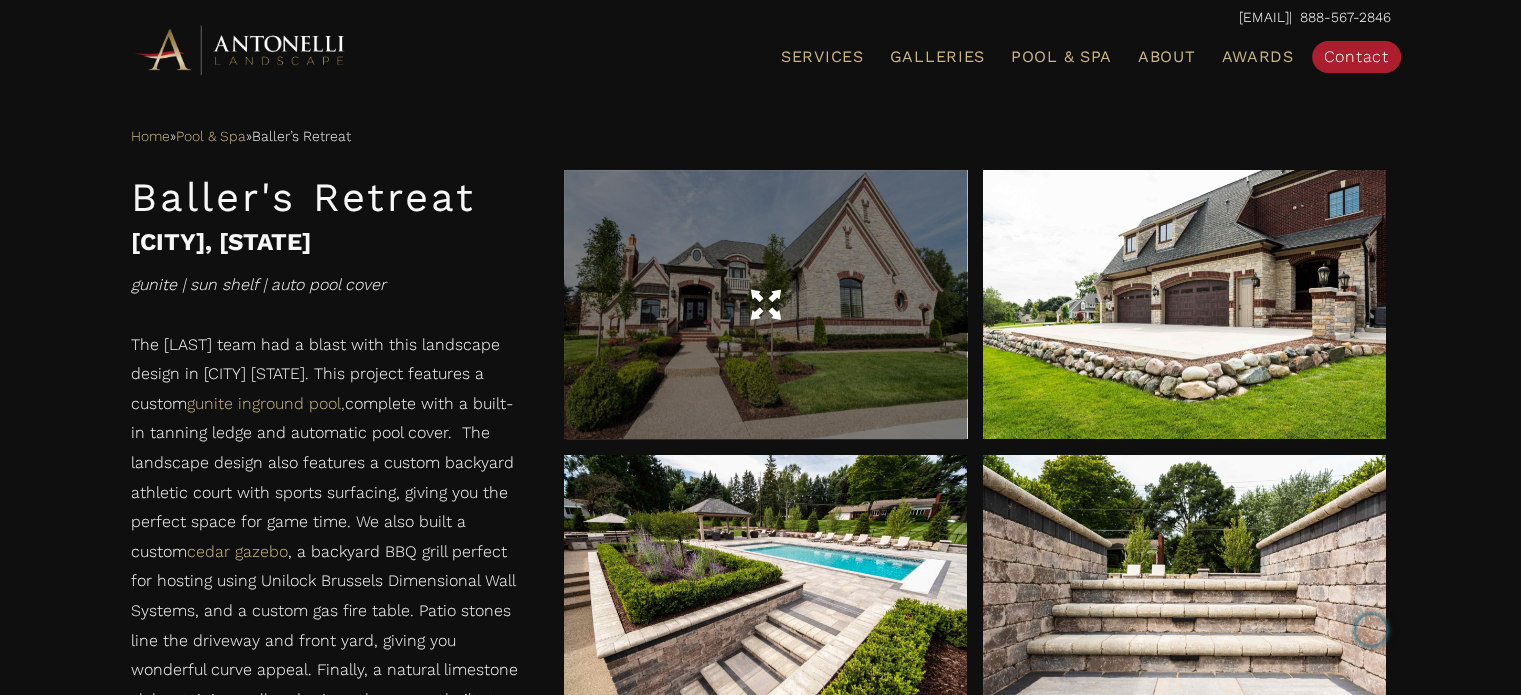 click at bounding box center [765, 304] 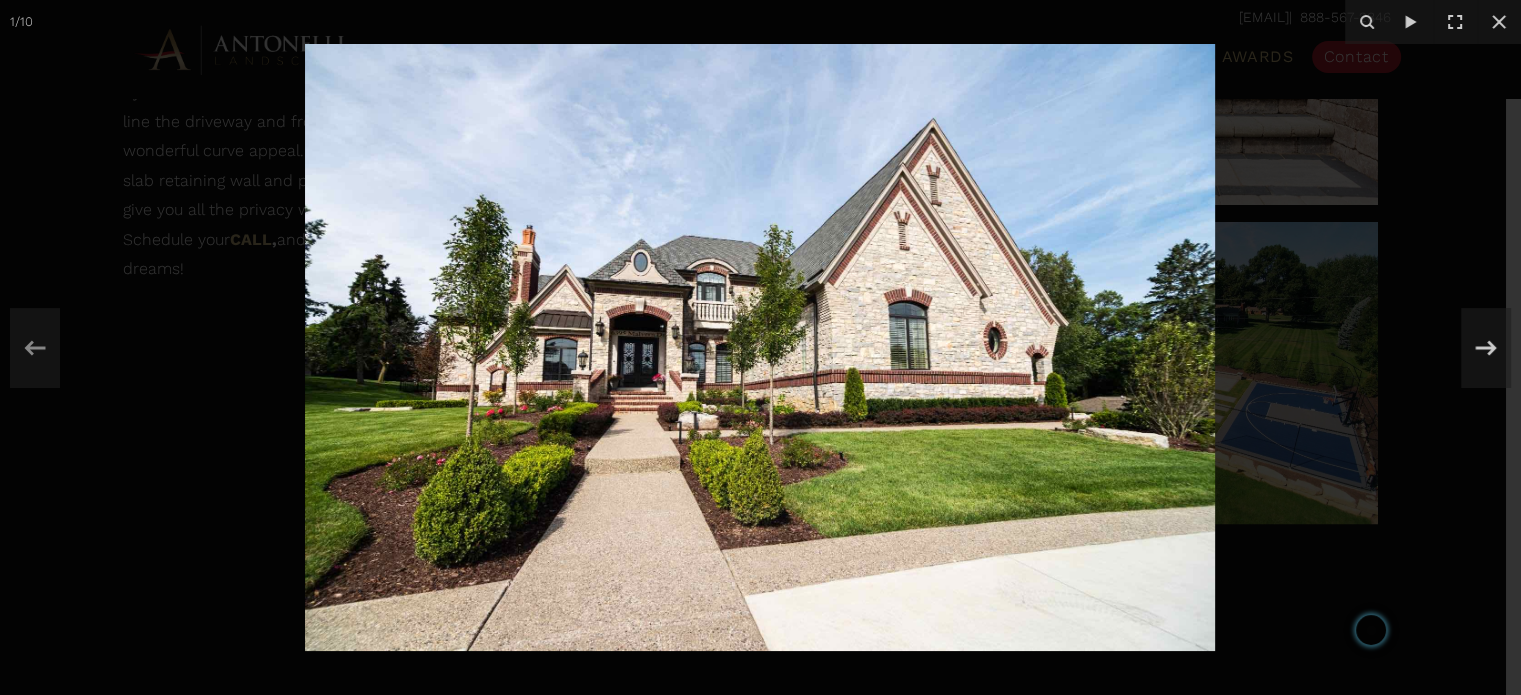 scroll, scrollTop: 1348, scrollLeft: 0, axis: vertical 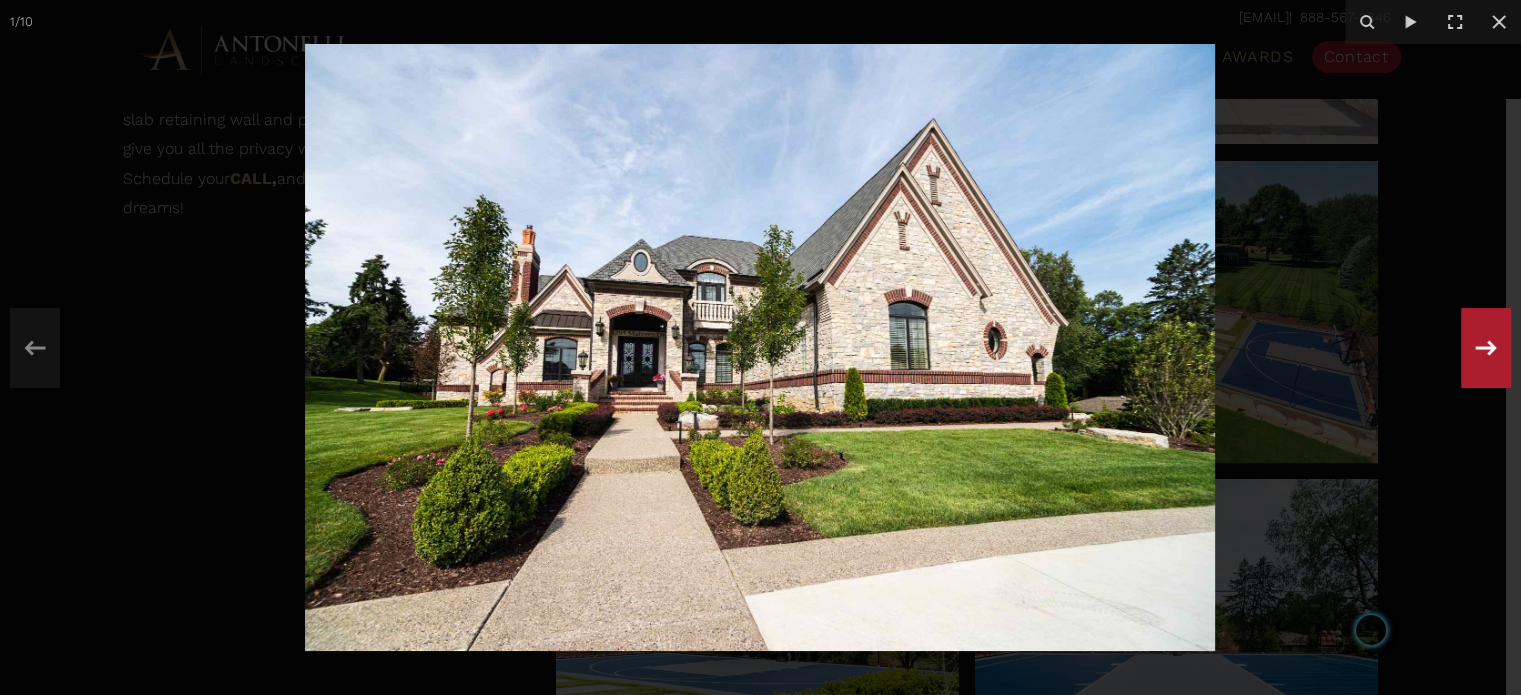 click 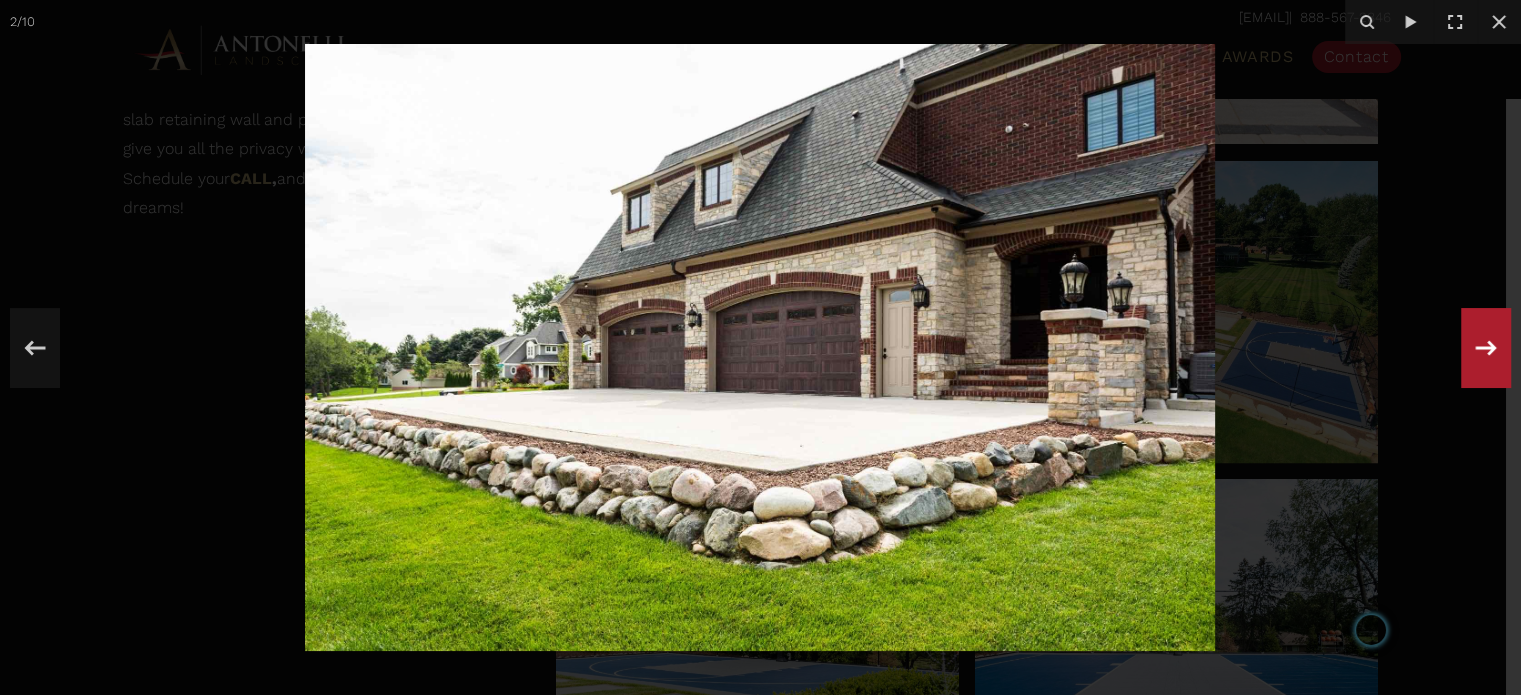 click 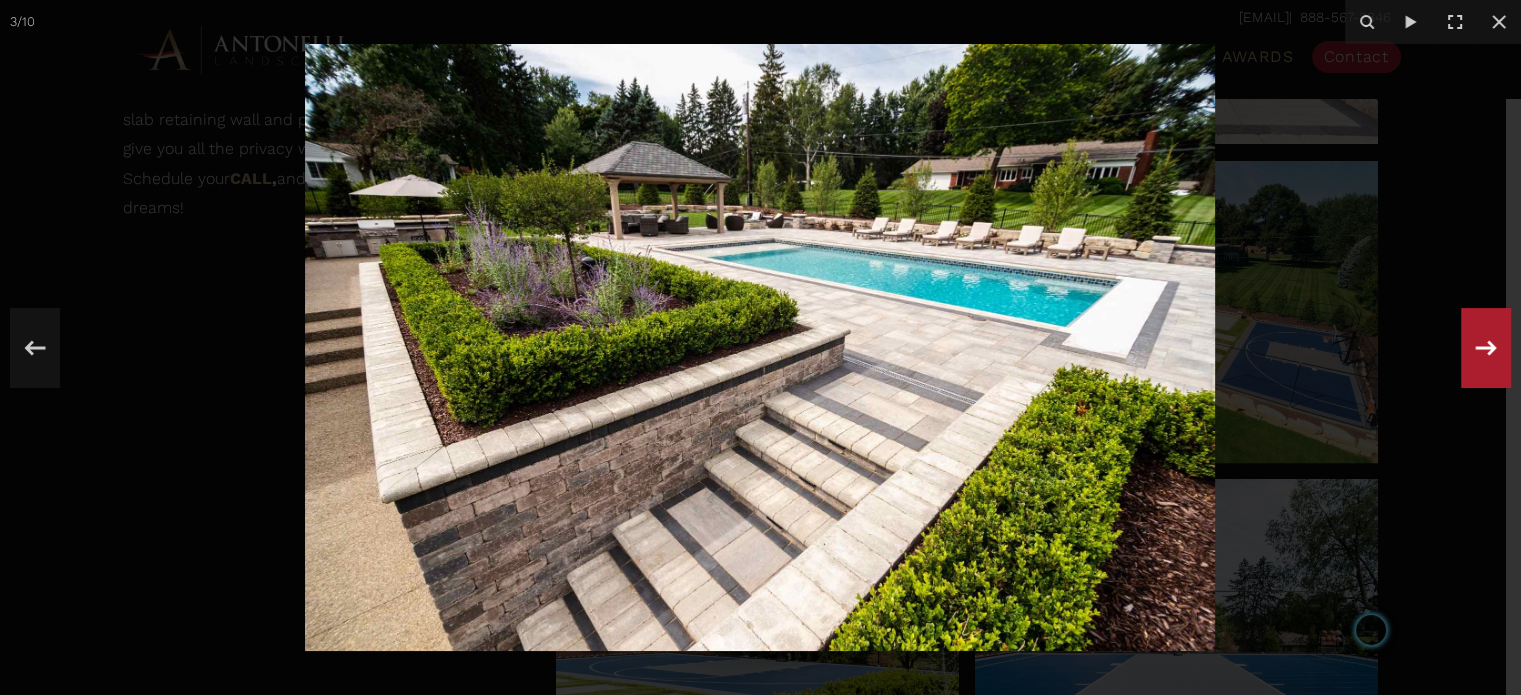 click 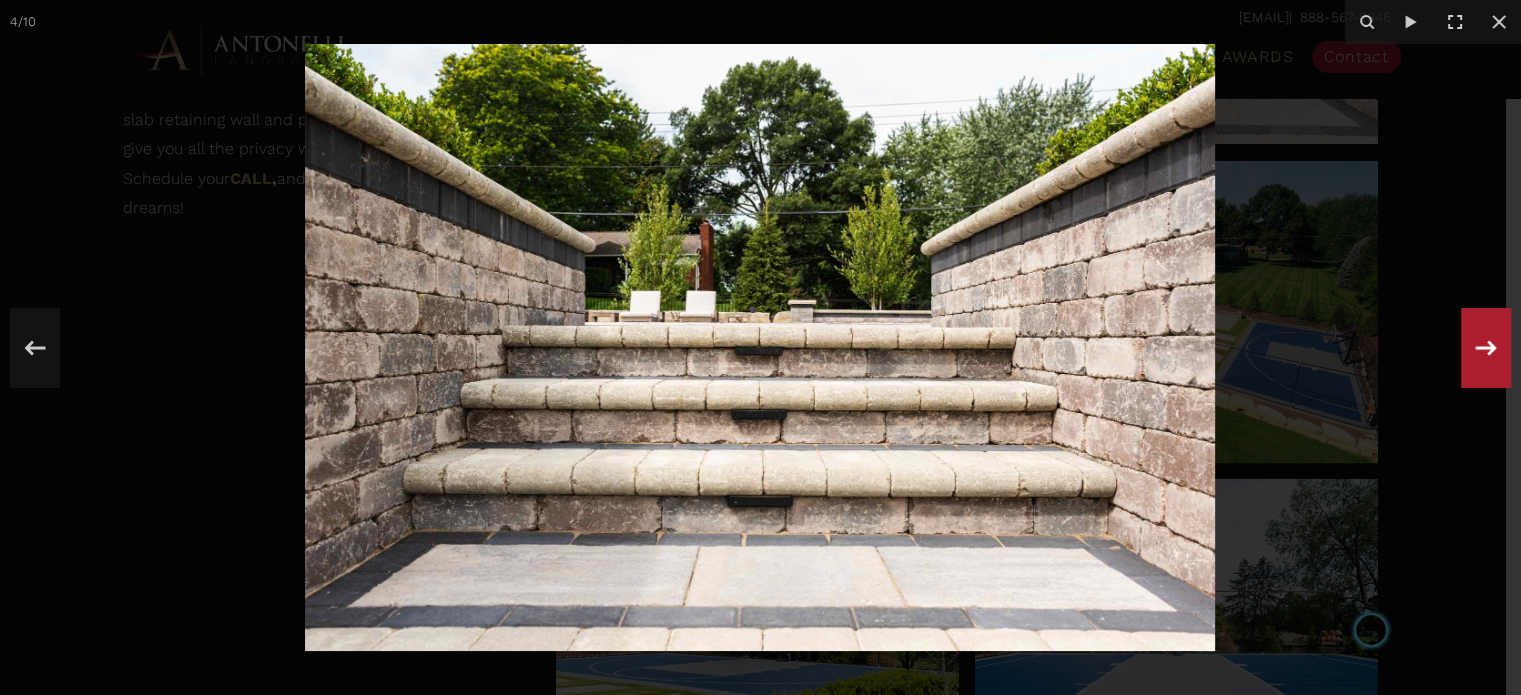 click 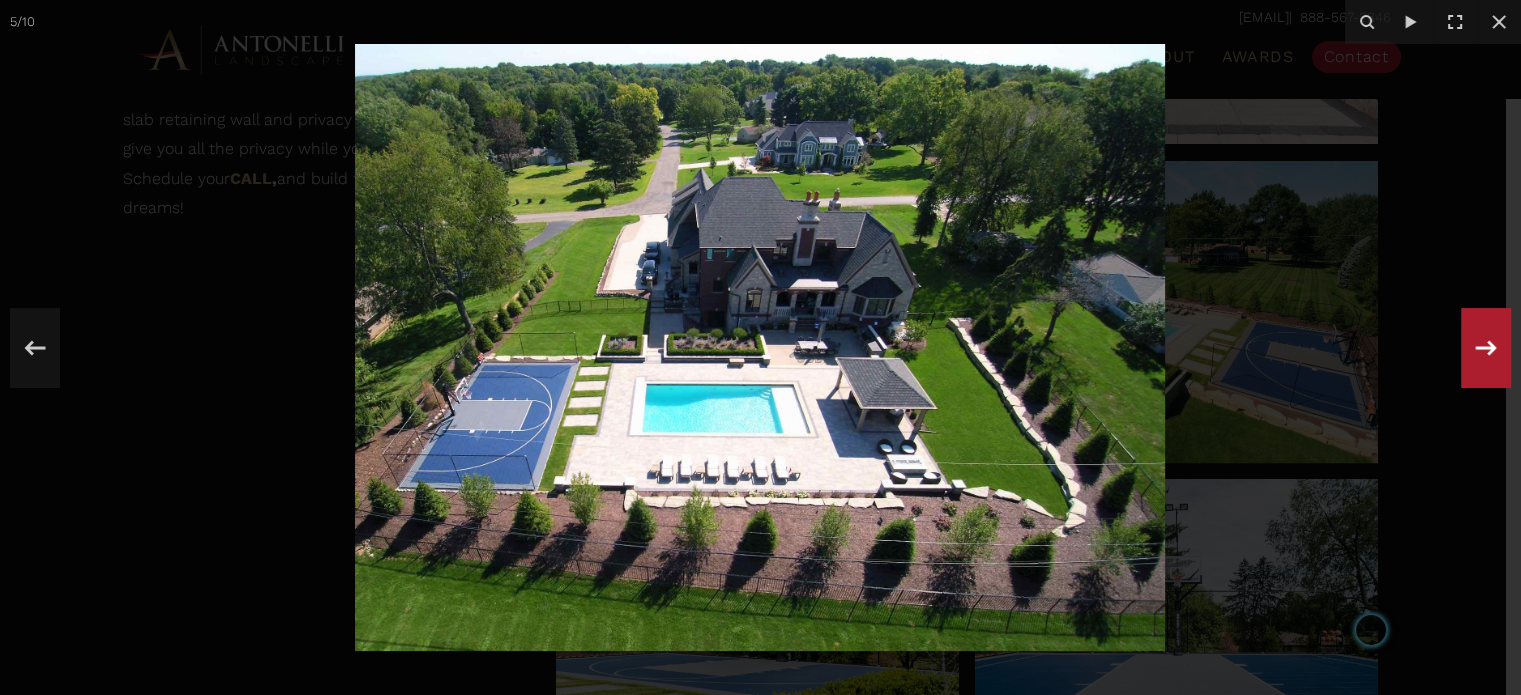 click 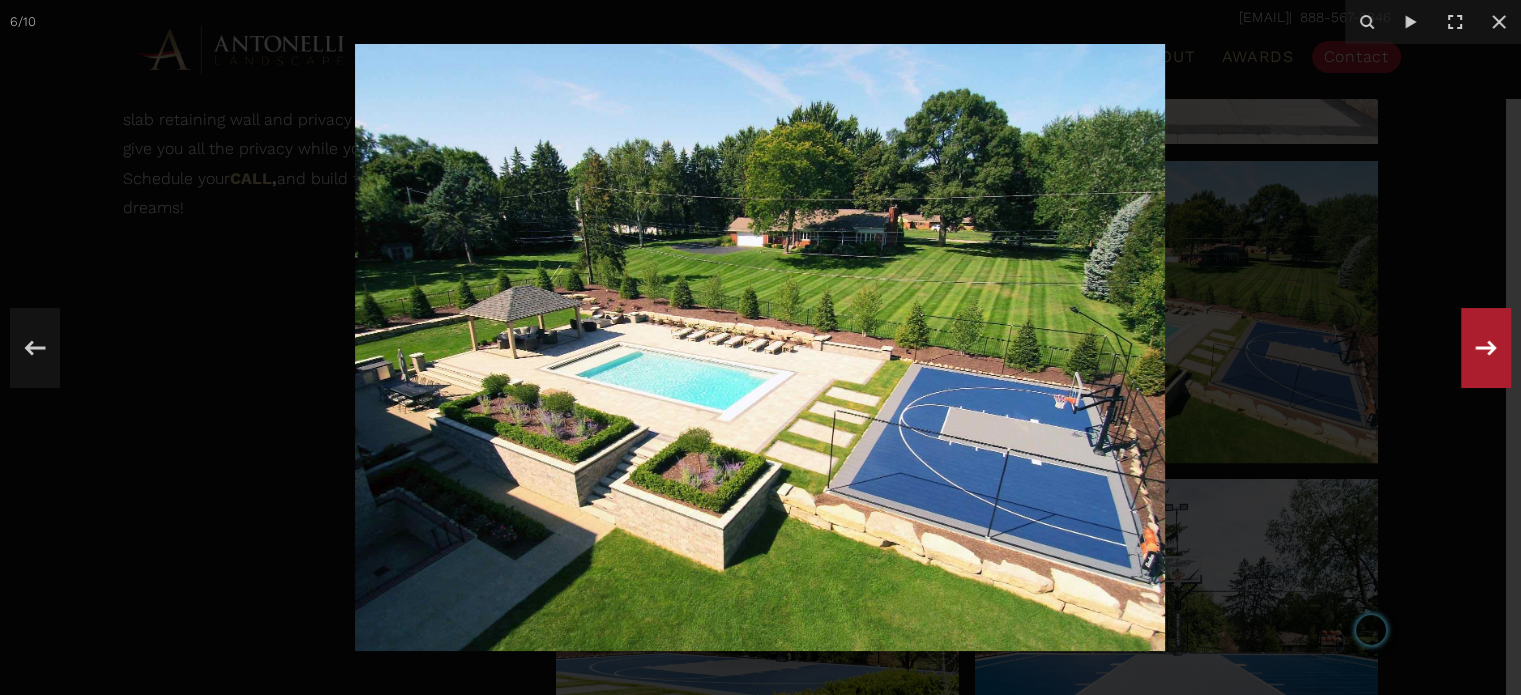 click 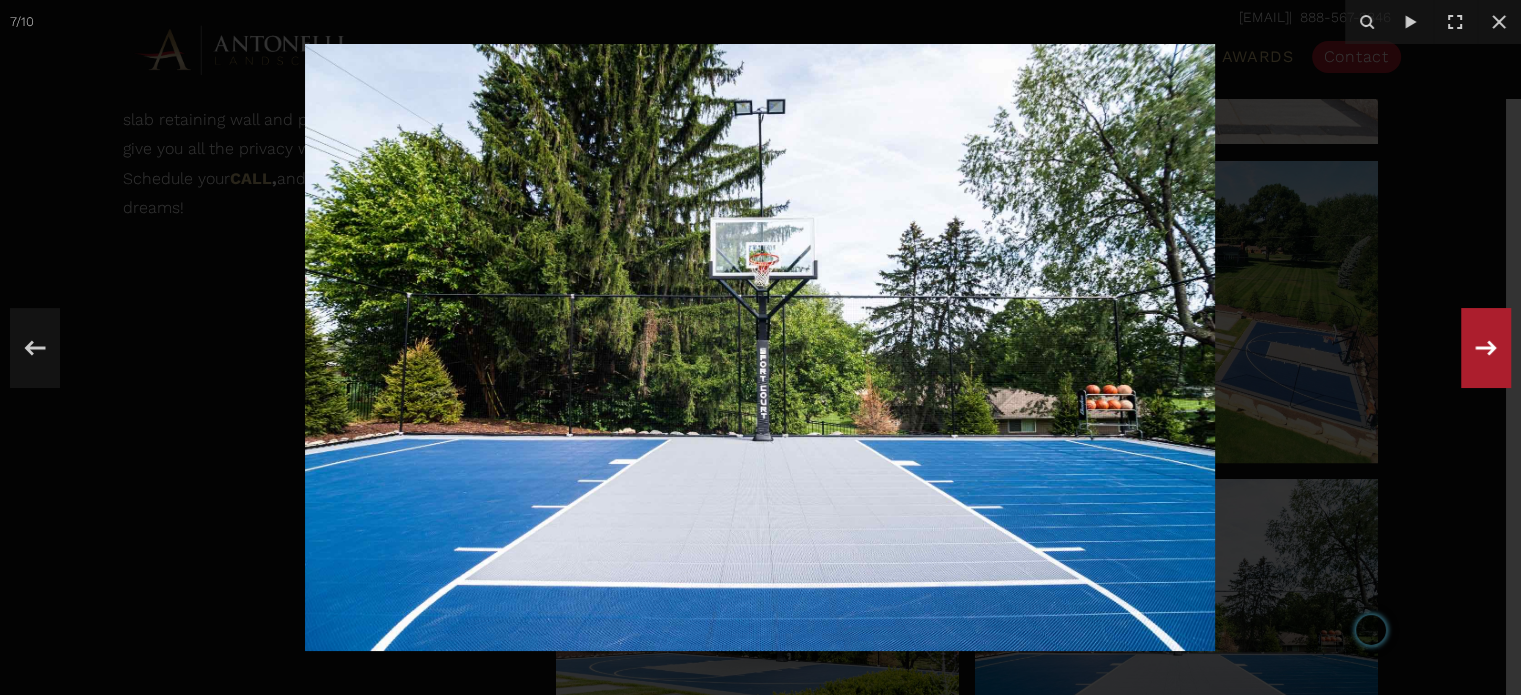 click 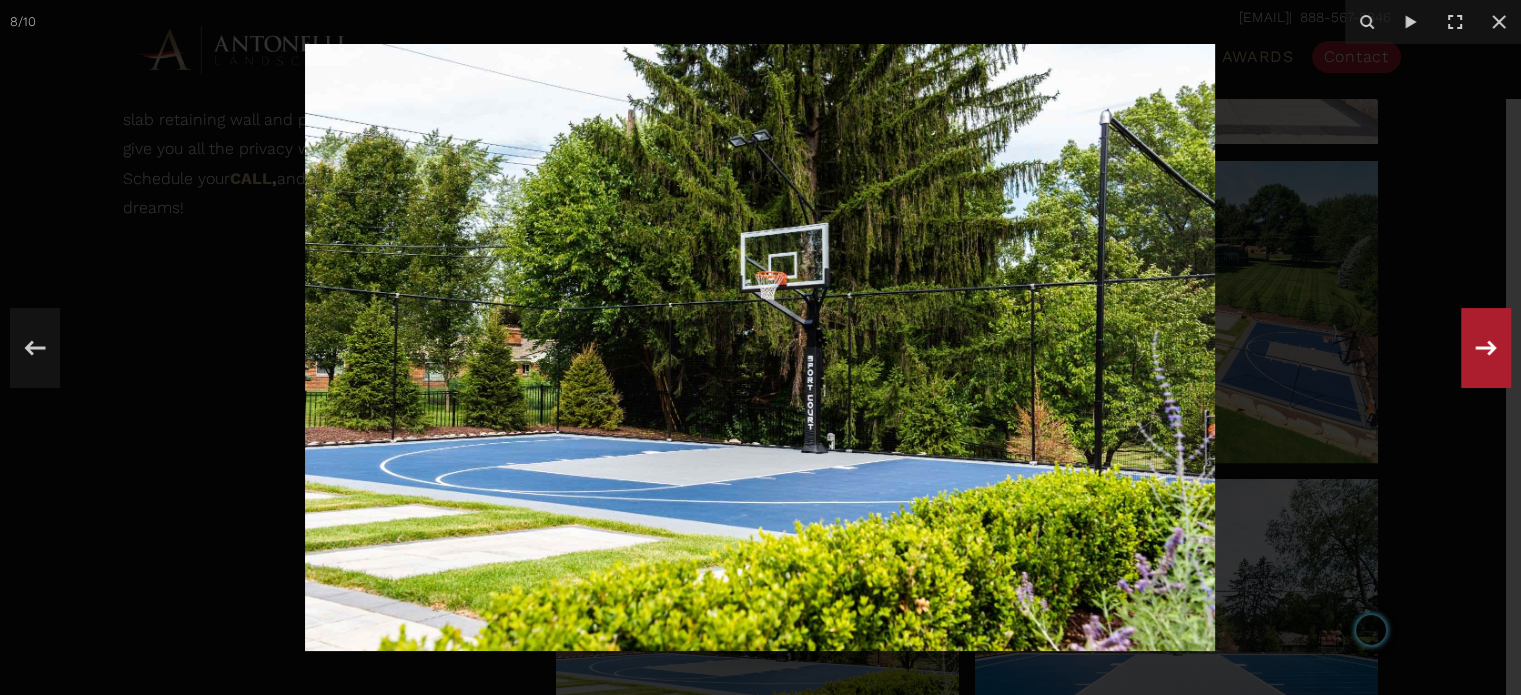click 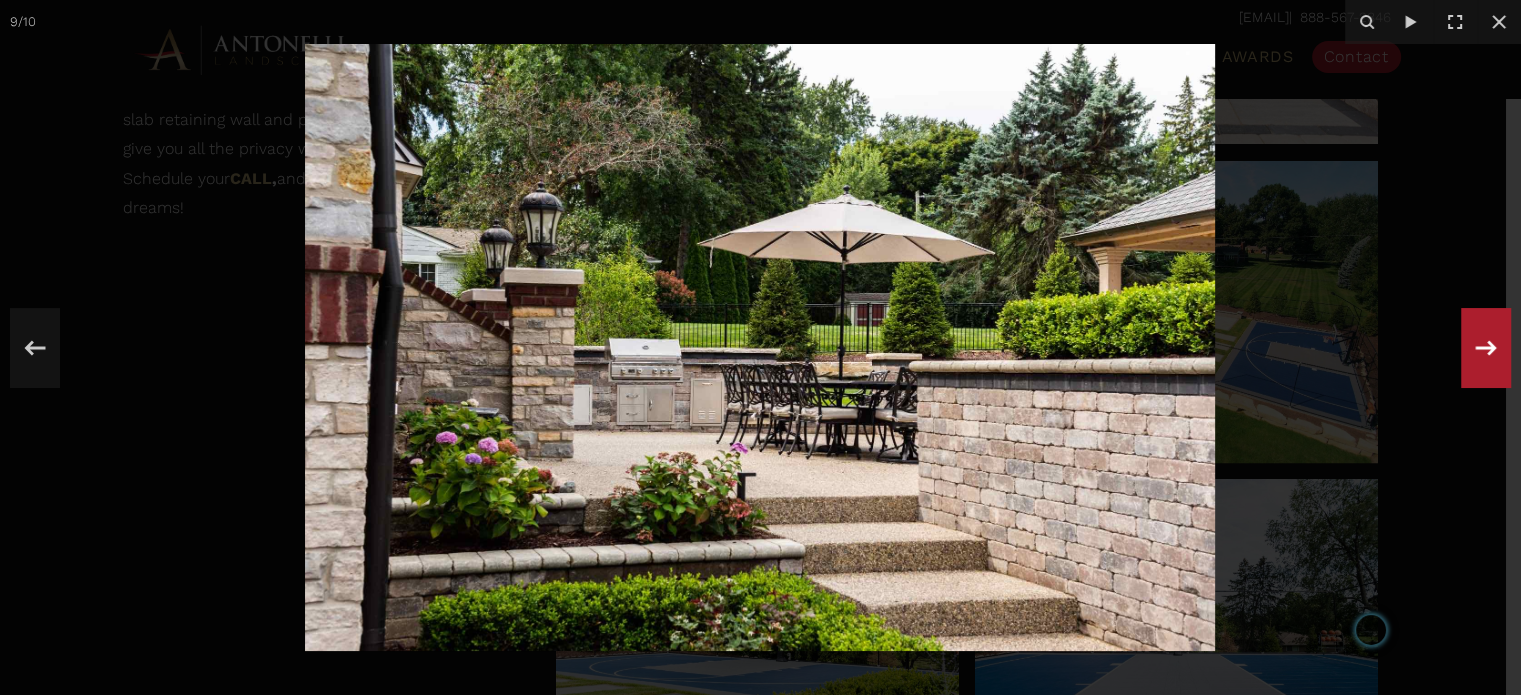 click on "9  /  10" at bounding box center (760, 347) 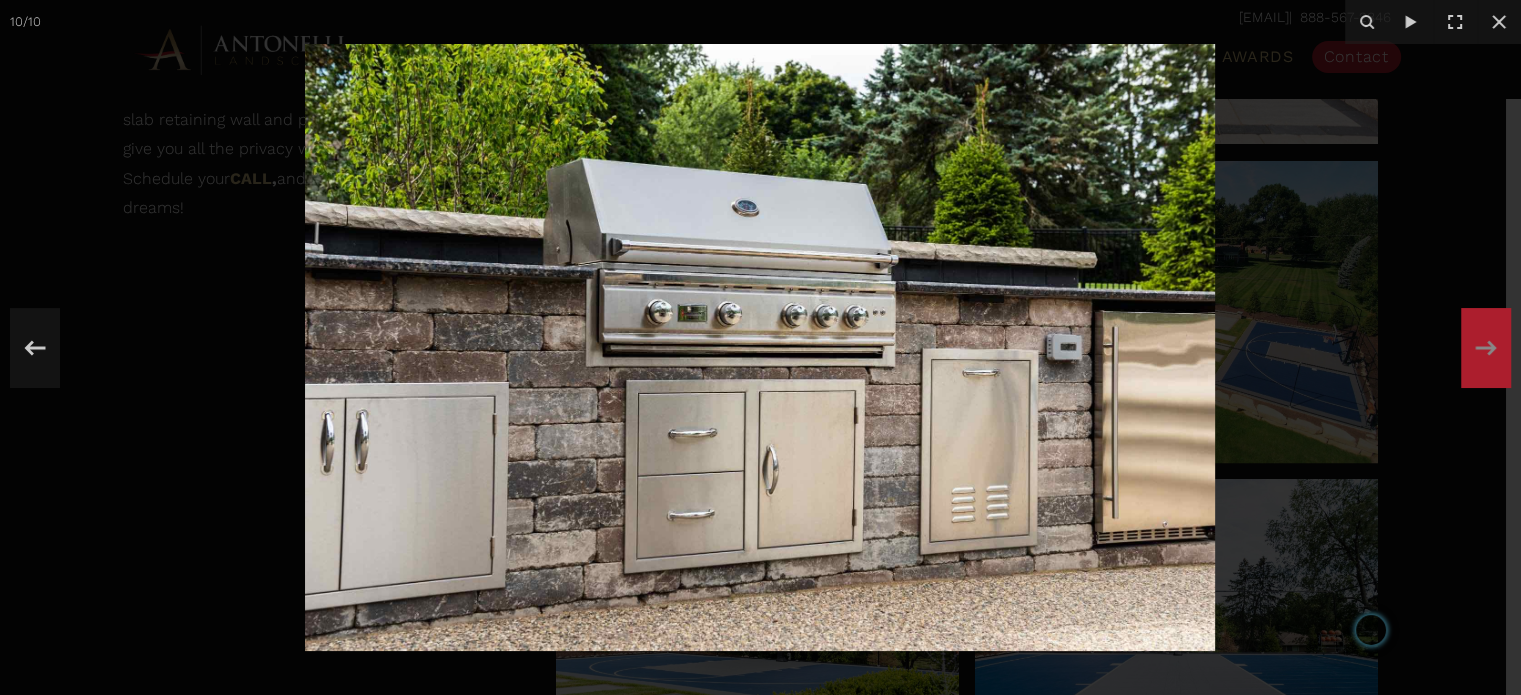 click on "10  /  10" at bounding box center (760, 347) 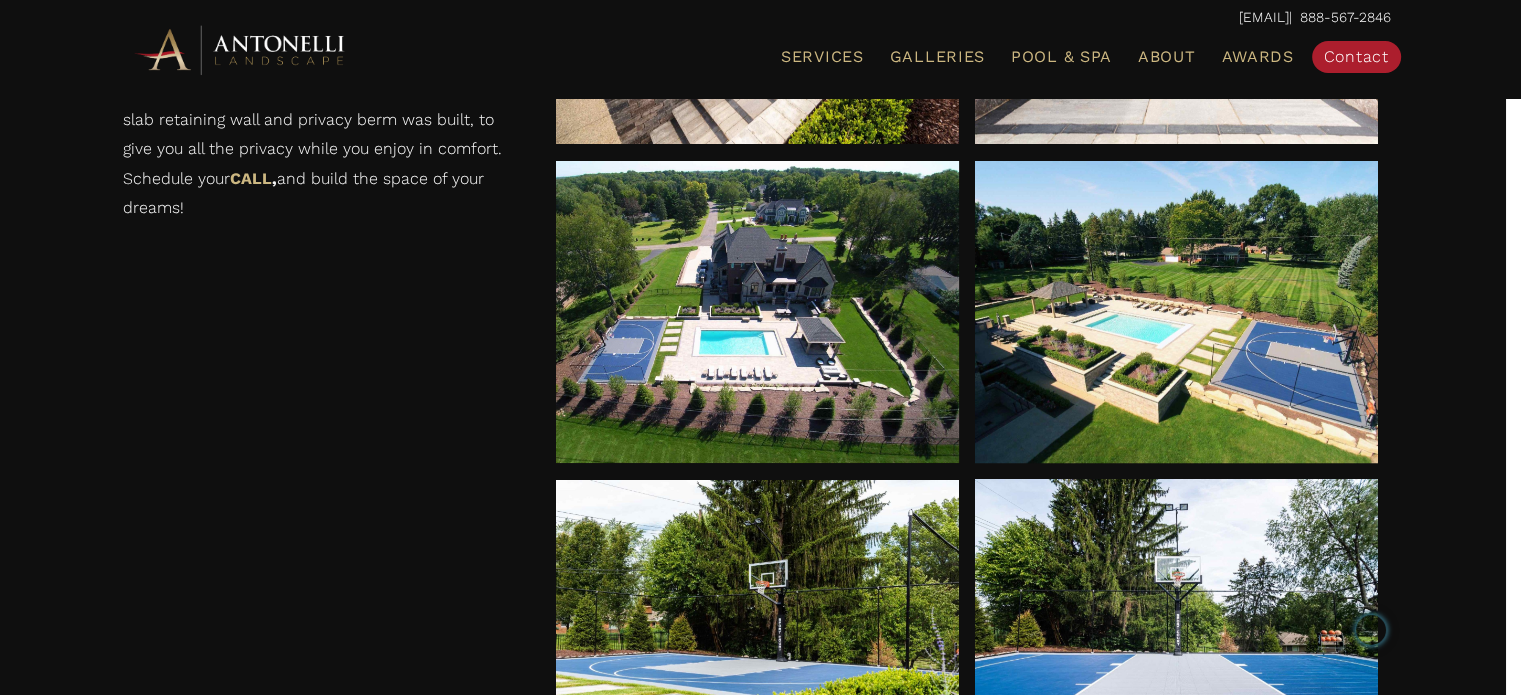 scroll, scrollTop: 768, scrollLeft: 0, axis: vertical 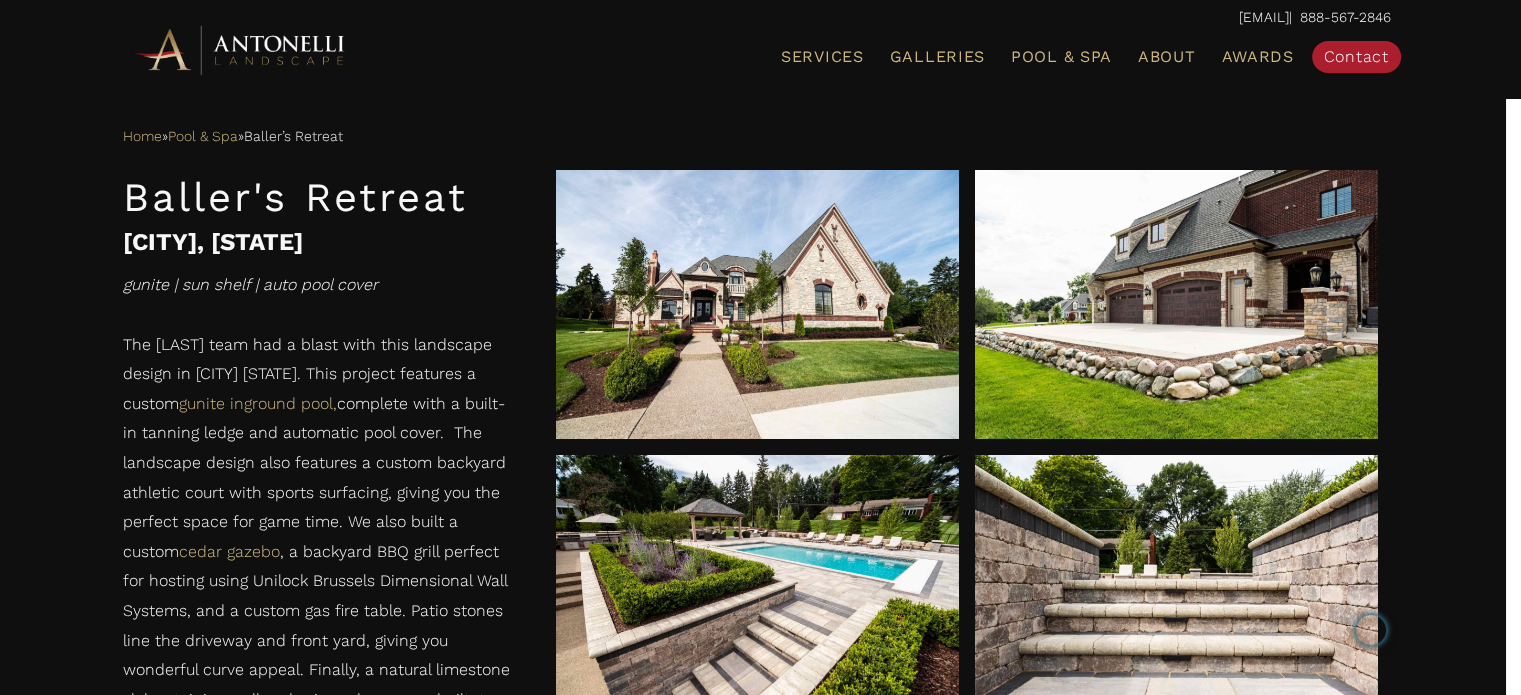 drag, startPoint x: 1485, startPoint y: 347, endPoint x: 1473, endPoint y: 342, distance: 13 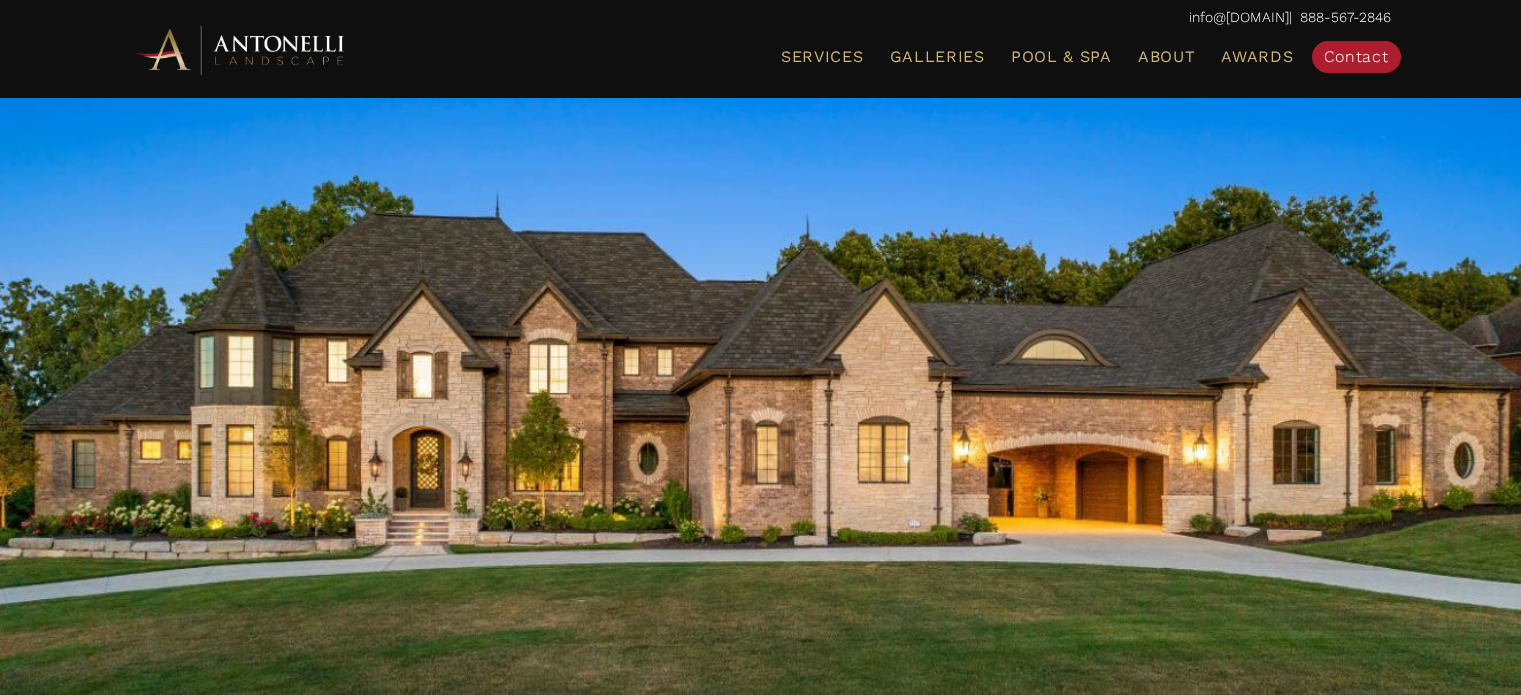 scroll, scrollTop: 1557, scrollLeft: 0, axis: vertical 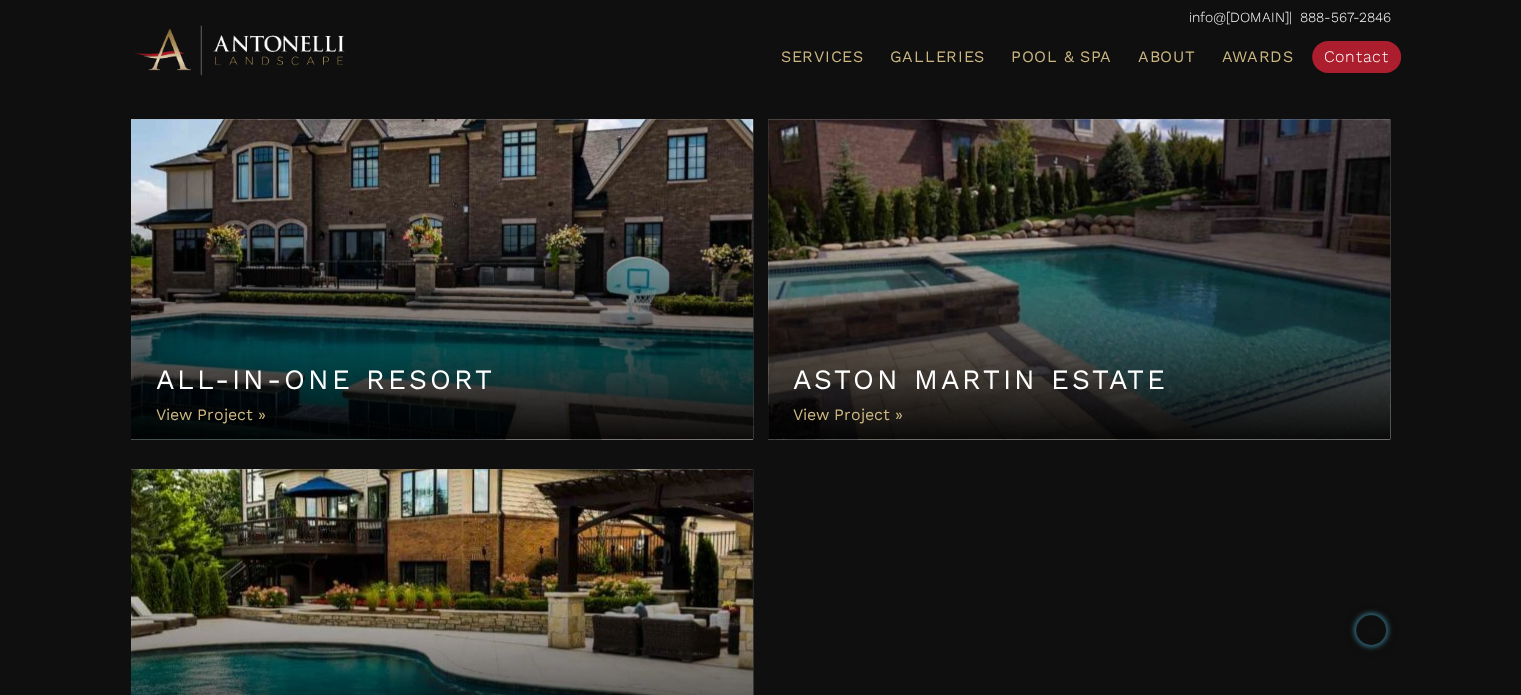 click on "All-In-One Resort" at bounding box center (442, 279) 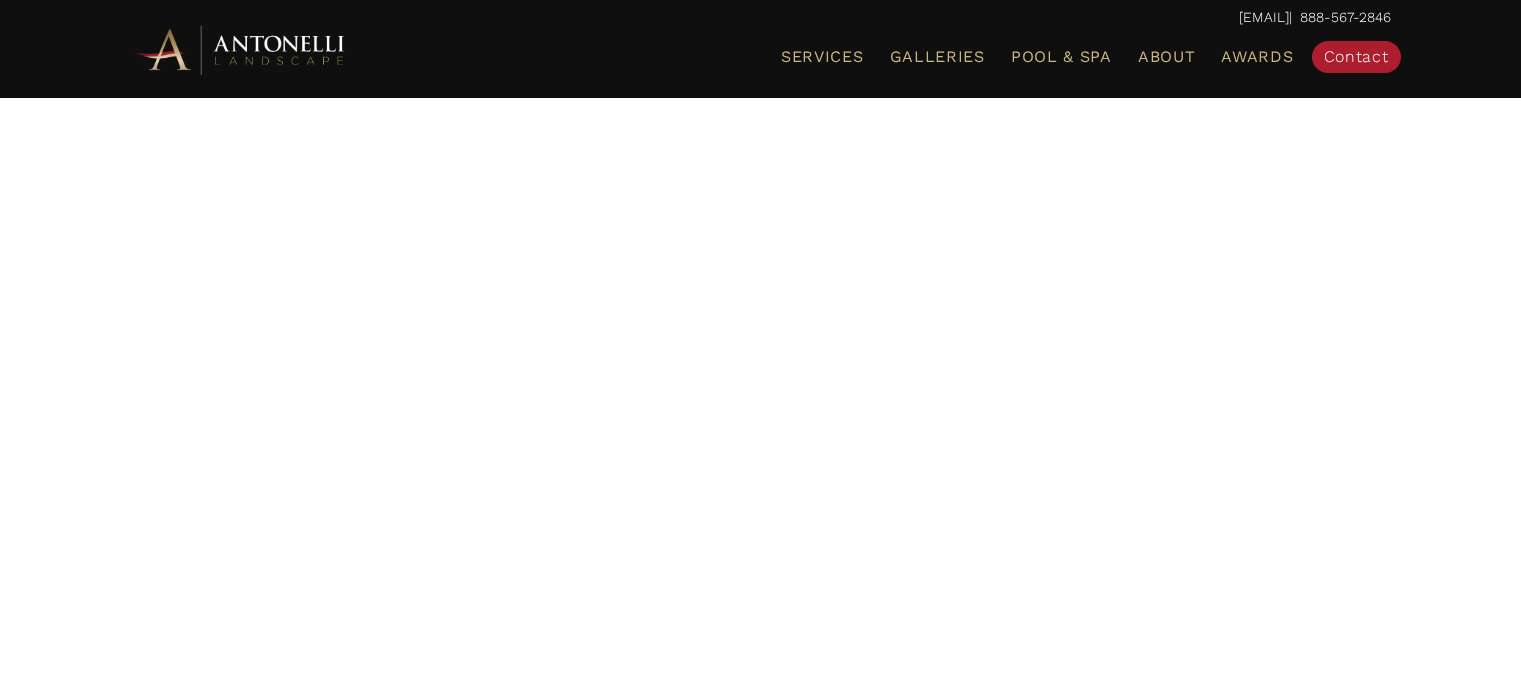 scroll, scrollTop: 0, scrollLeft: 0, axis: both 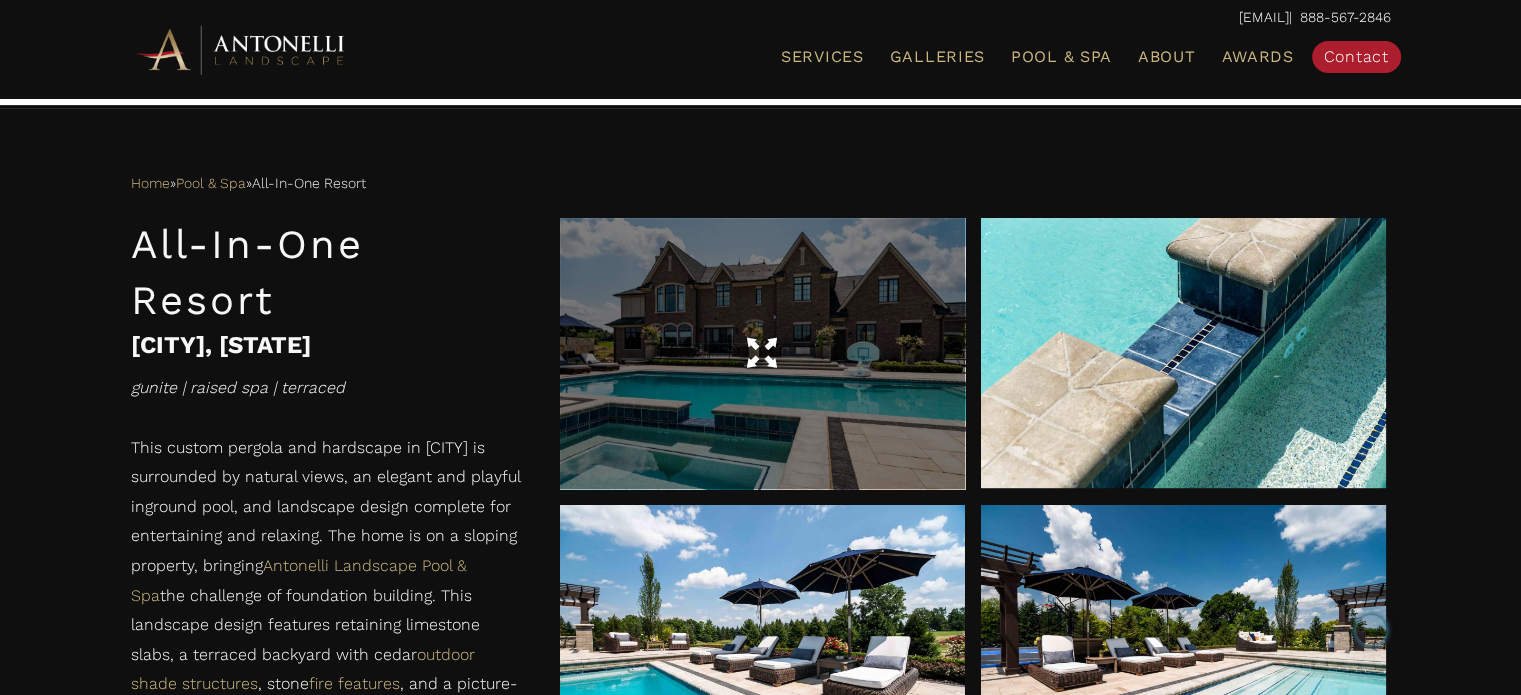 click at bounding box center [762, 354] 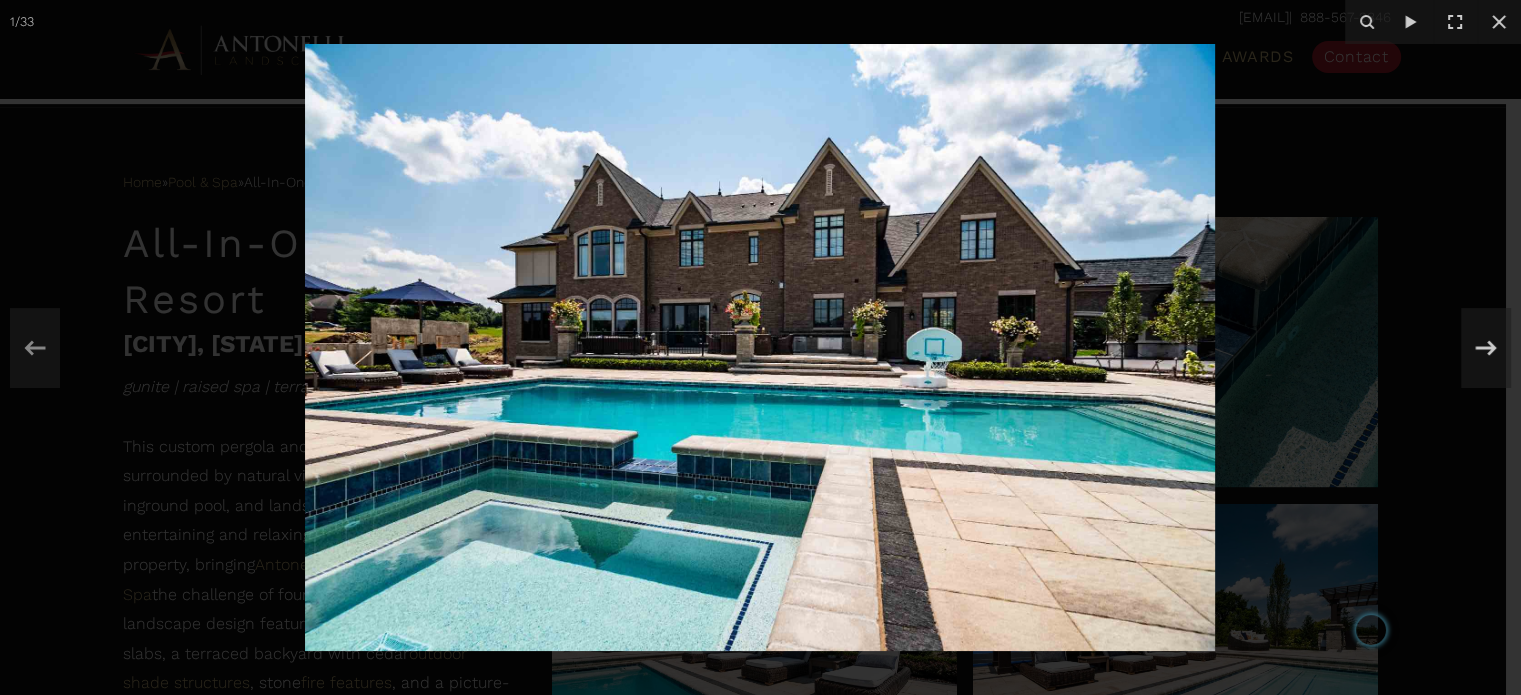 scroll, scrollTop: 916, scrollLeft: 0, axis: vertical 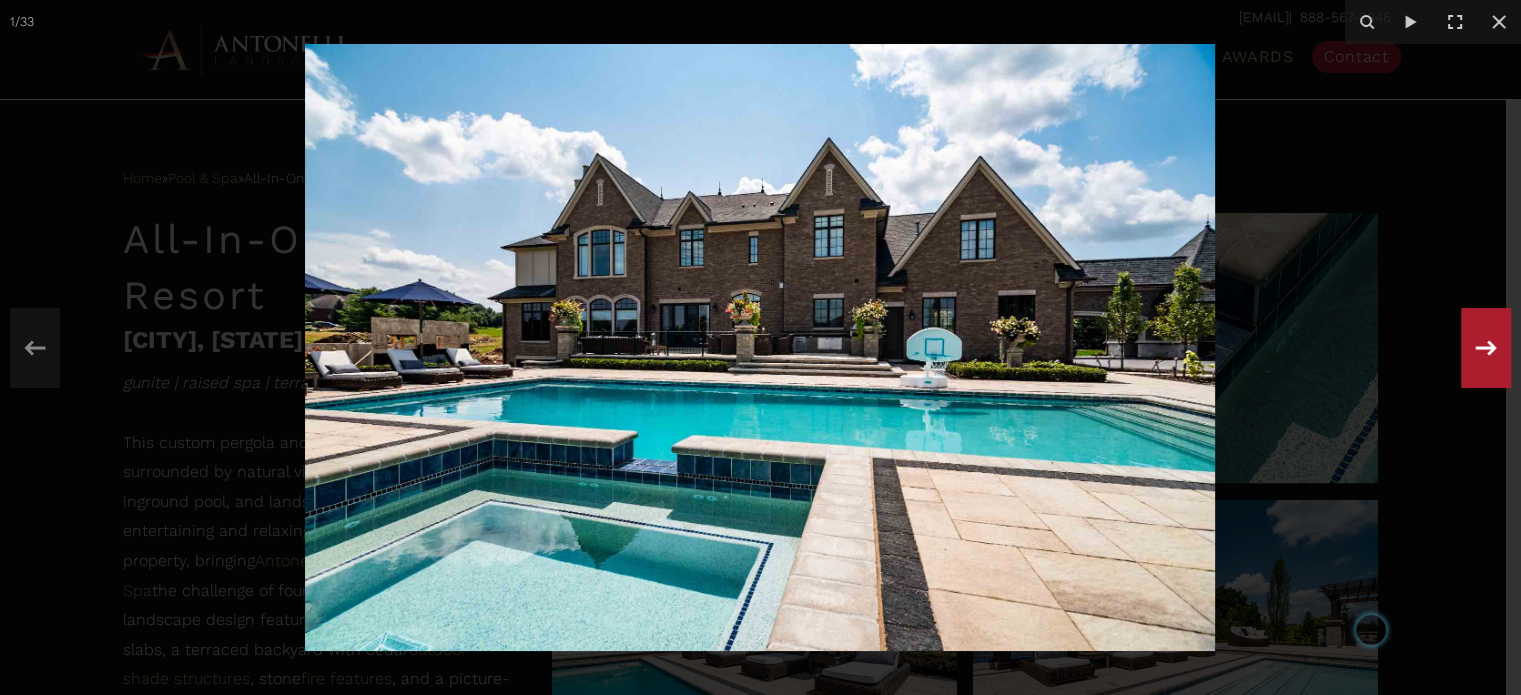 click 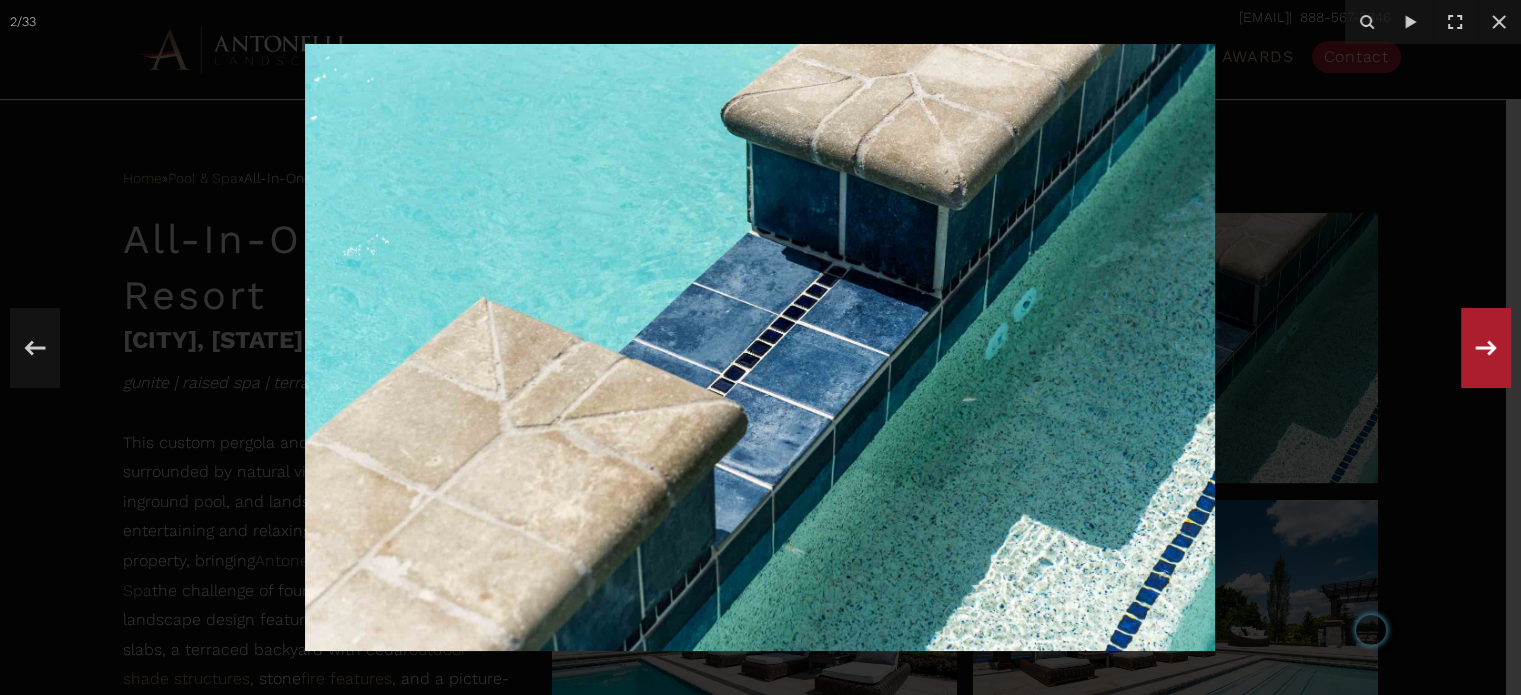 click 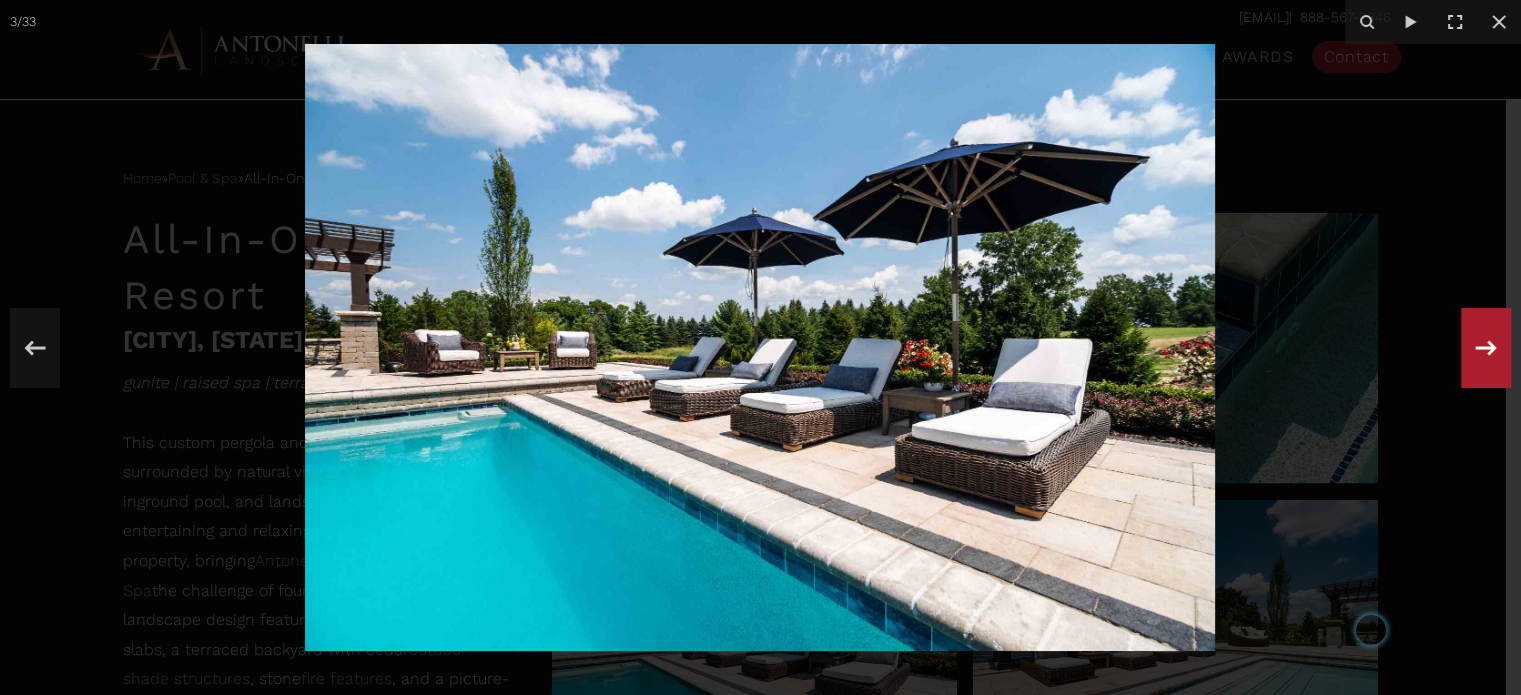 click on "3  /  33" at bounding box center (760, 347) 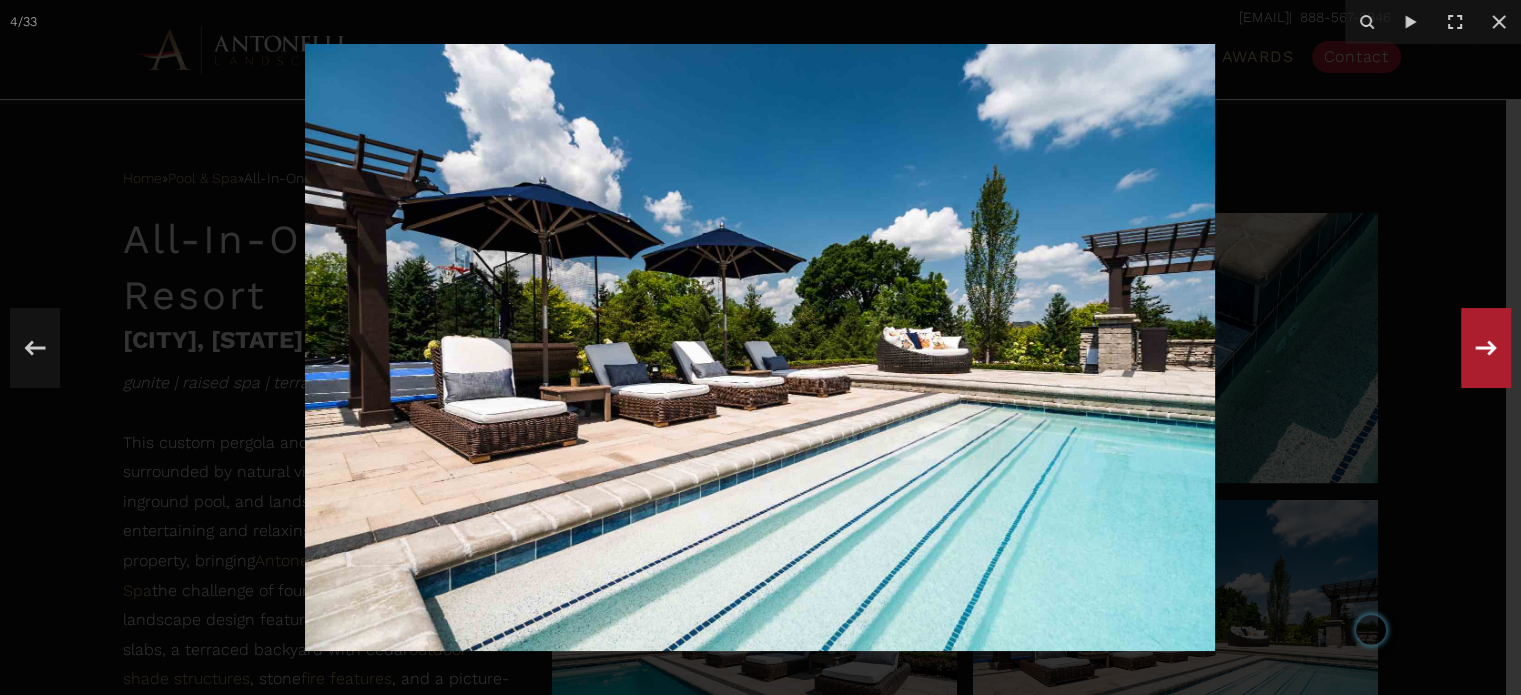 click 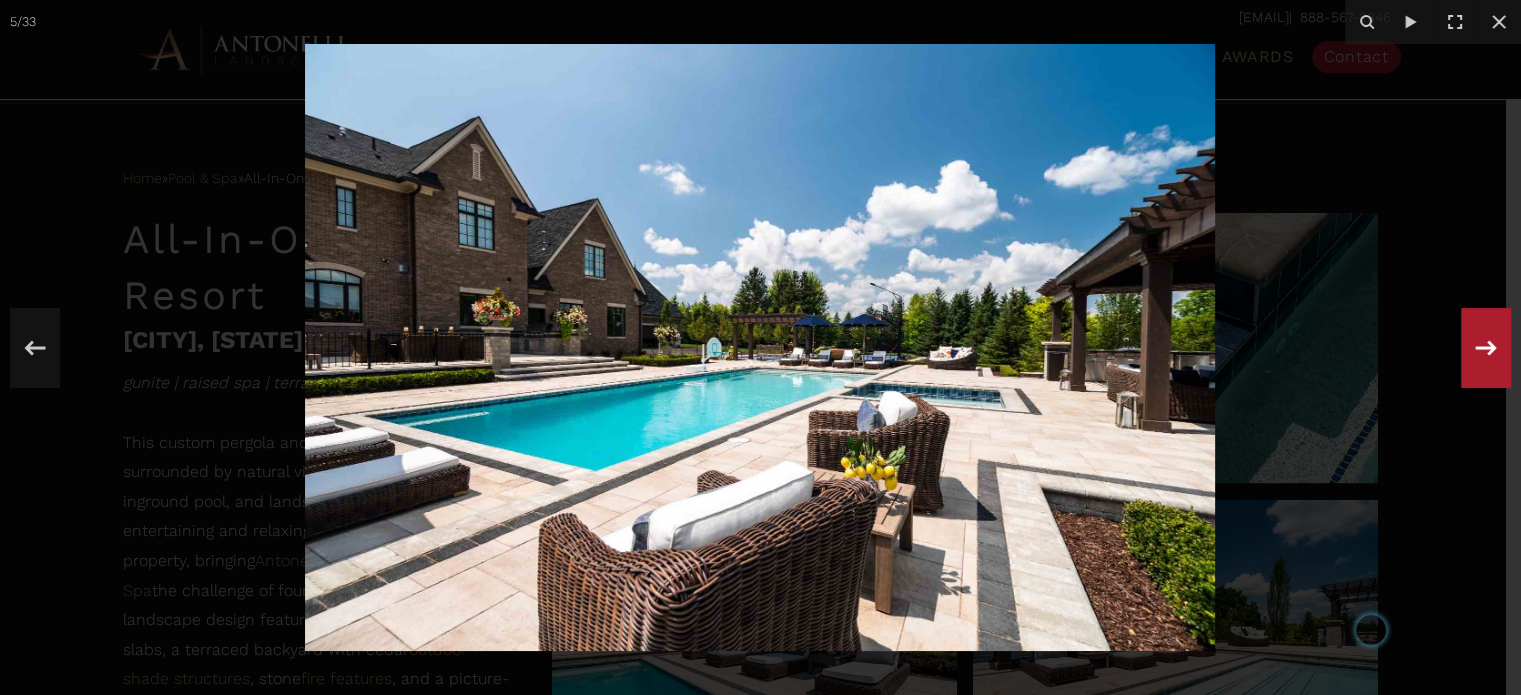 click 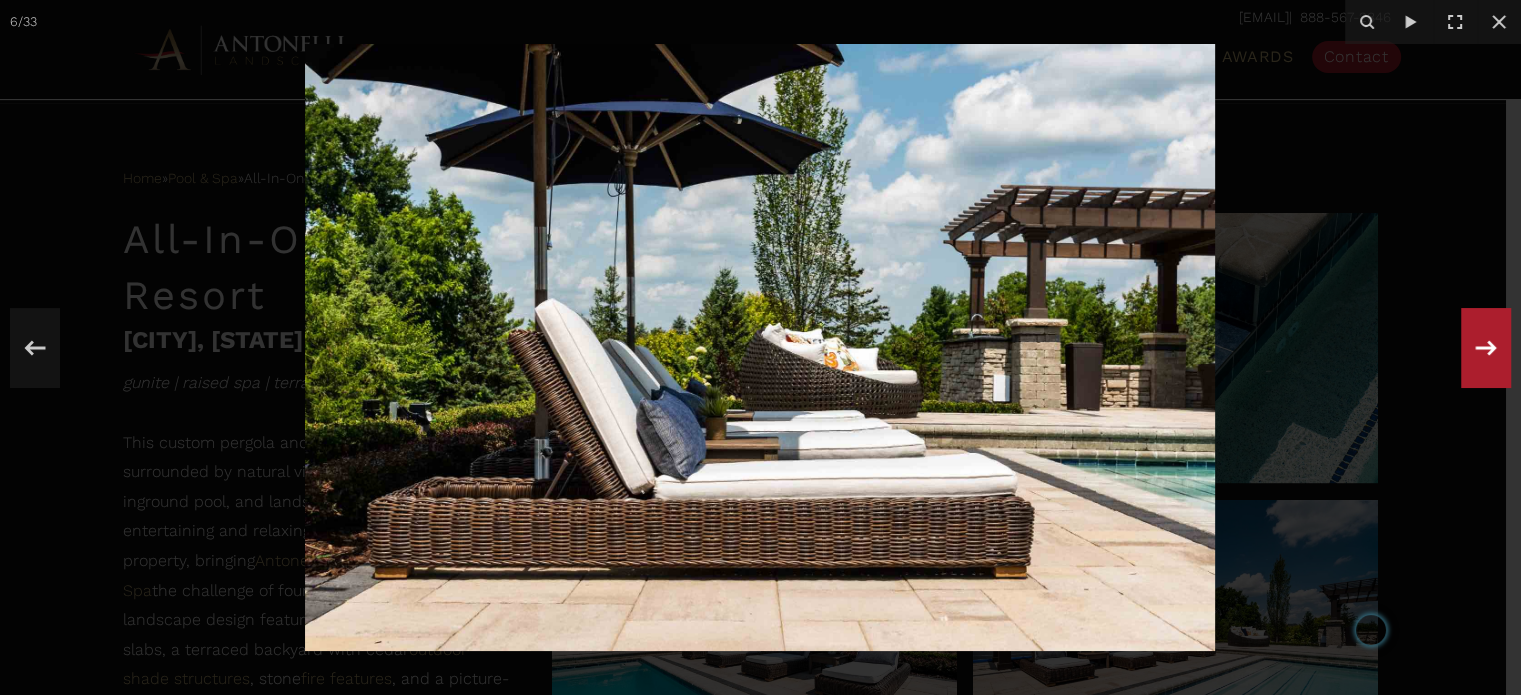 click 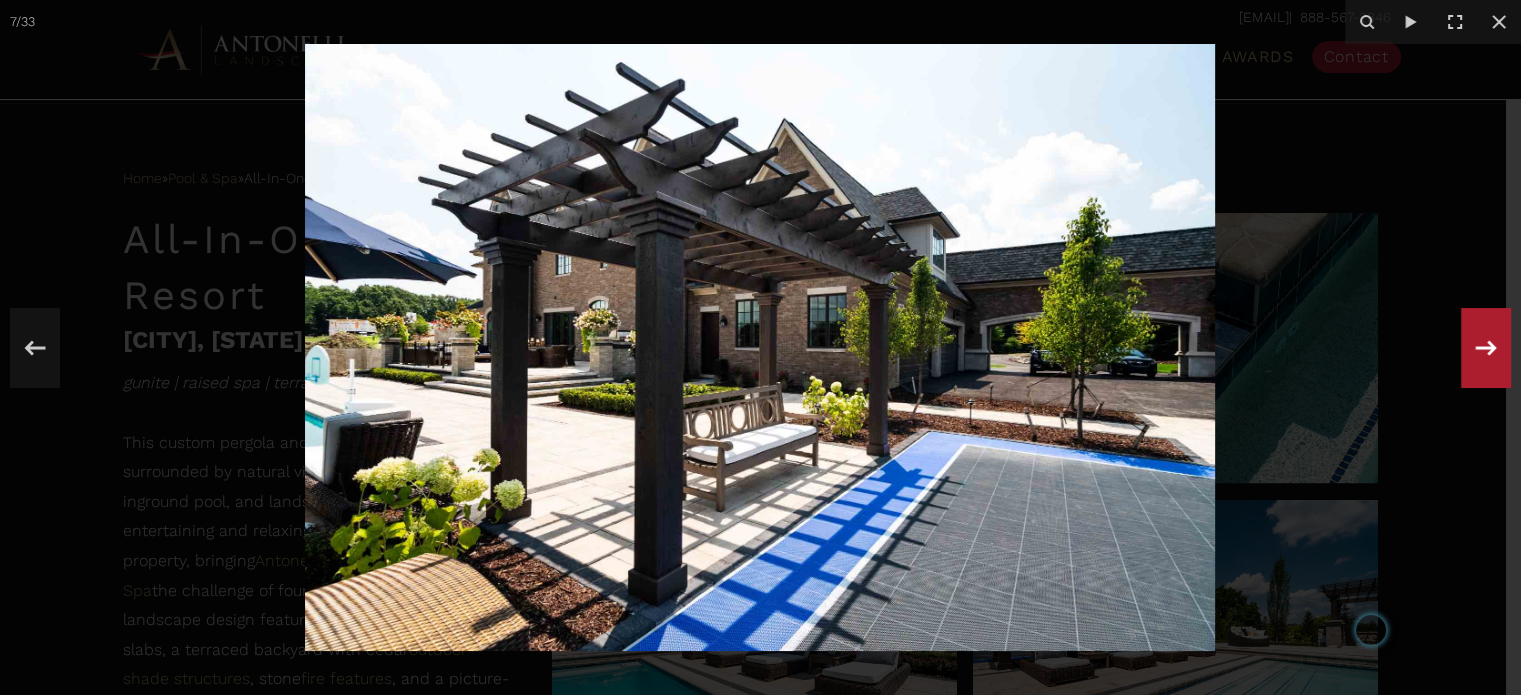 click 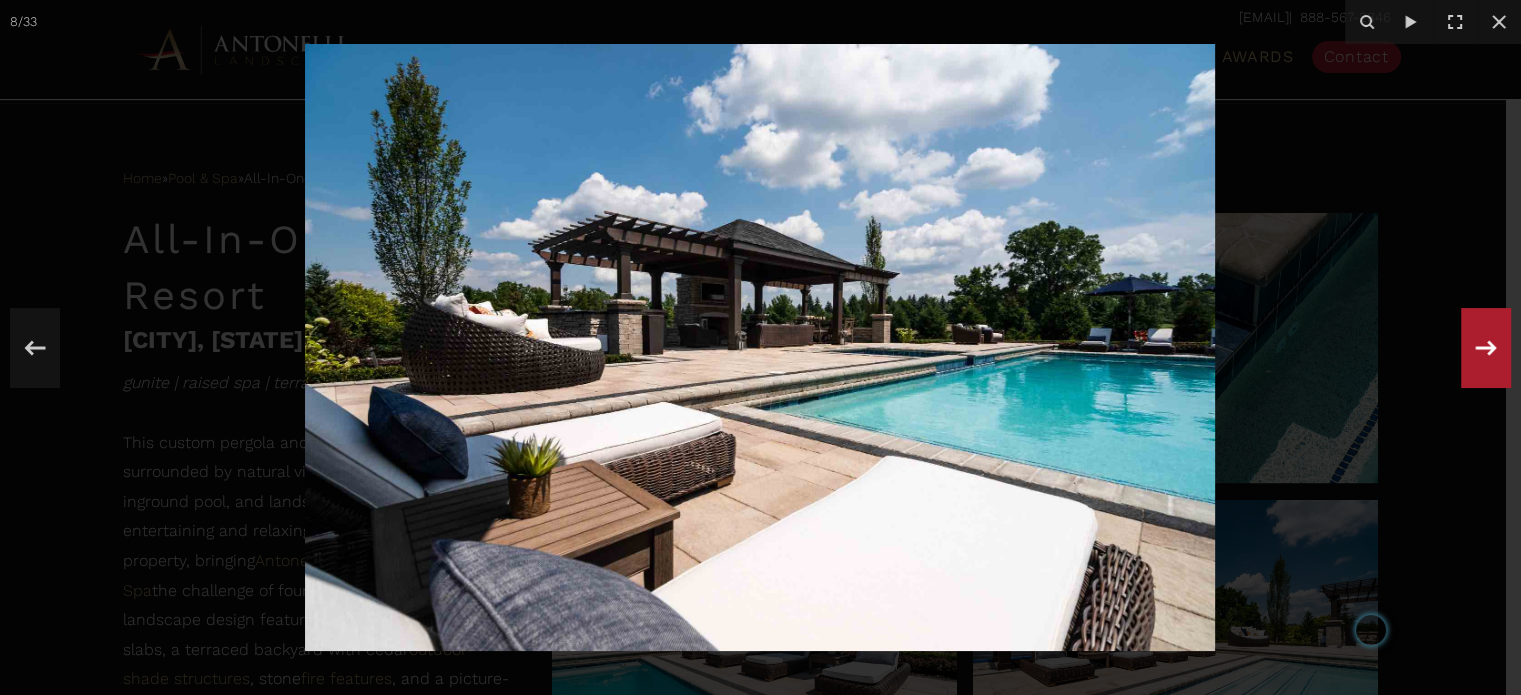 click 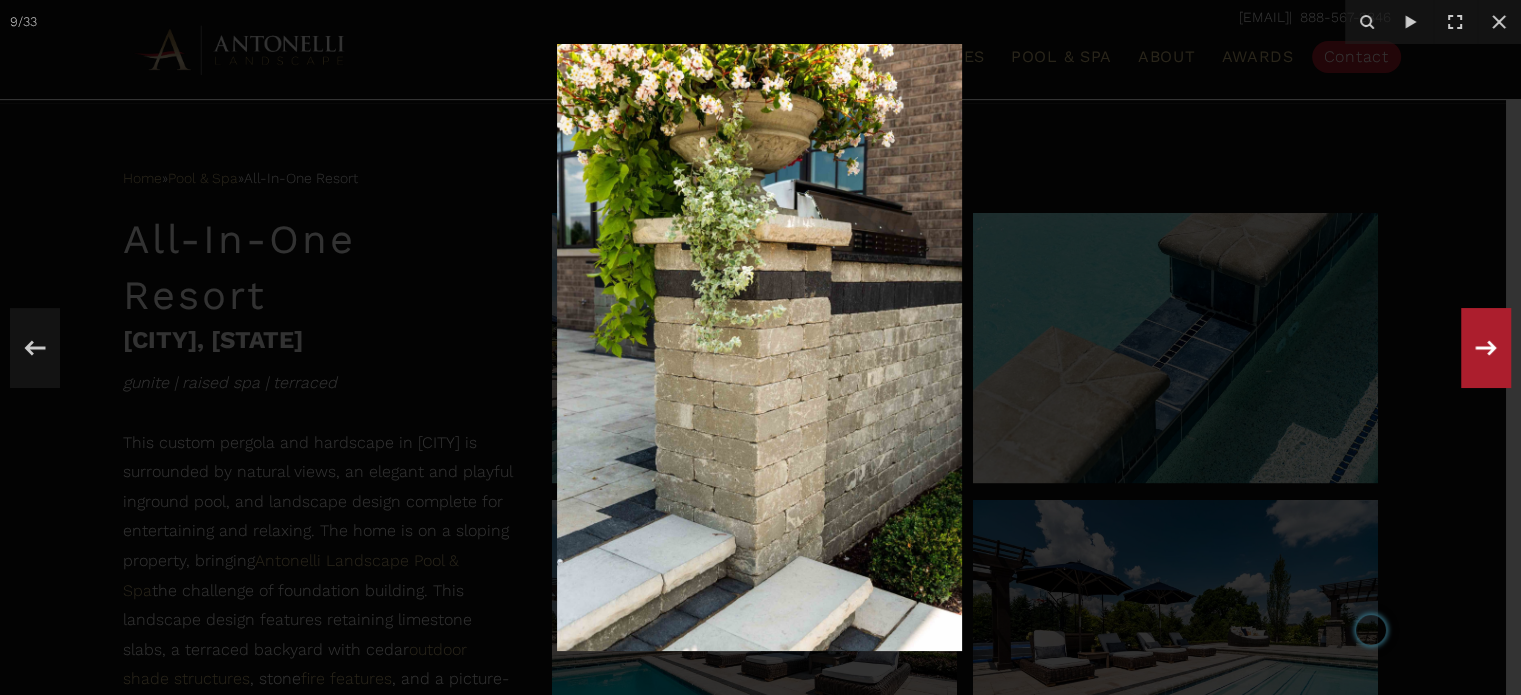 click 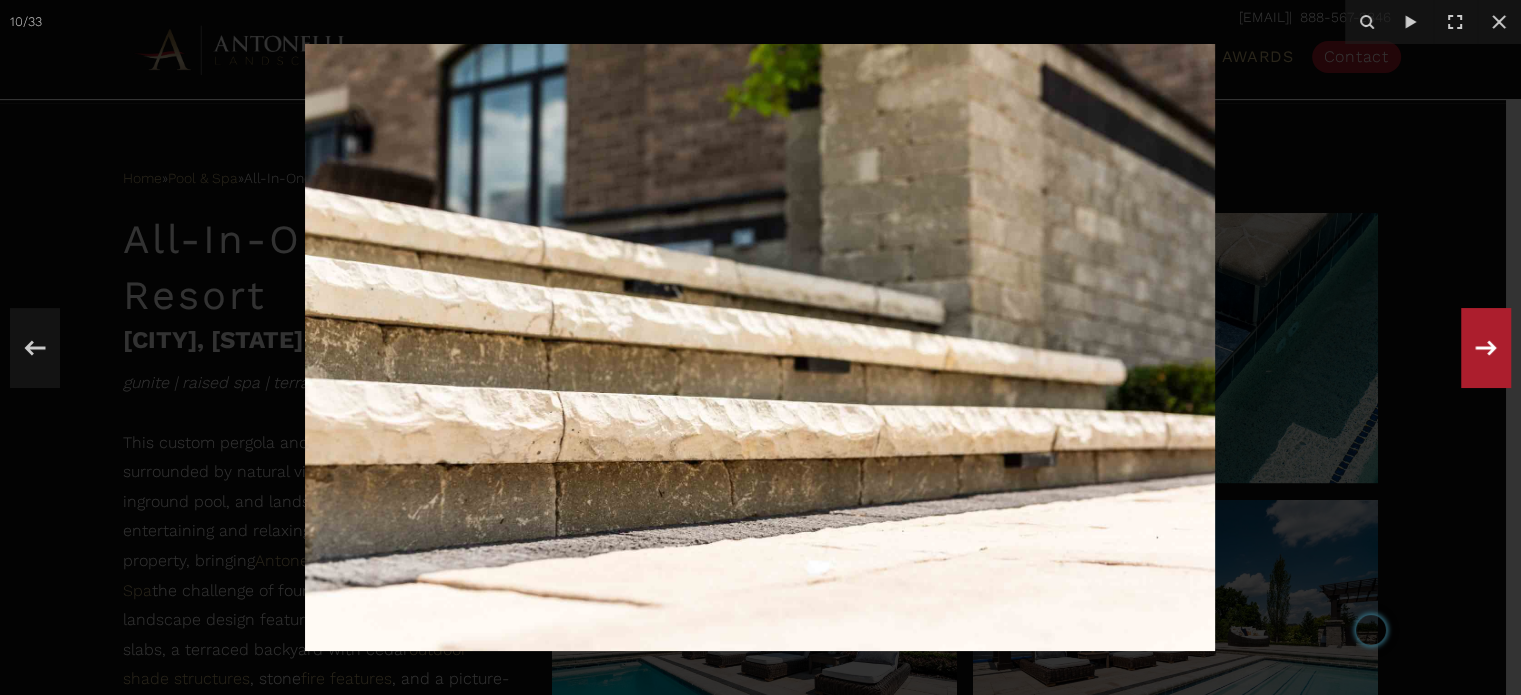 click 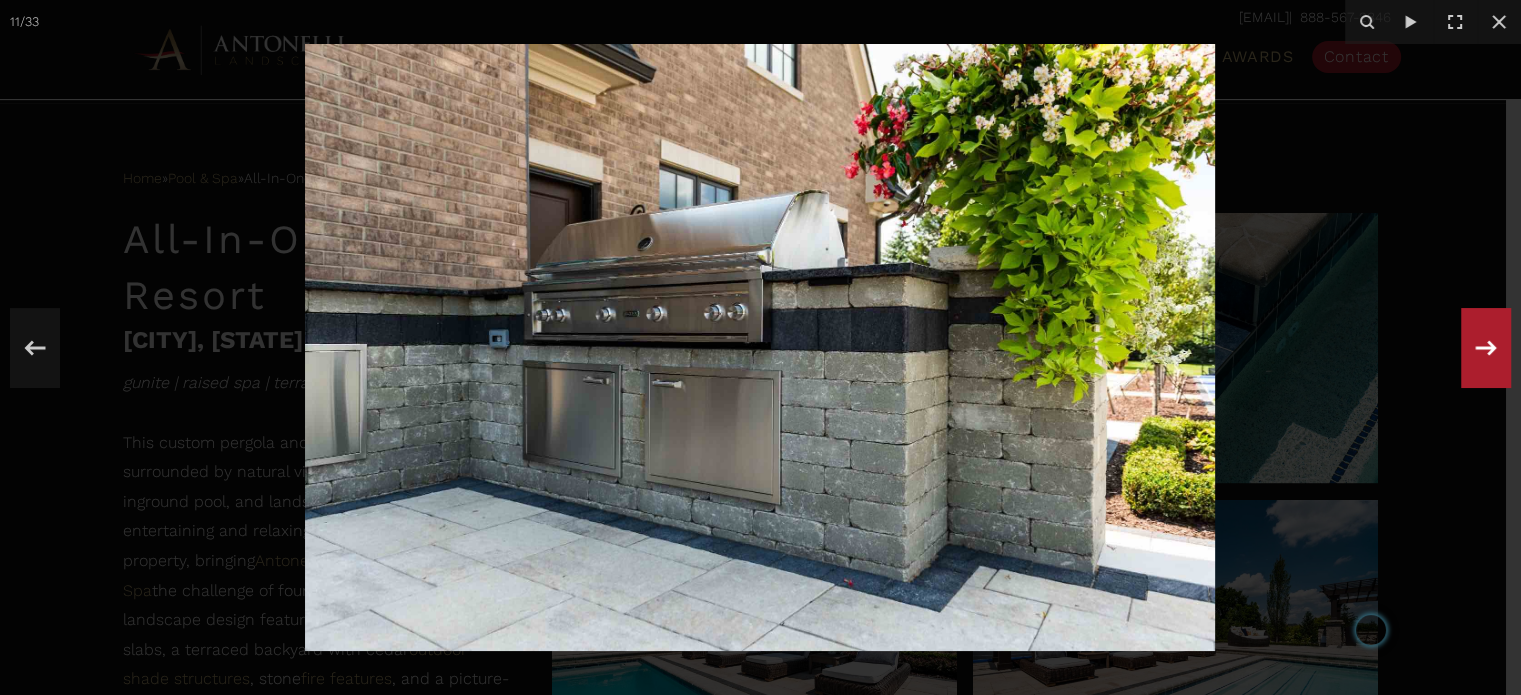 click on "11  /  33" at bounding box center (760, 347) 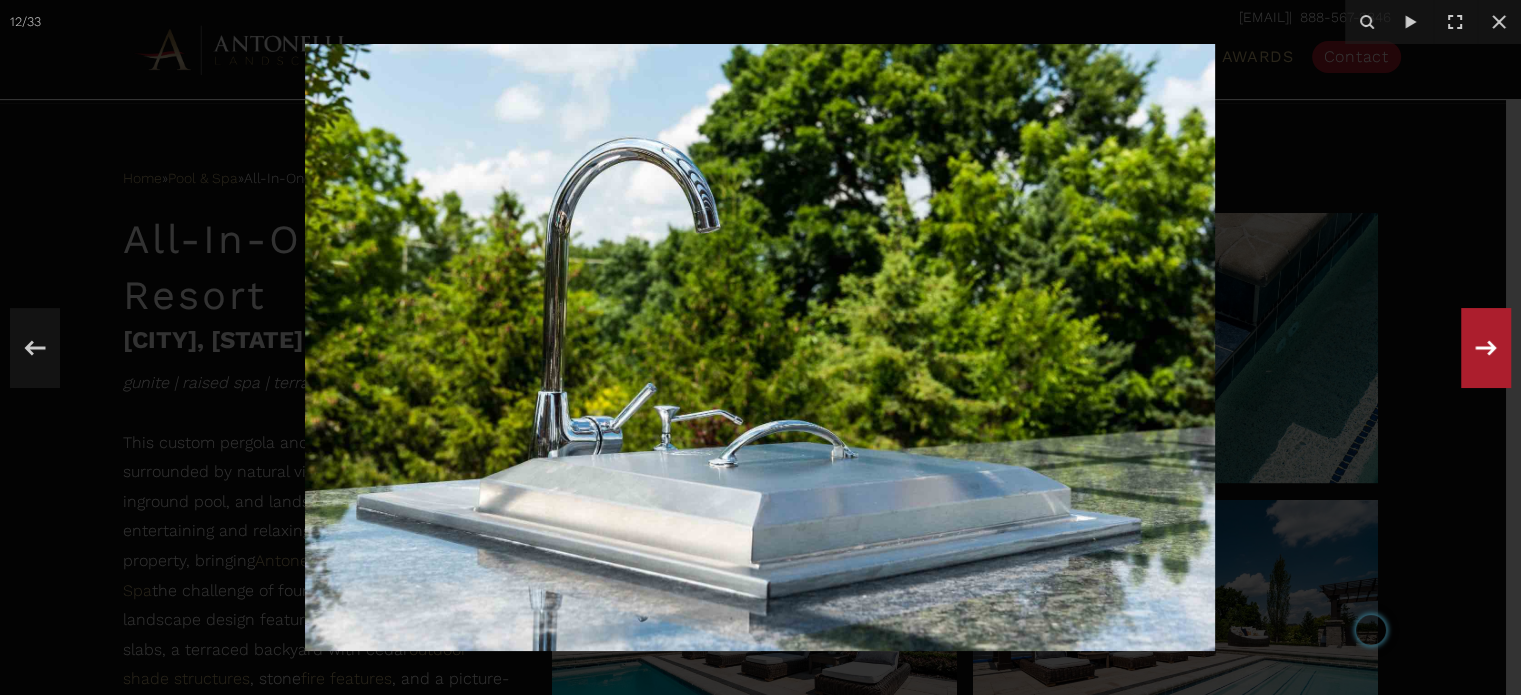 click 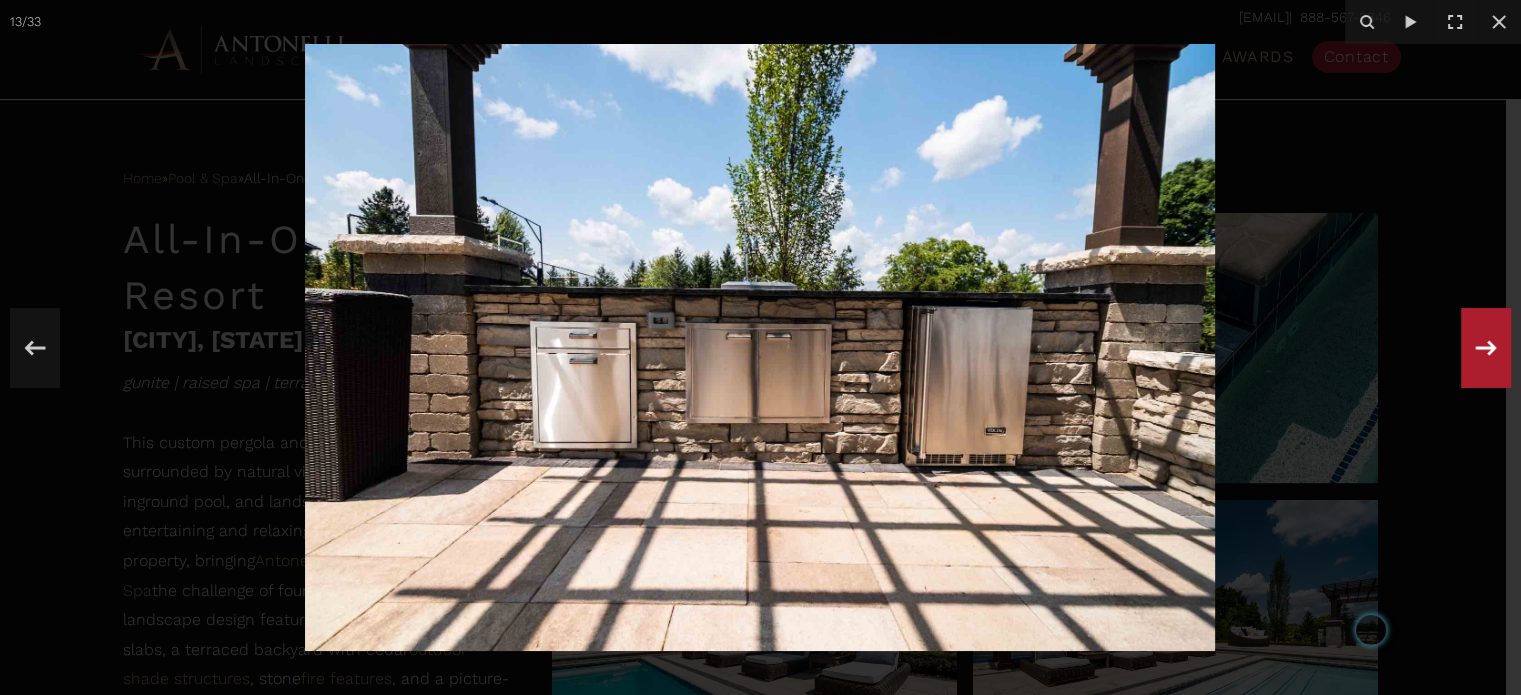 click 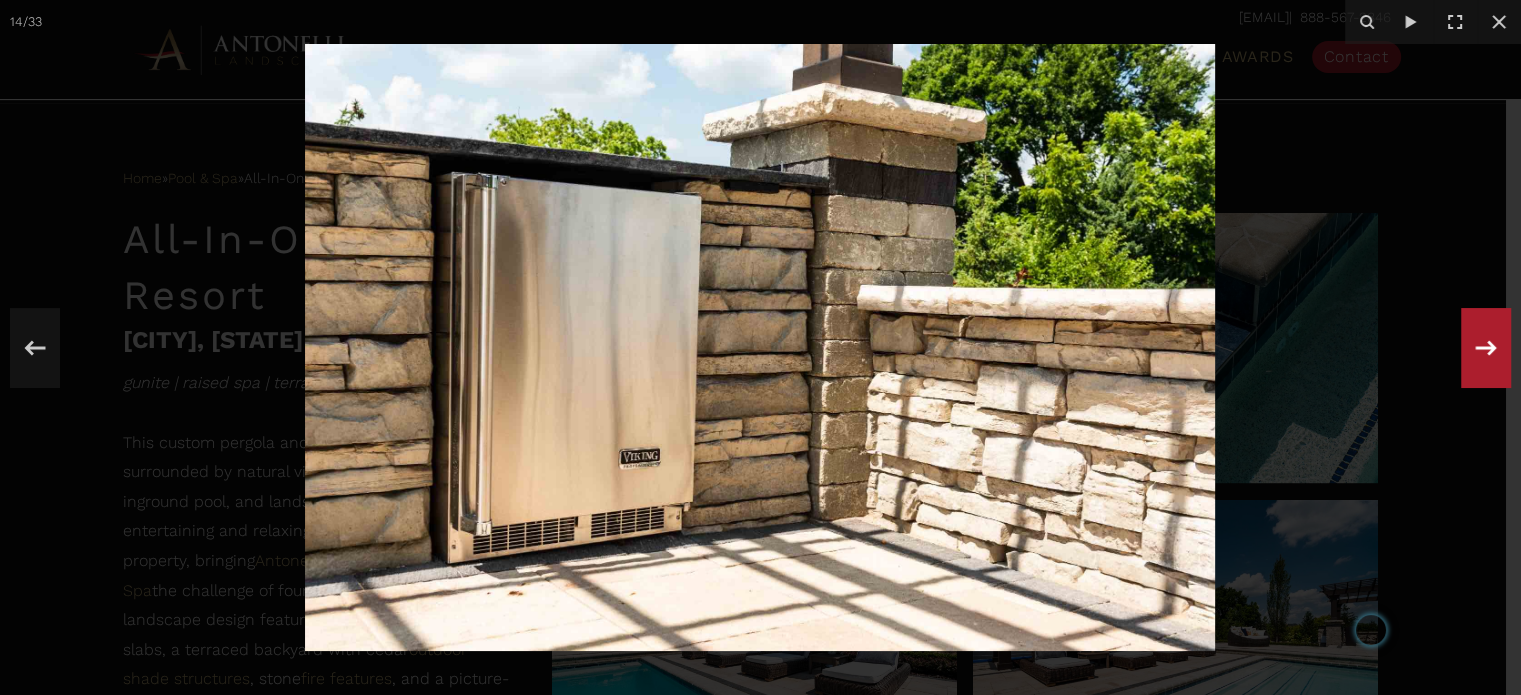 click 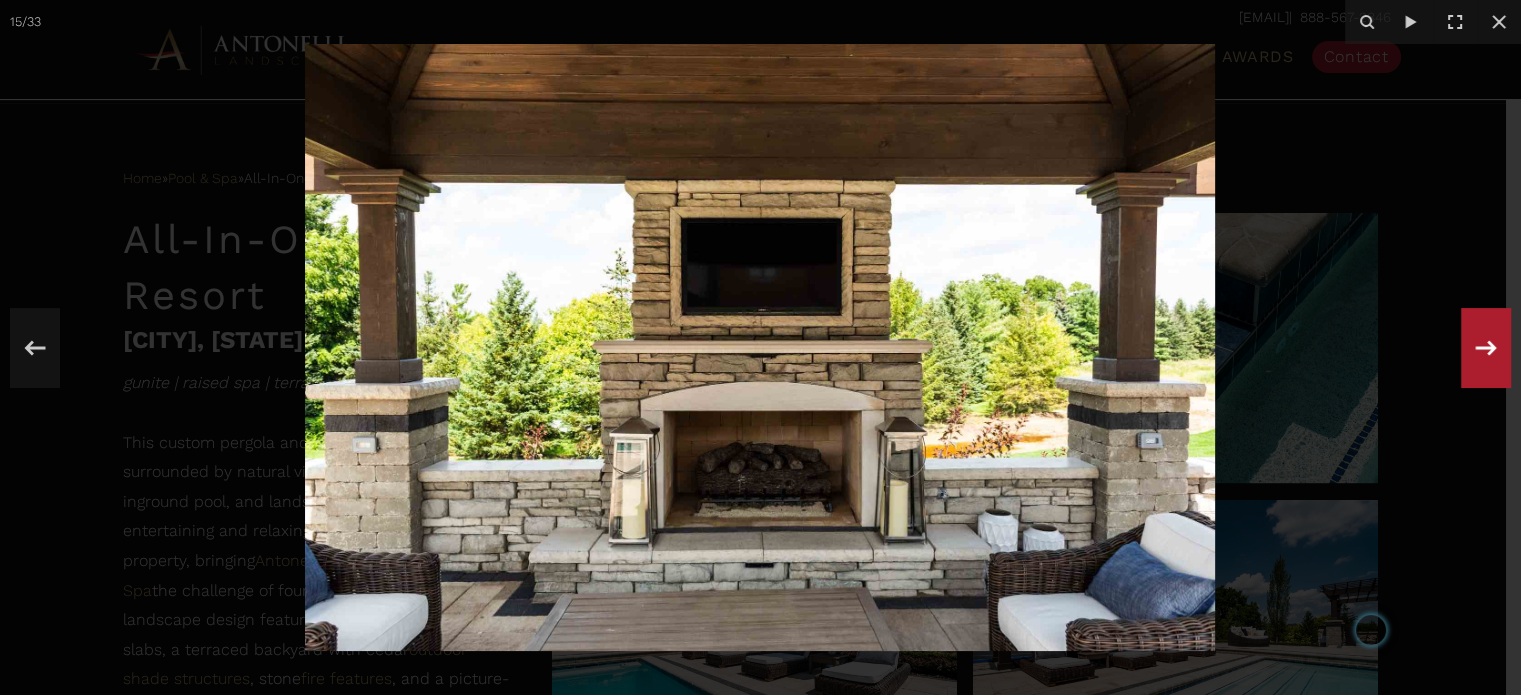 click 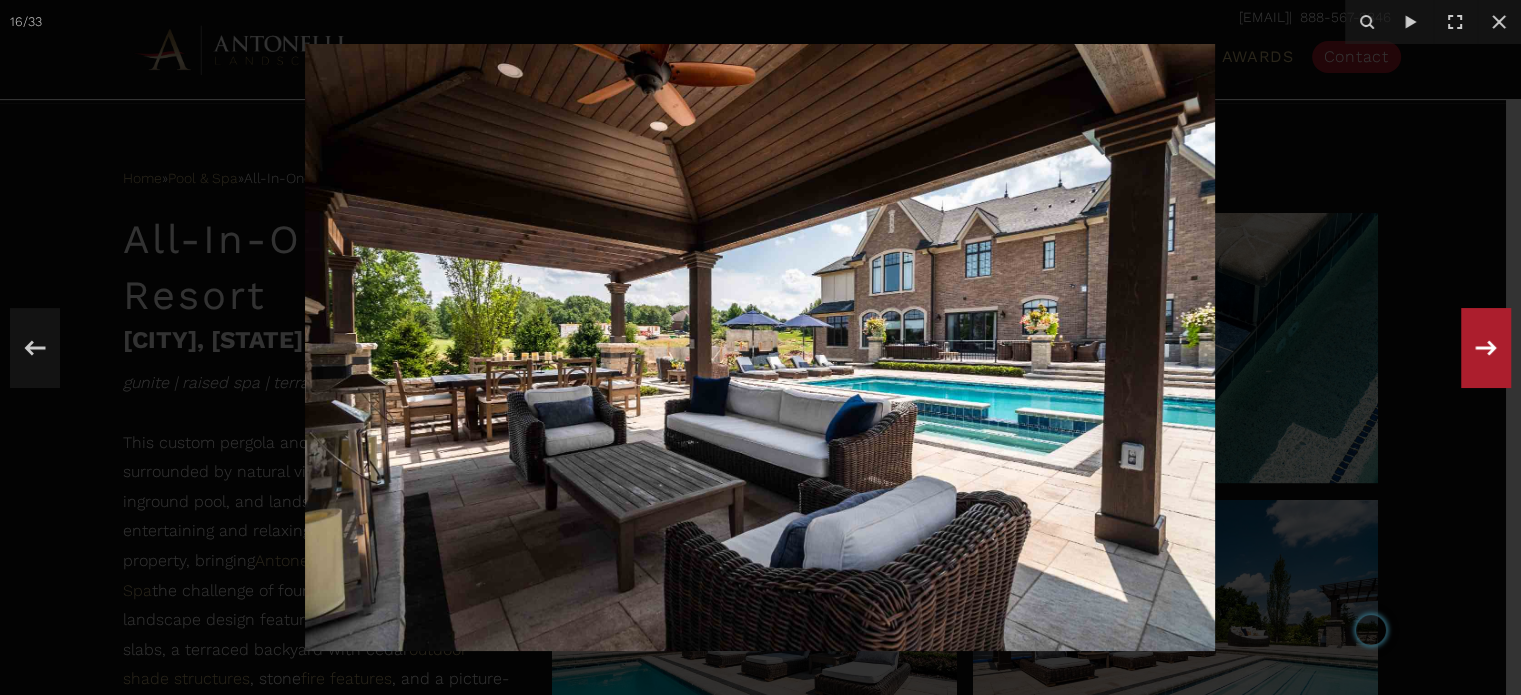 click 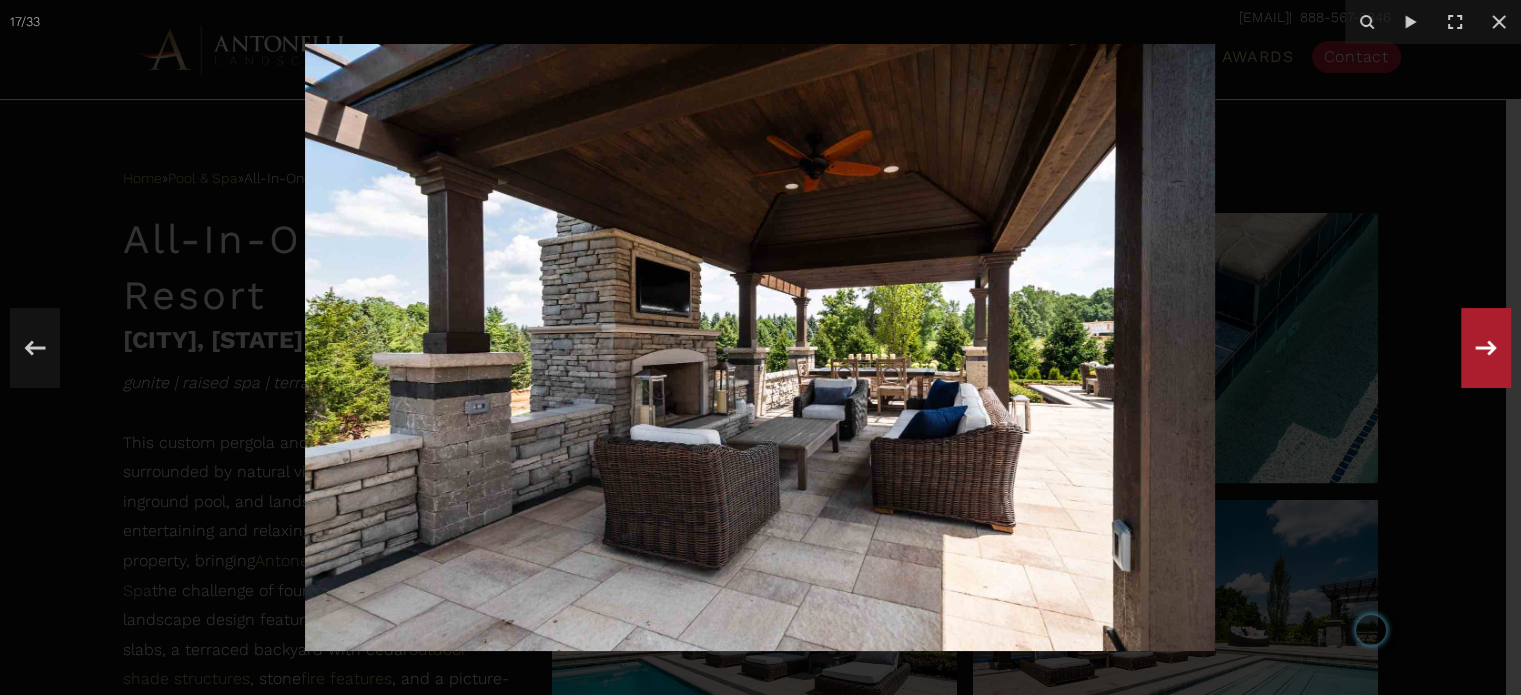 click 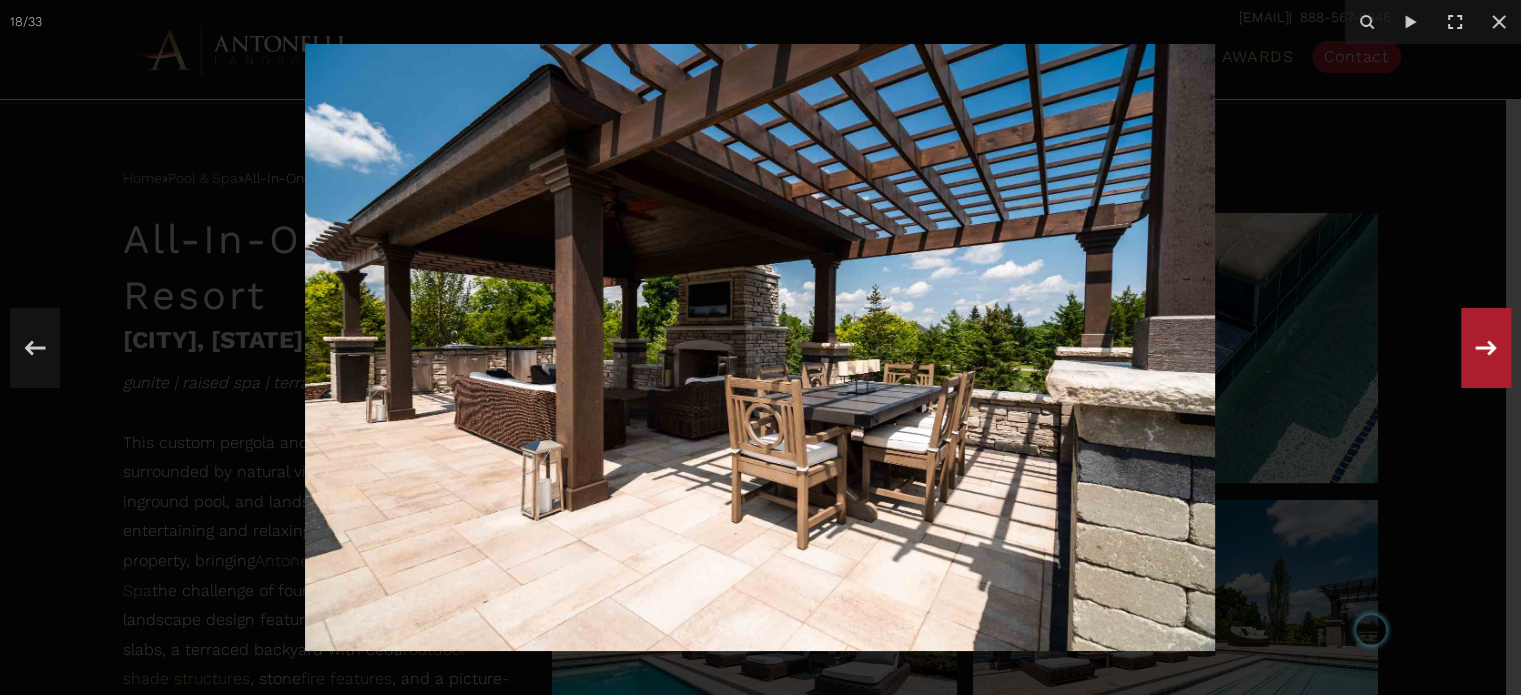 click 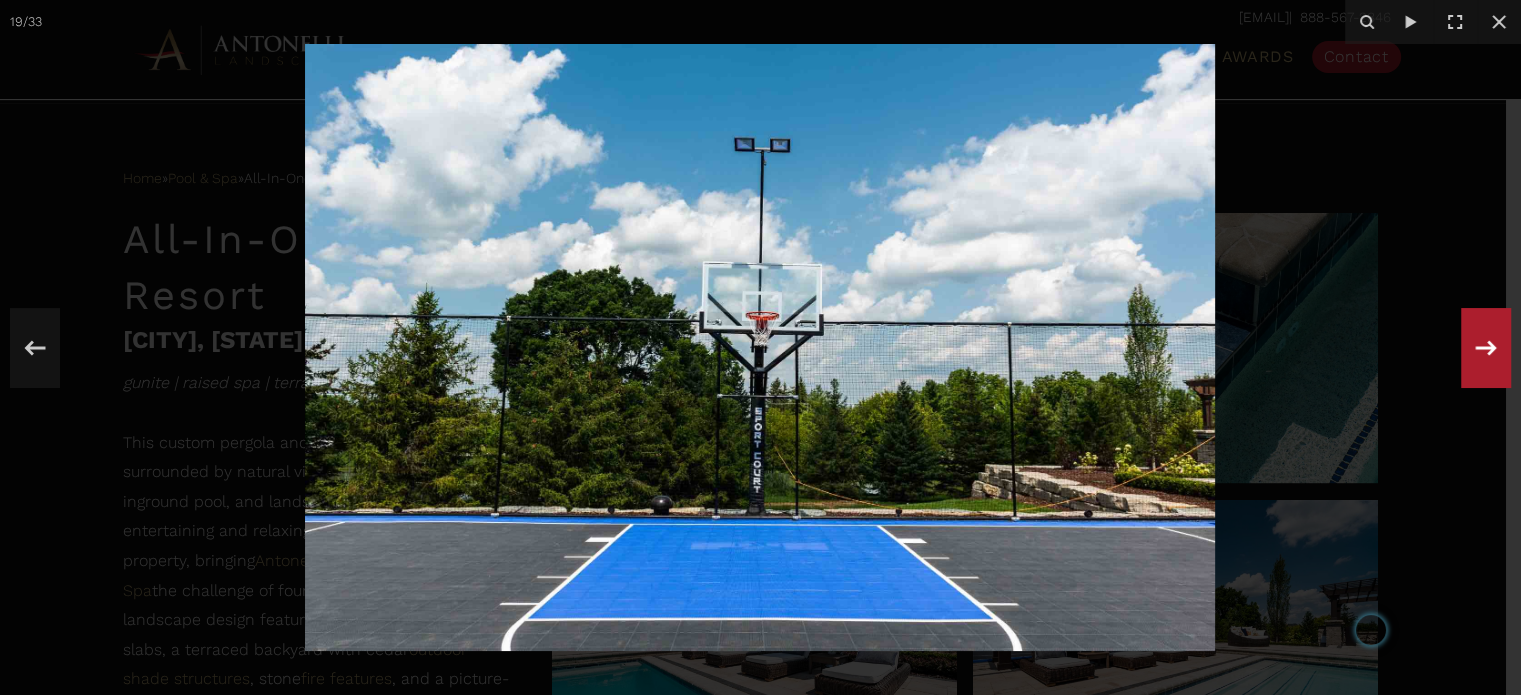 click 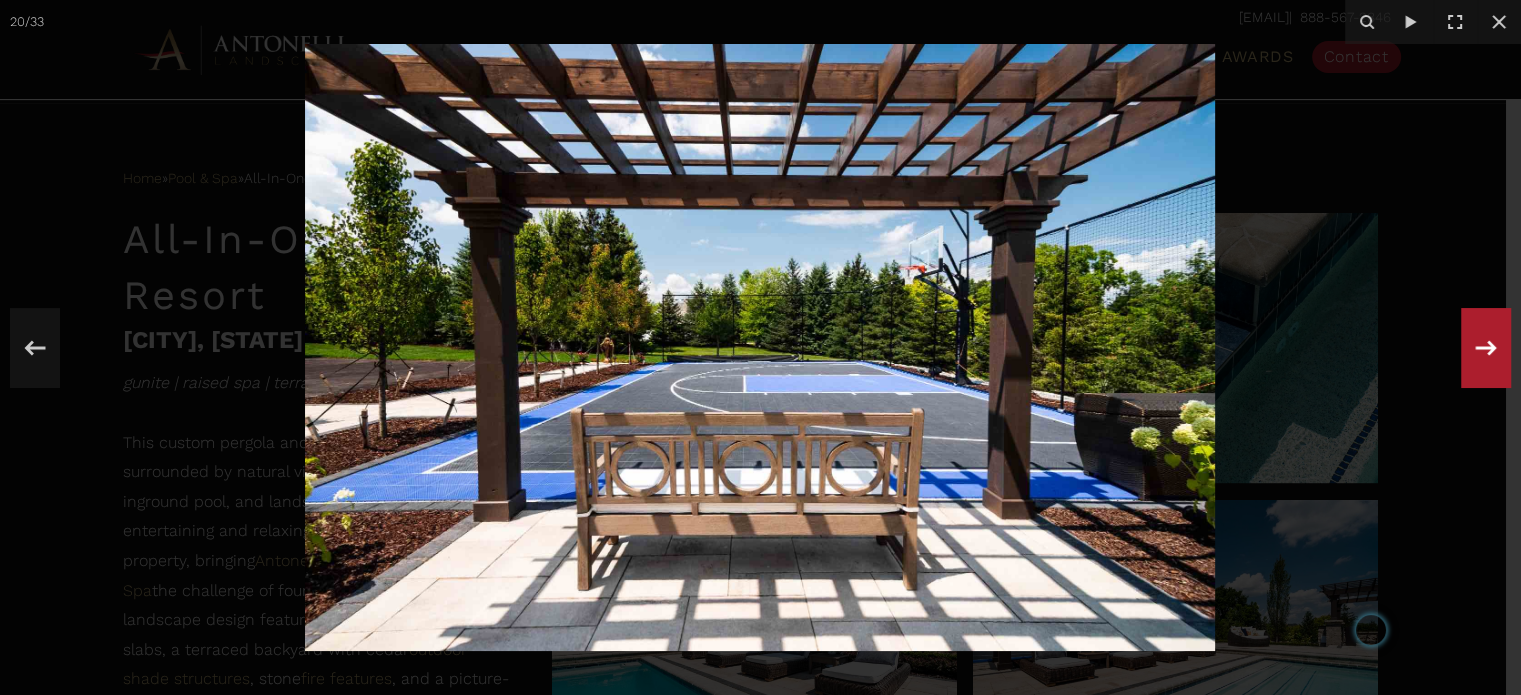click 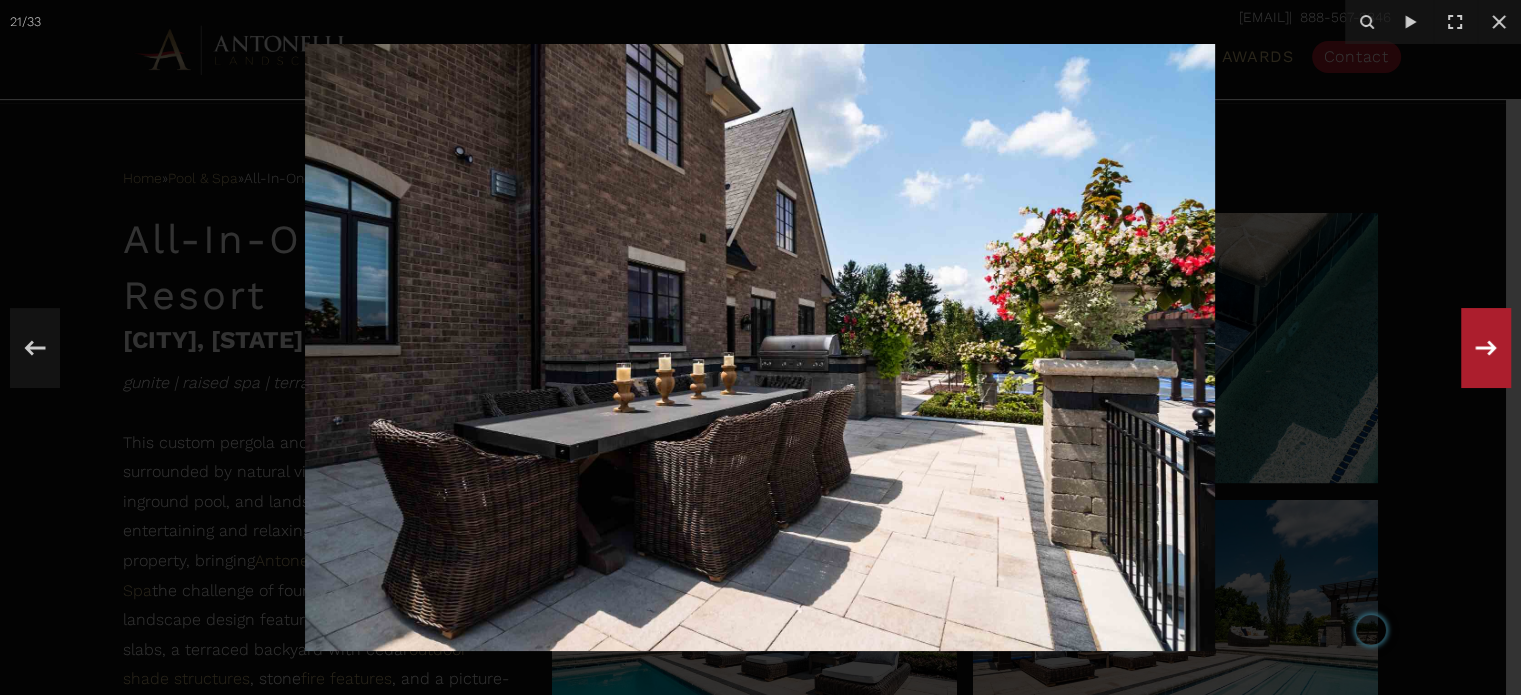 click 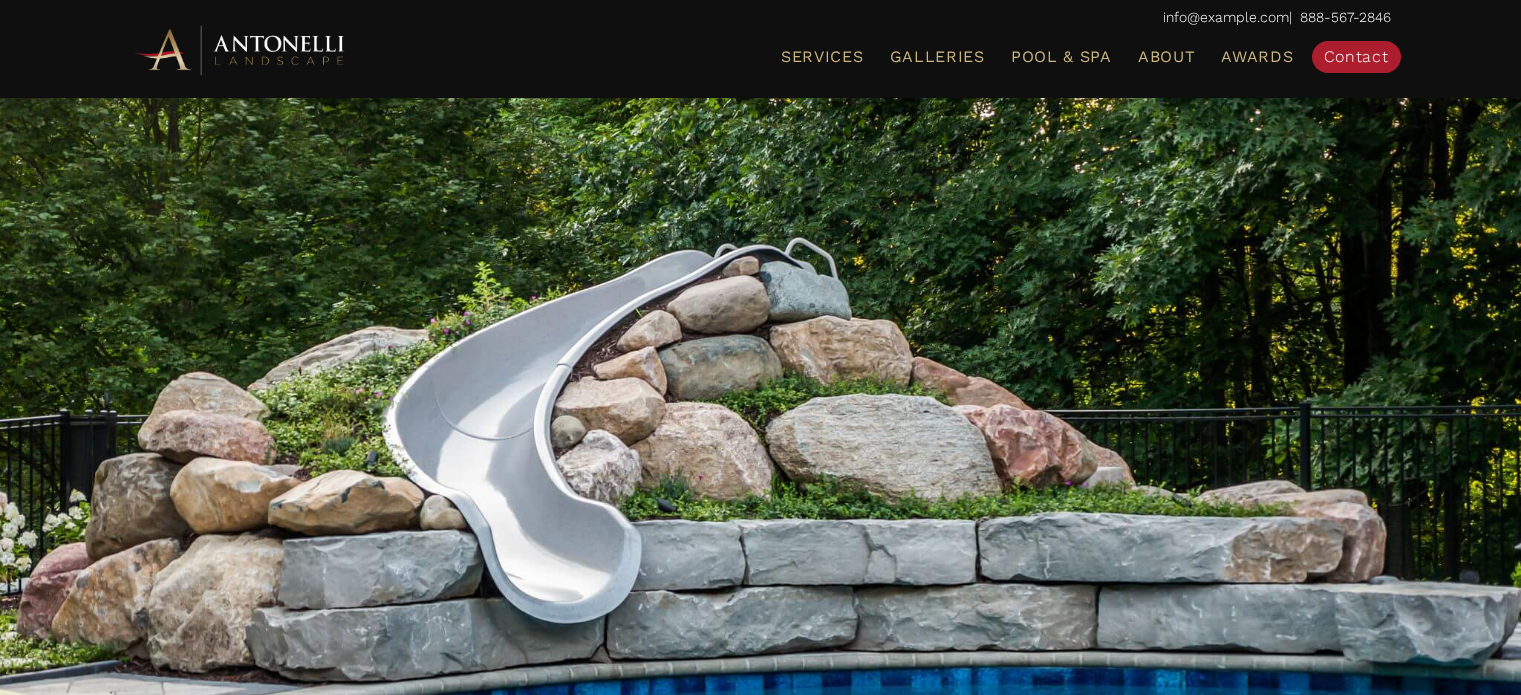 scroll, scrollTop: 506, scrollLeft: 0, axis: vertical 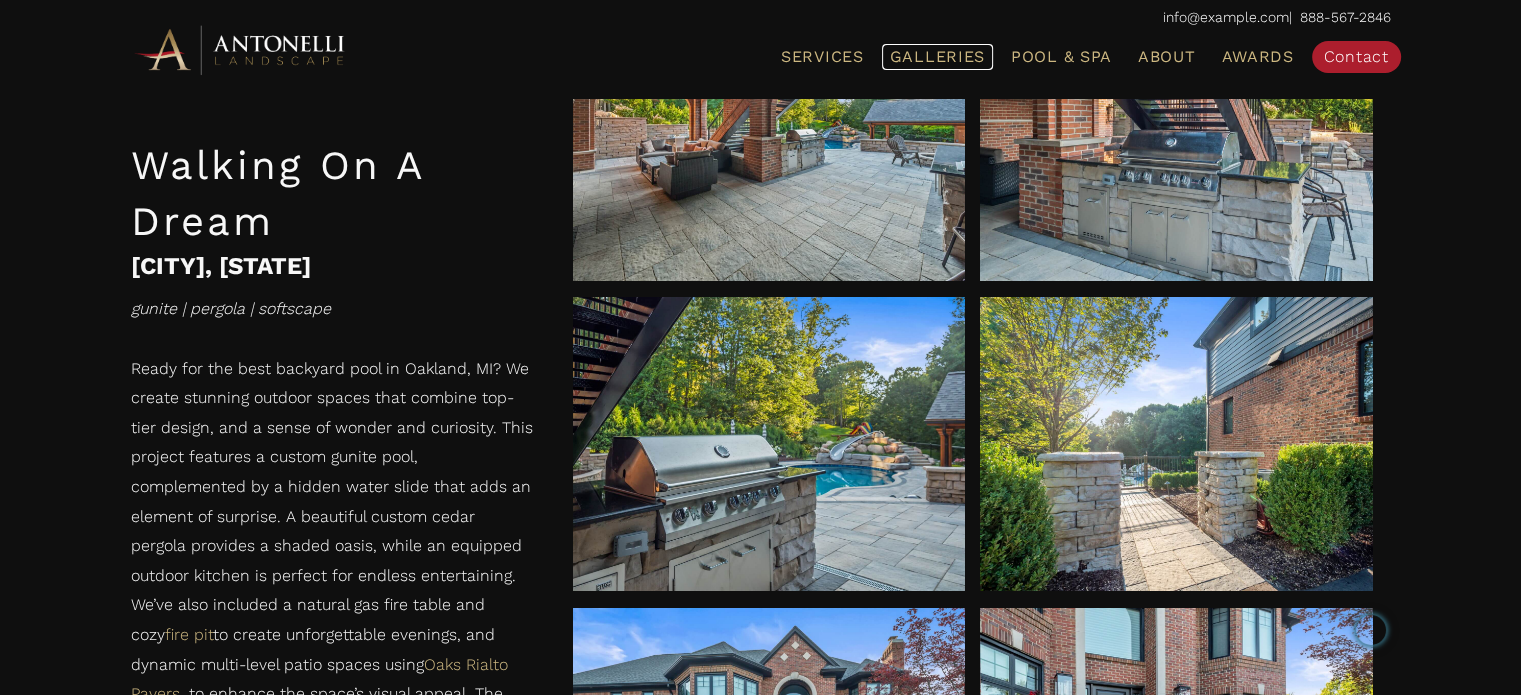 click on "Galleries" at bounding box center [937, 56] 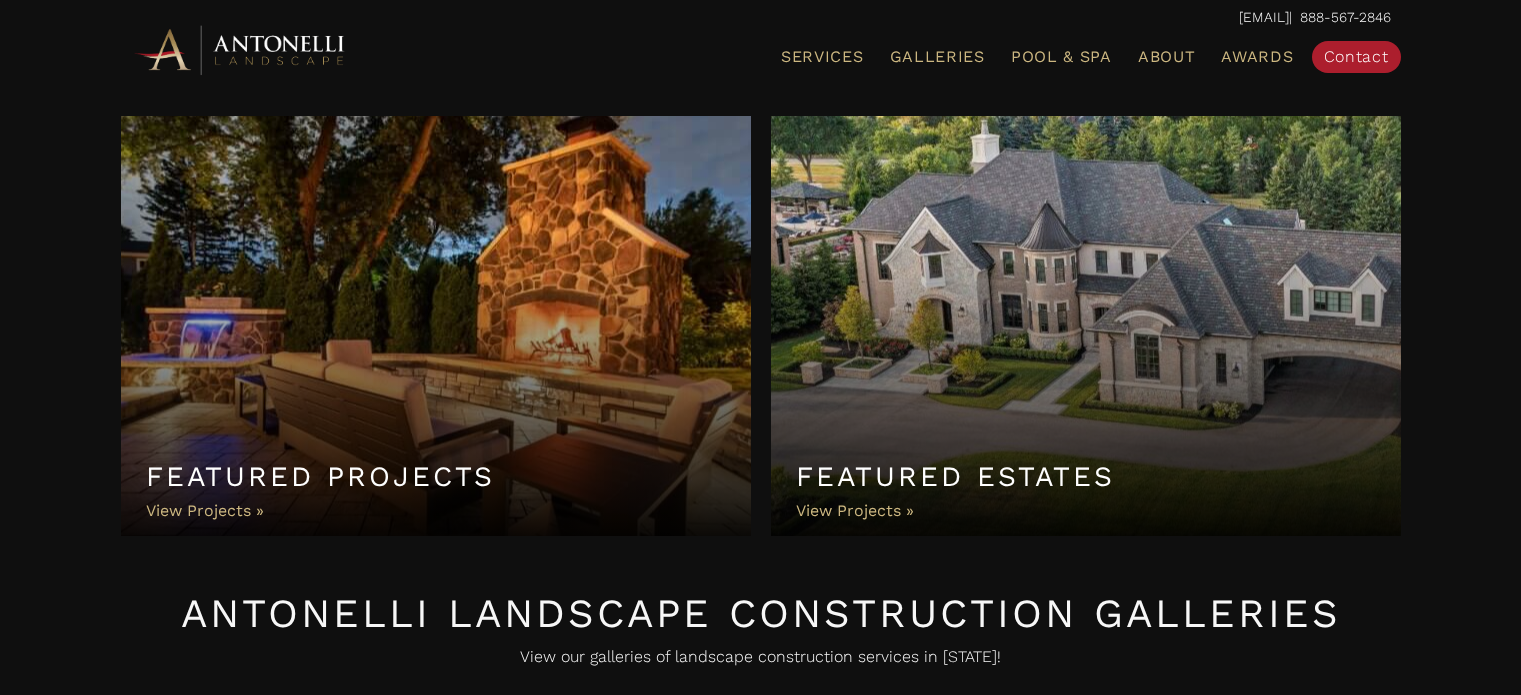 scroll, scrollTop: 0, scrollLeft: 0, axis: both 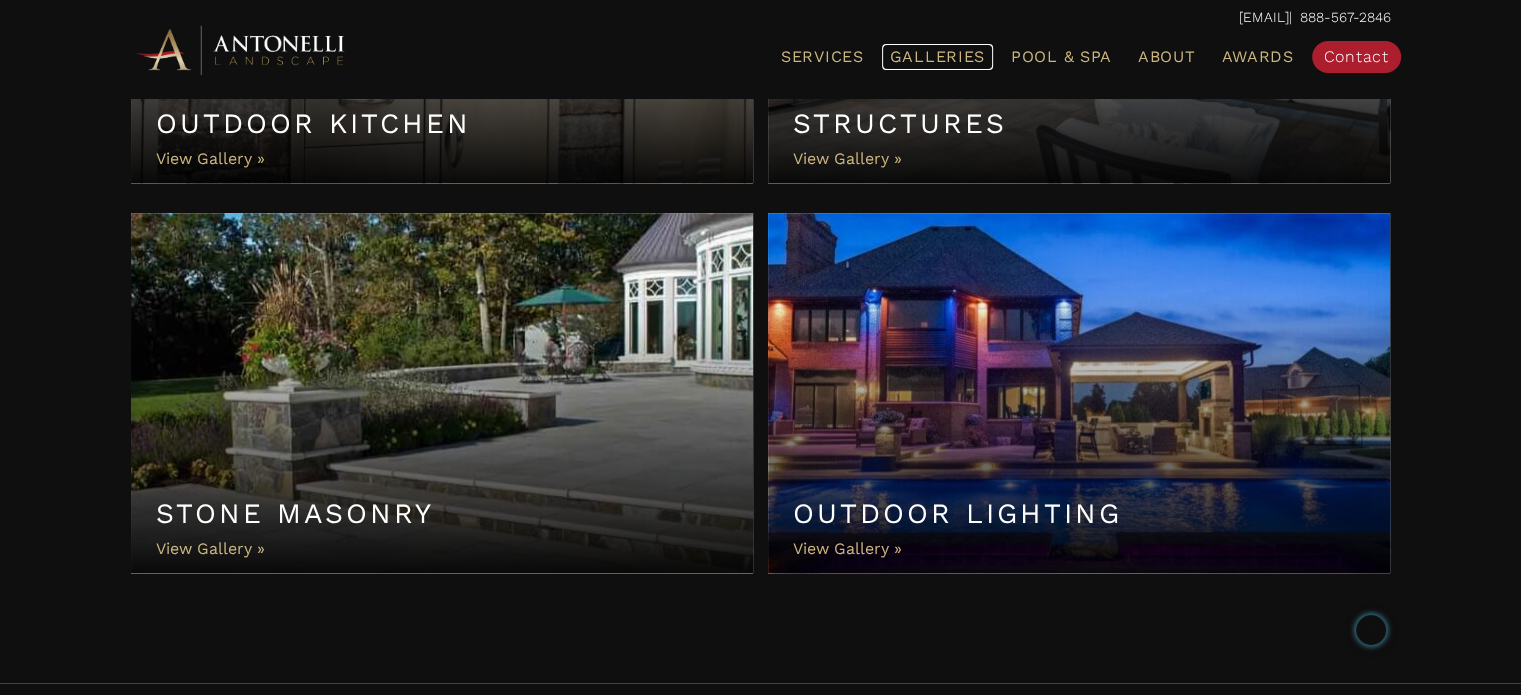 click on "Galleries" at bounding box center [937, 56] 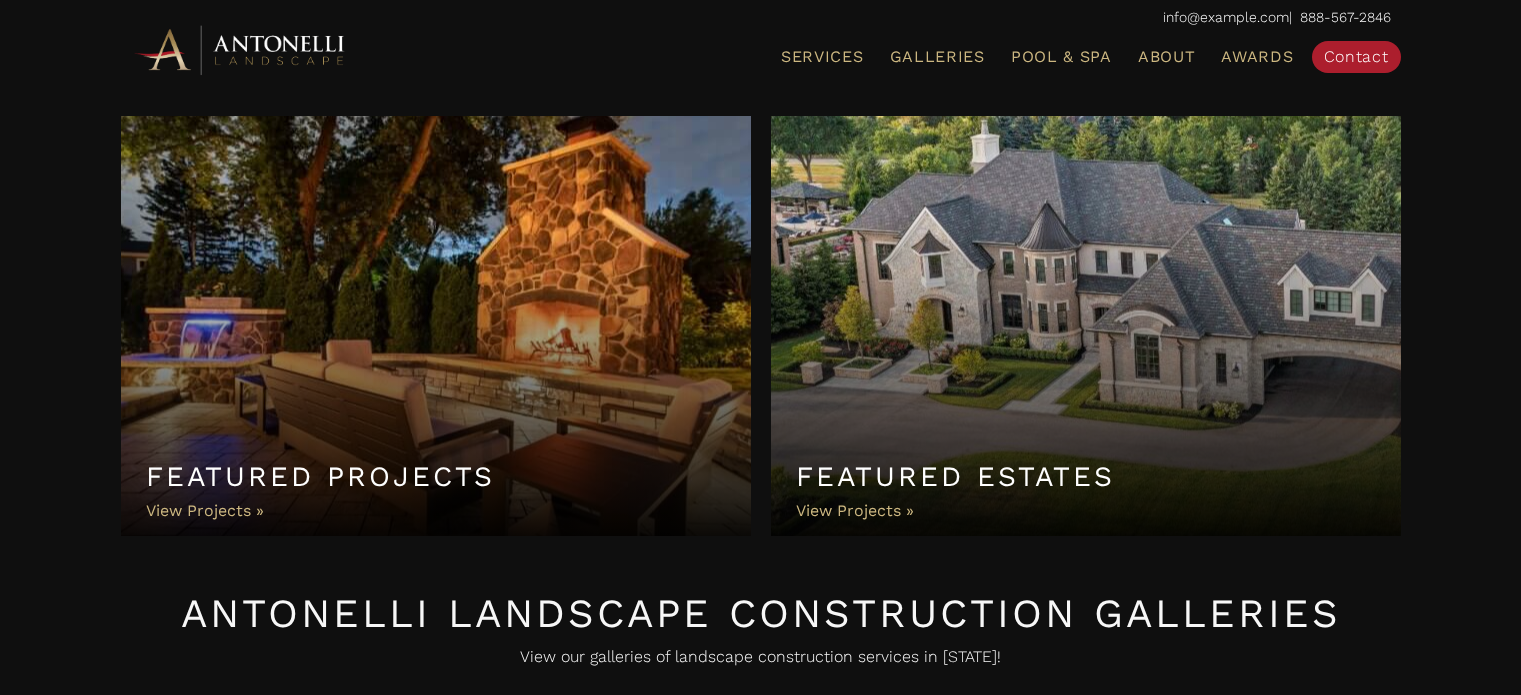 scroll, scrollTop: 0, scrollLeft: 0, axis: both 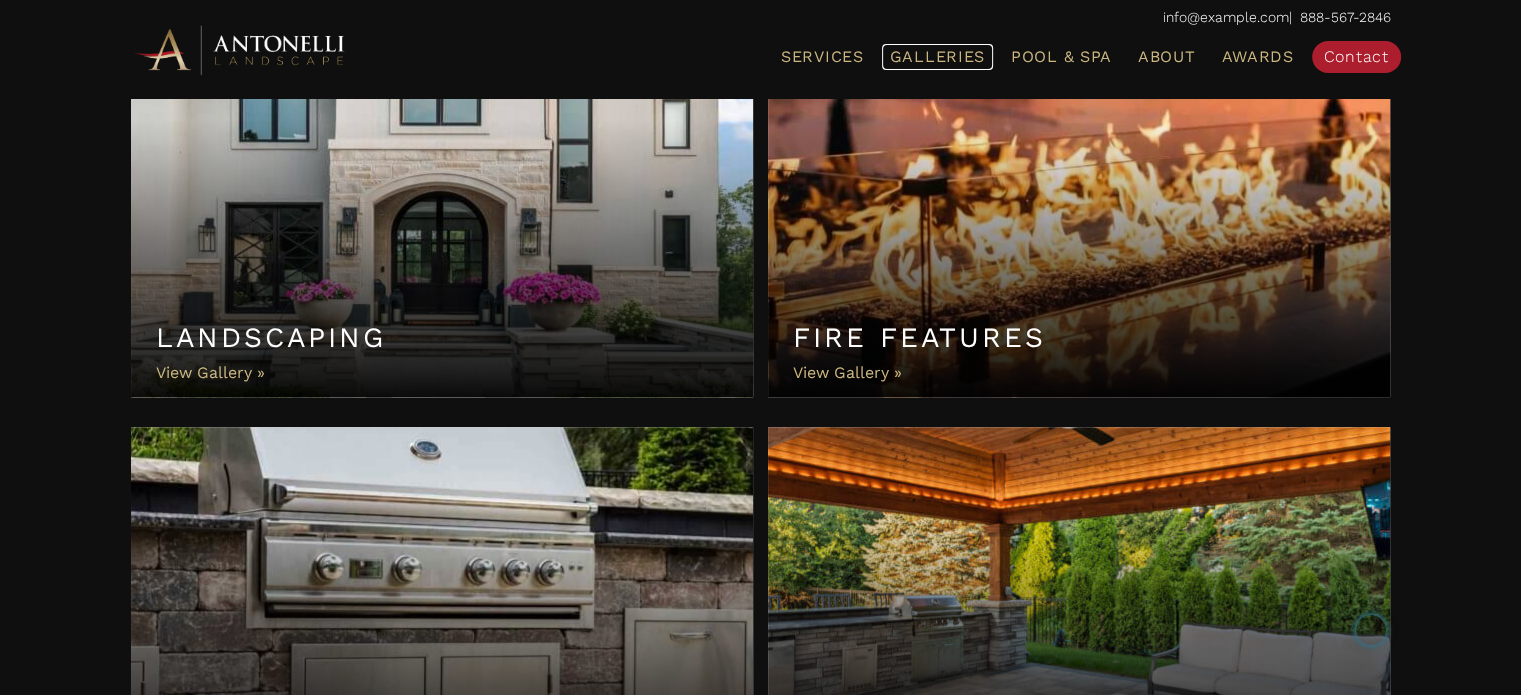 click on "Galleries" at bounding box center (937, 56) 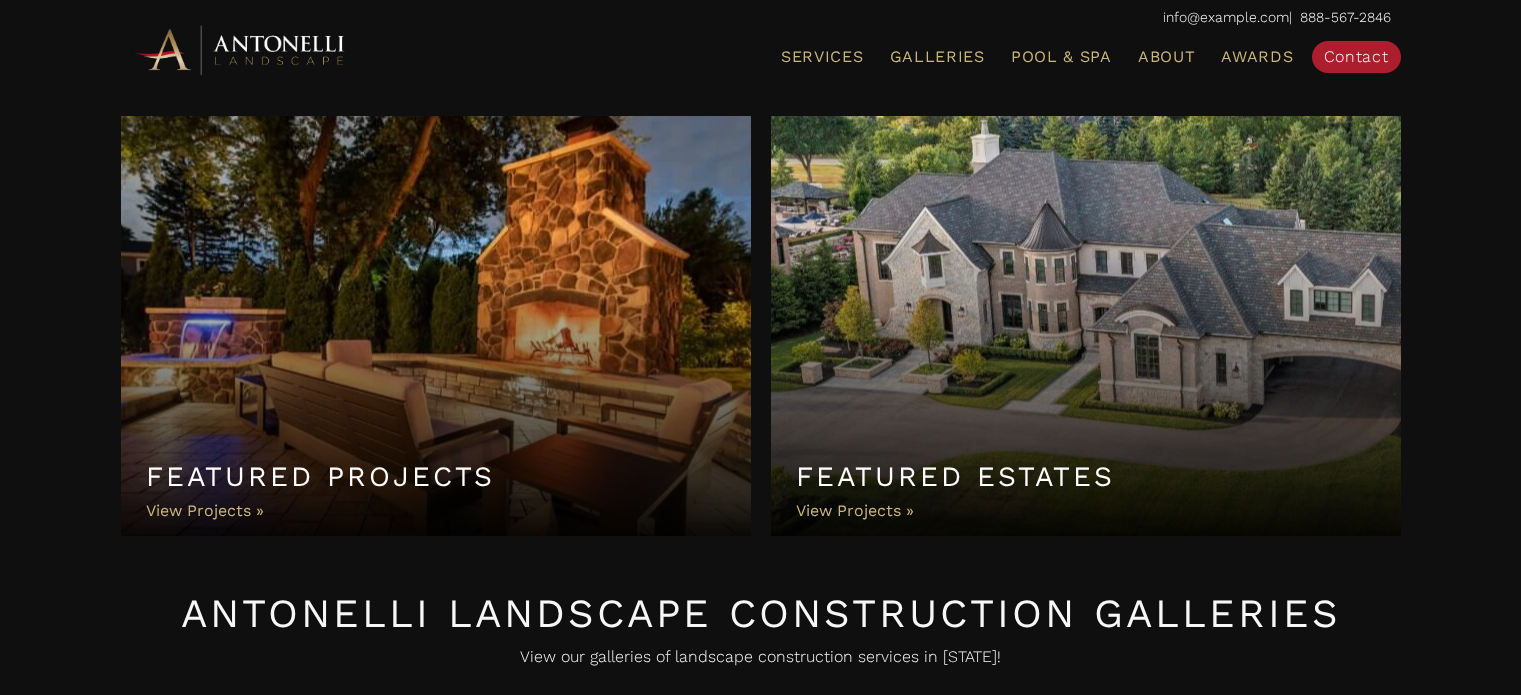 scroll, scrollTop: 0, scrollLeft: 0, axis: both 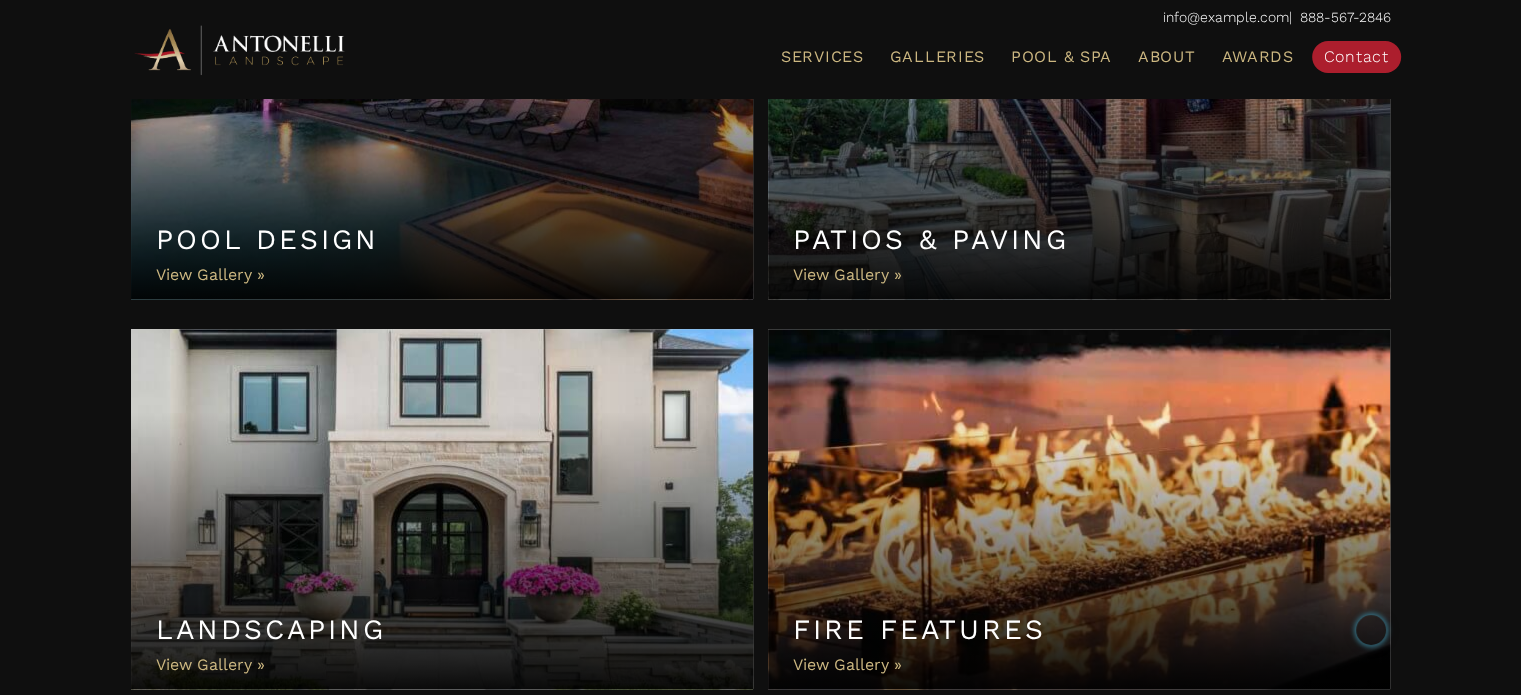 click on "Pool Design" at bounding box center (442, 119) 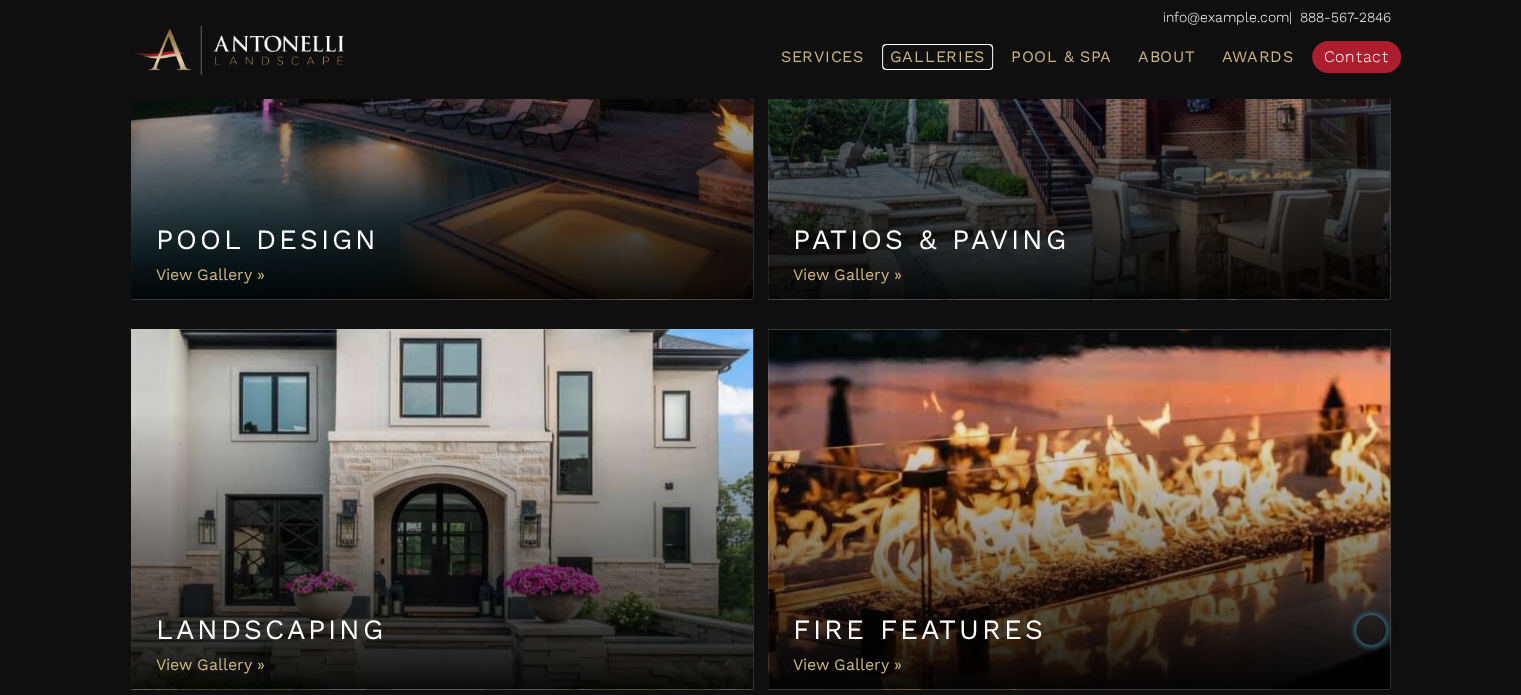 click on "Galleries" at bounding box center [937, 56] 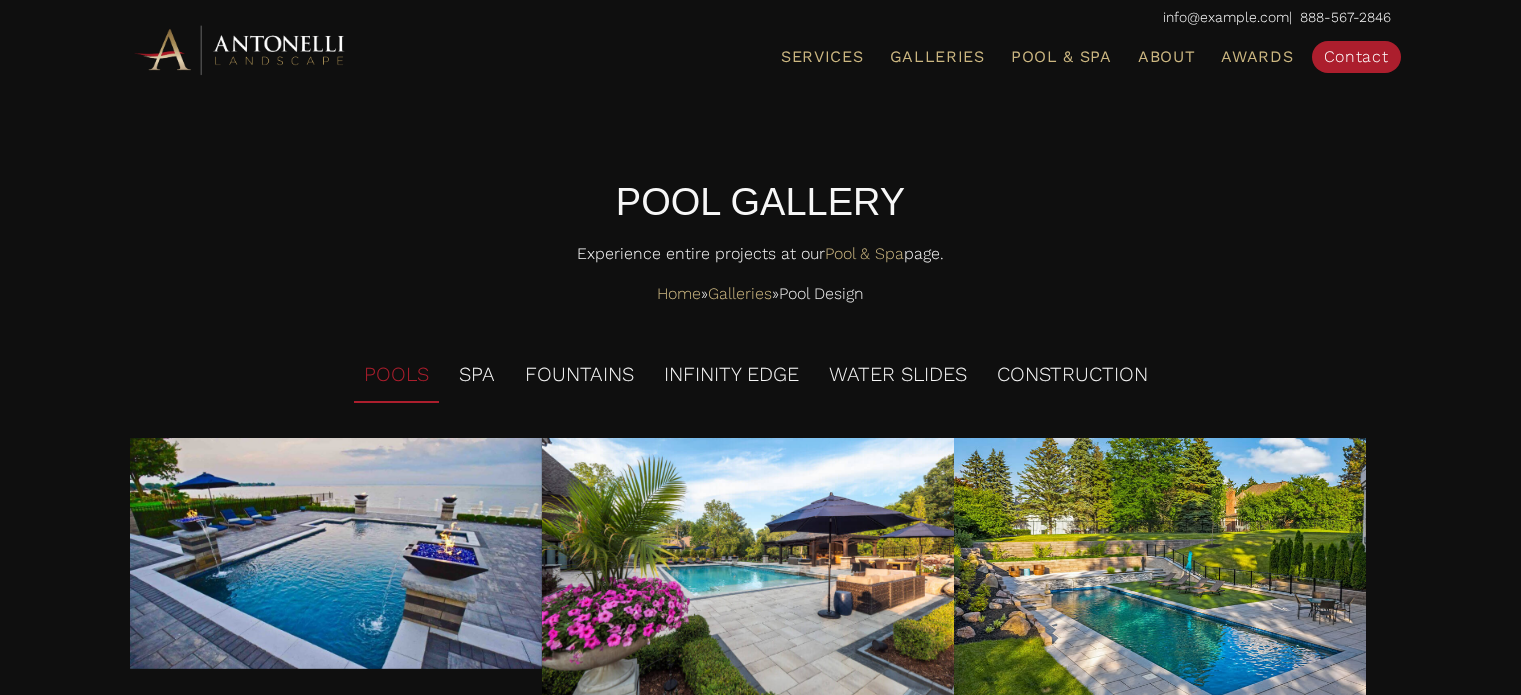 scroll, scrollTop: 0, scrollLeft: 0, axis: both 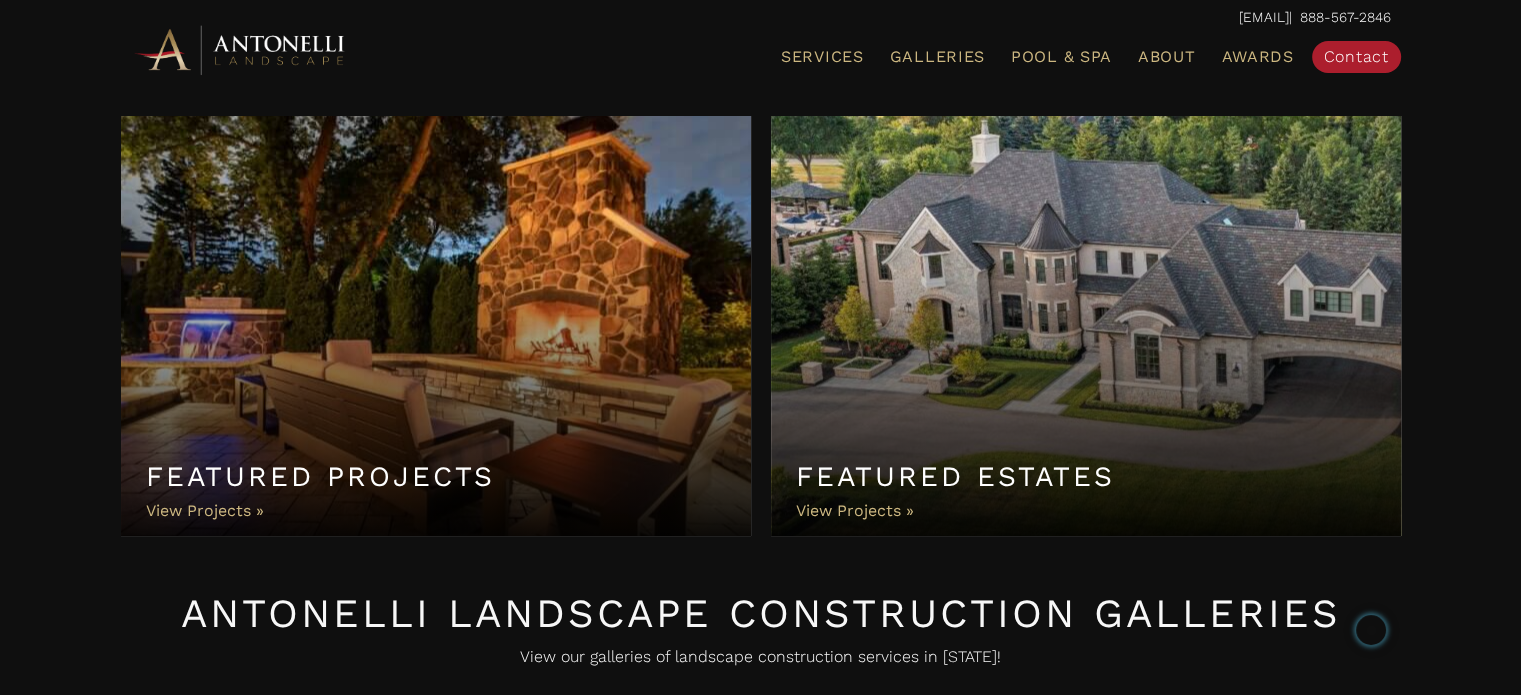 click on "Featured Estates" at bounding box center [1086, 326] 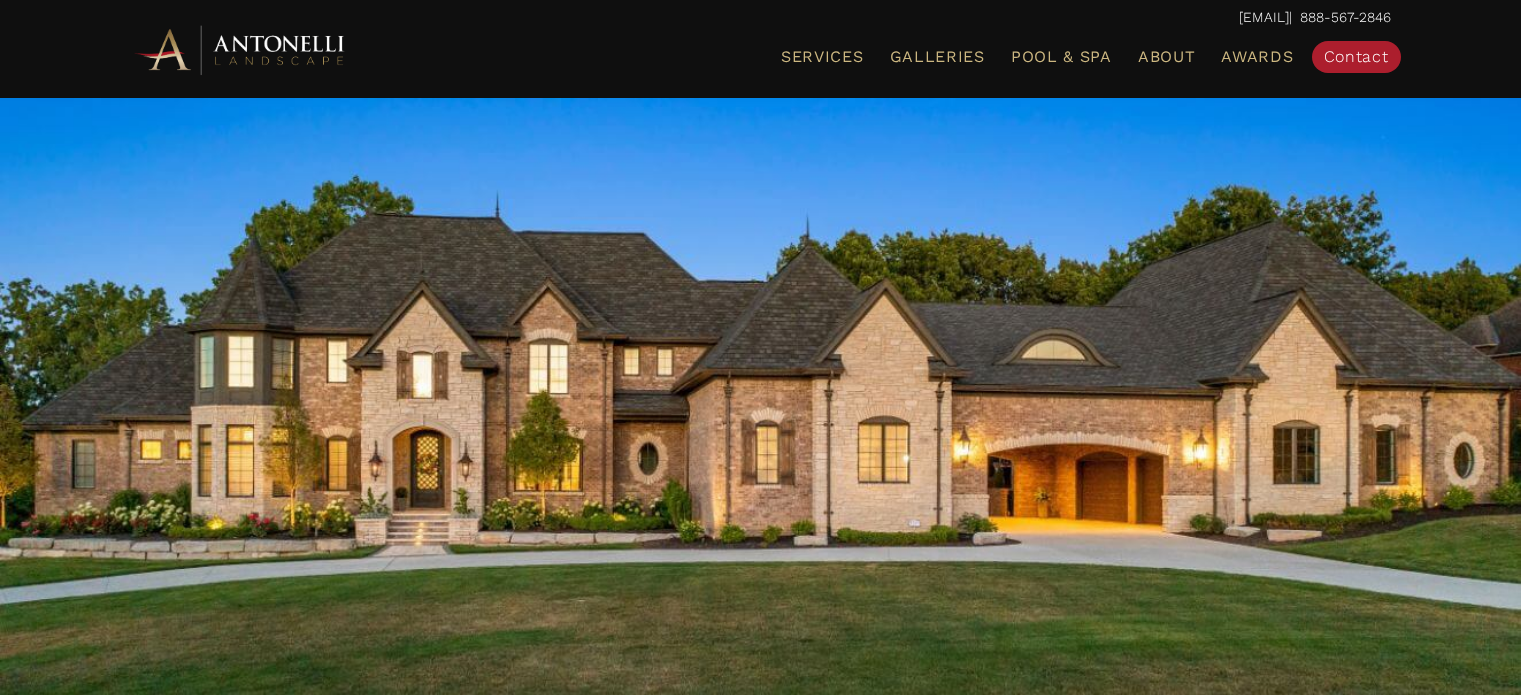 scroll, scrollTop: 0, scrollLeft: 0, axis: both 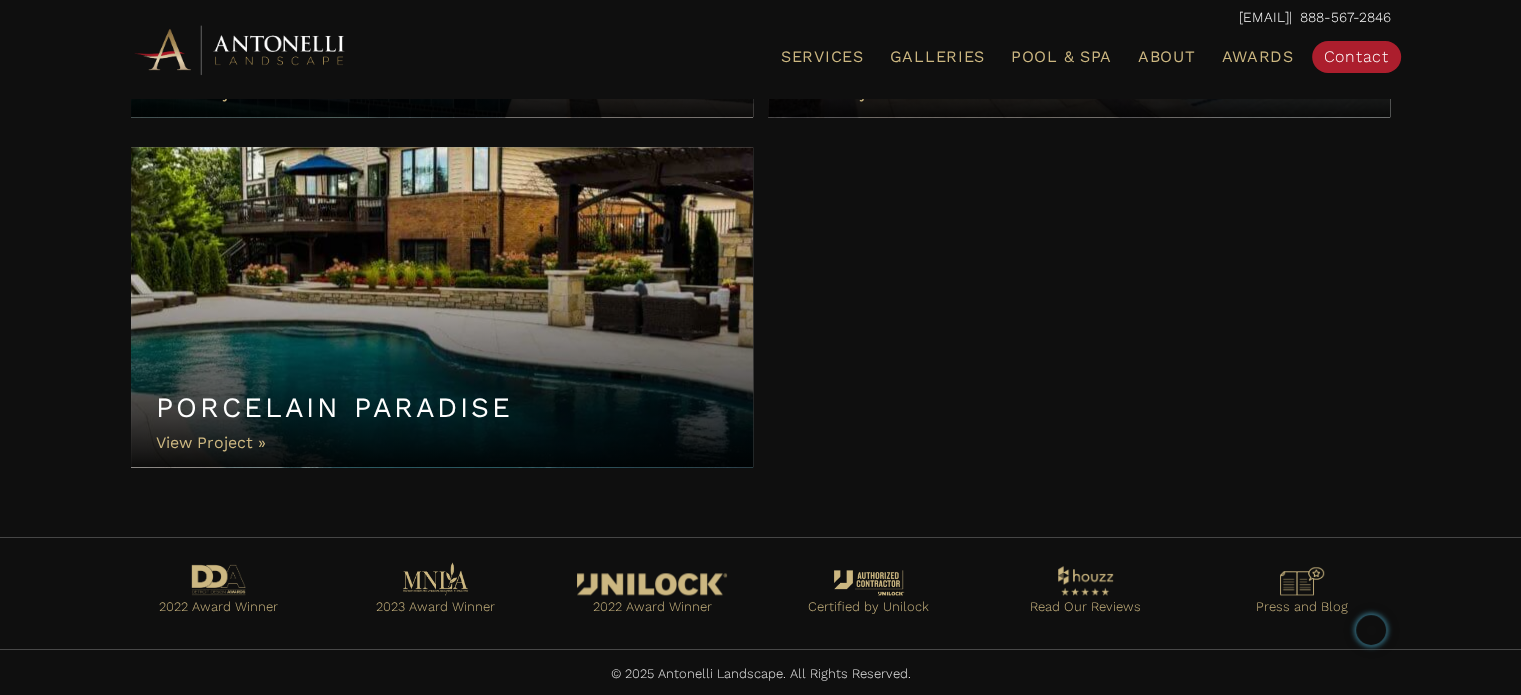 click on "Porcelain Paradise" at bounding box center (442, 307) 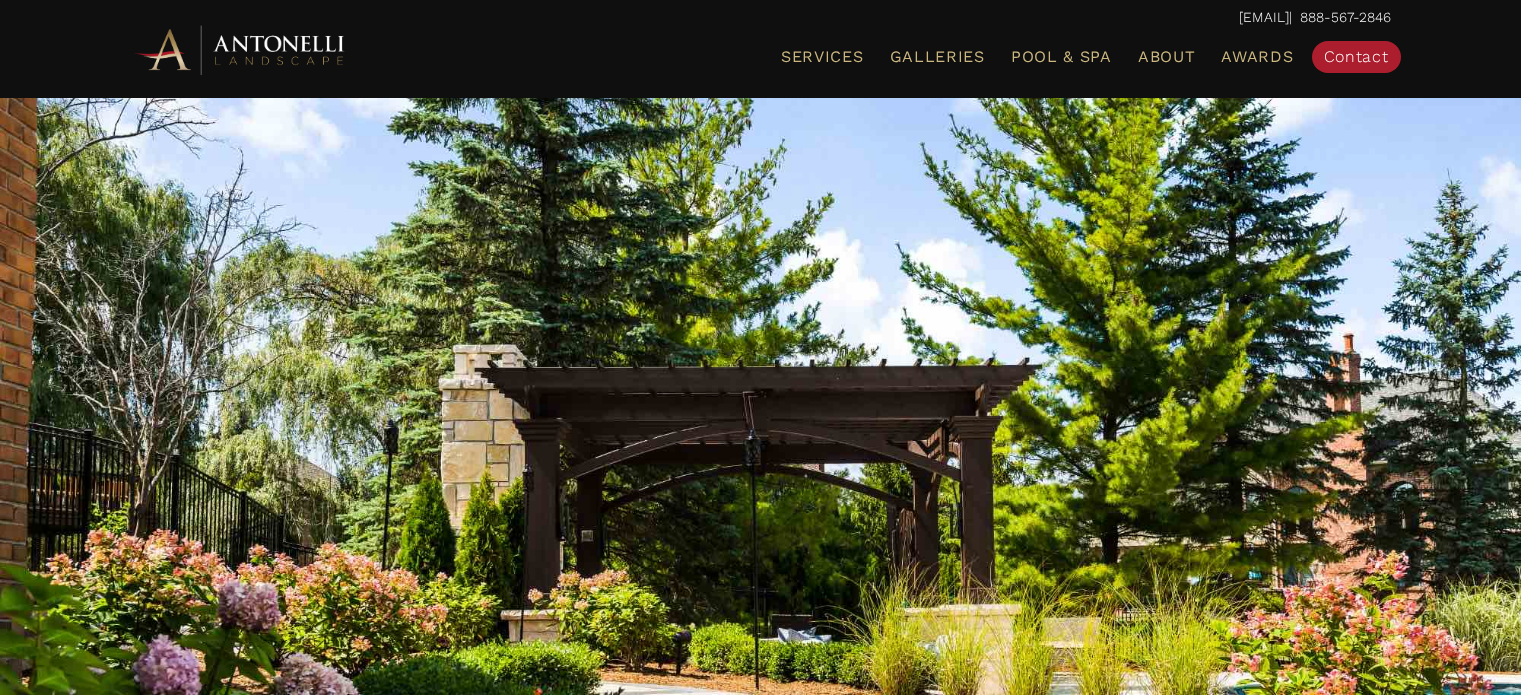 scroll, scrollTop: 0, scrollLeft: 0, axis: both 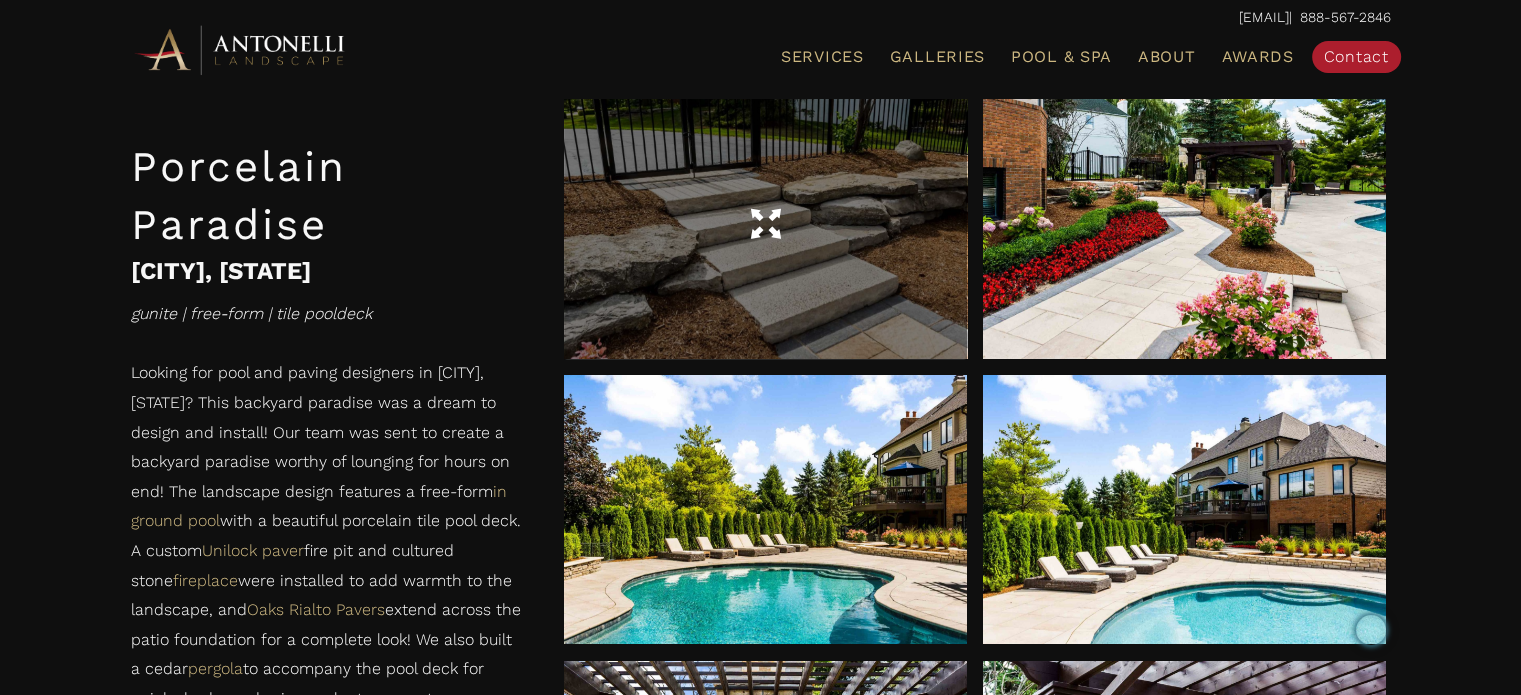 click at bounding box center (765, 223) 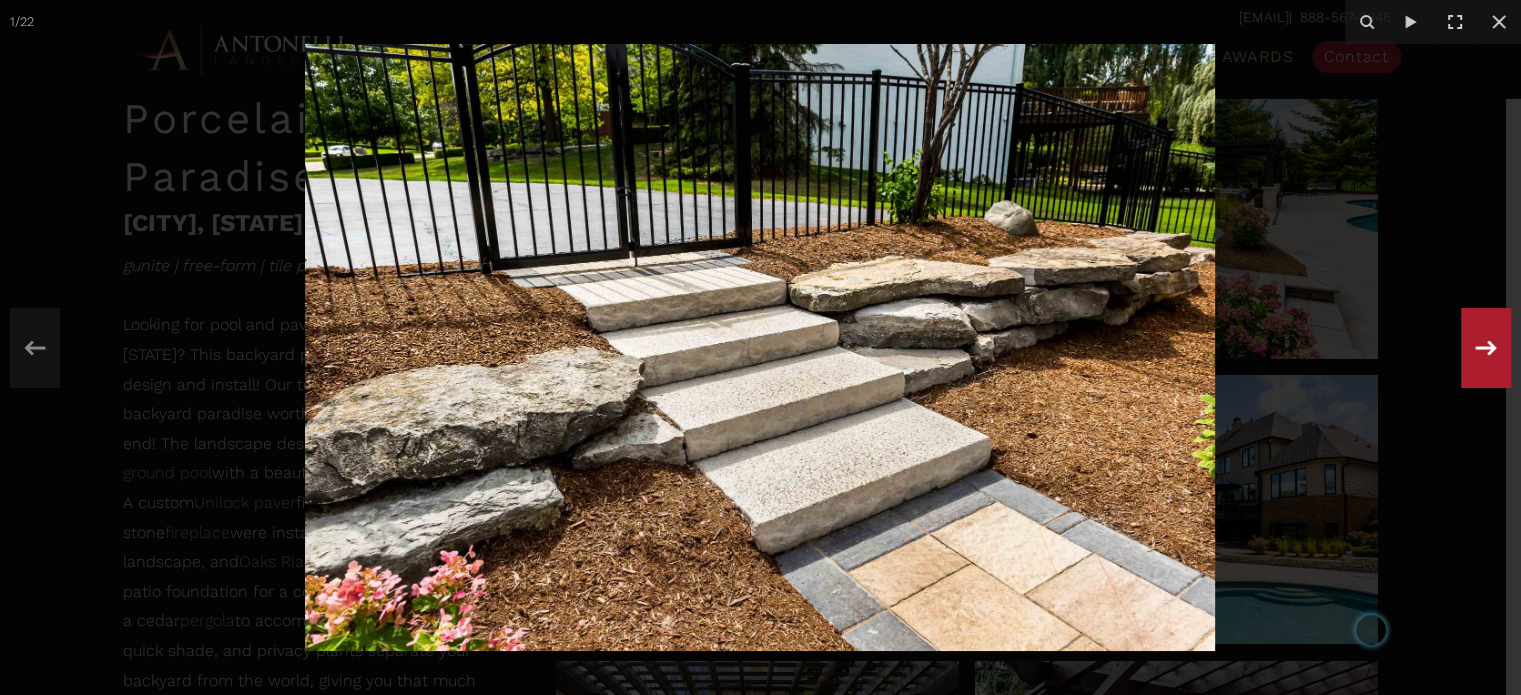 click 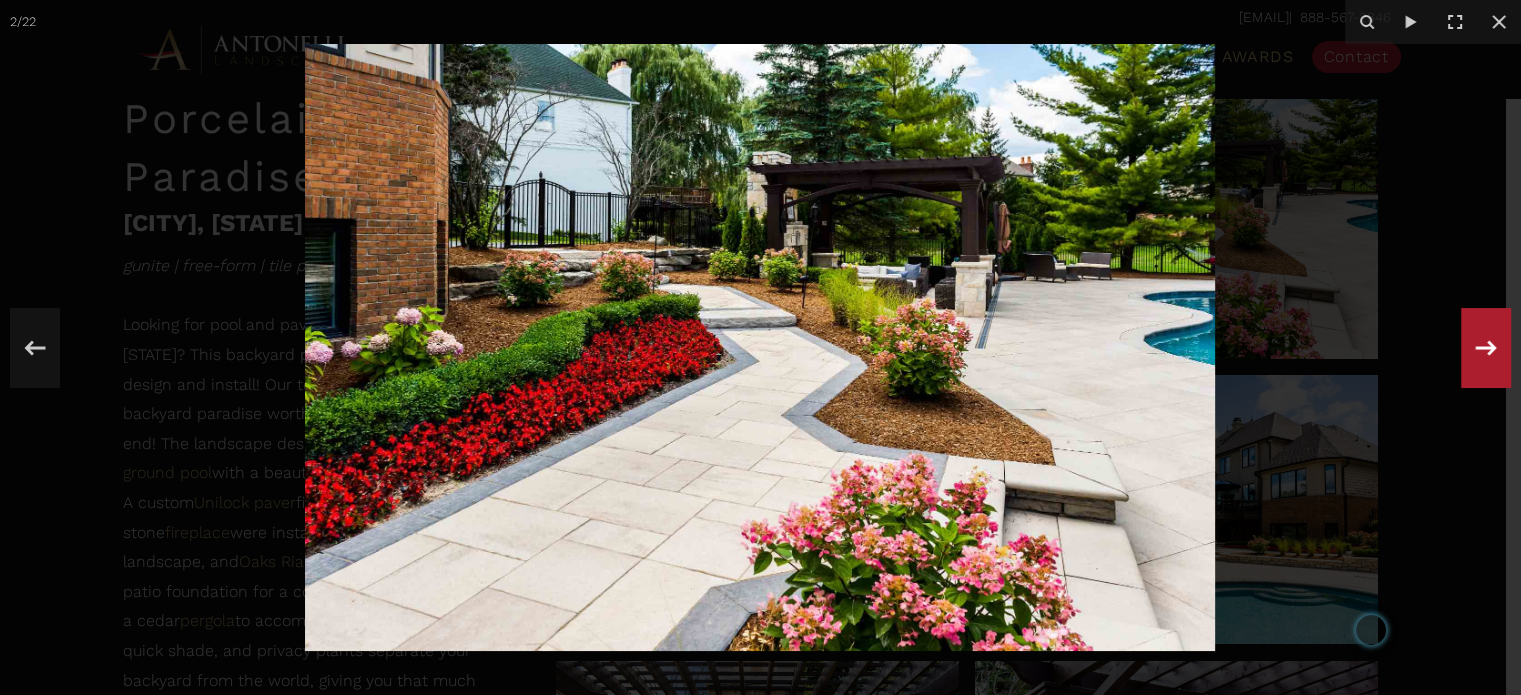 click 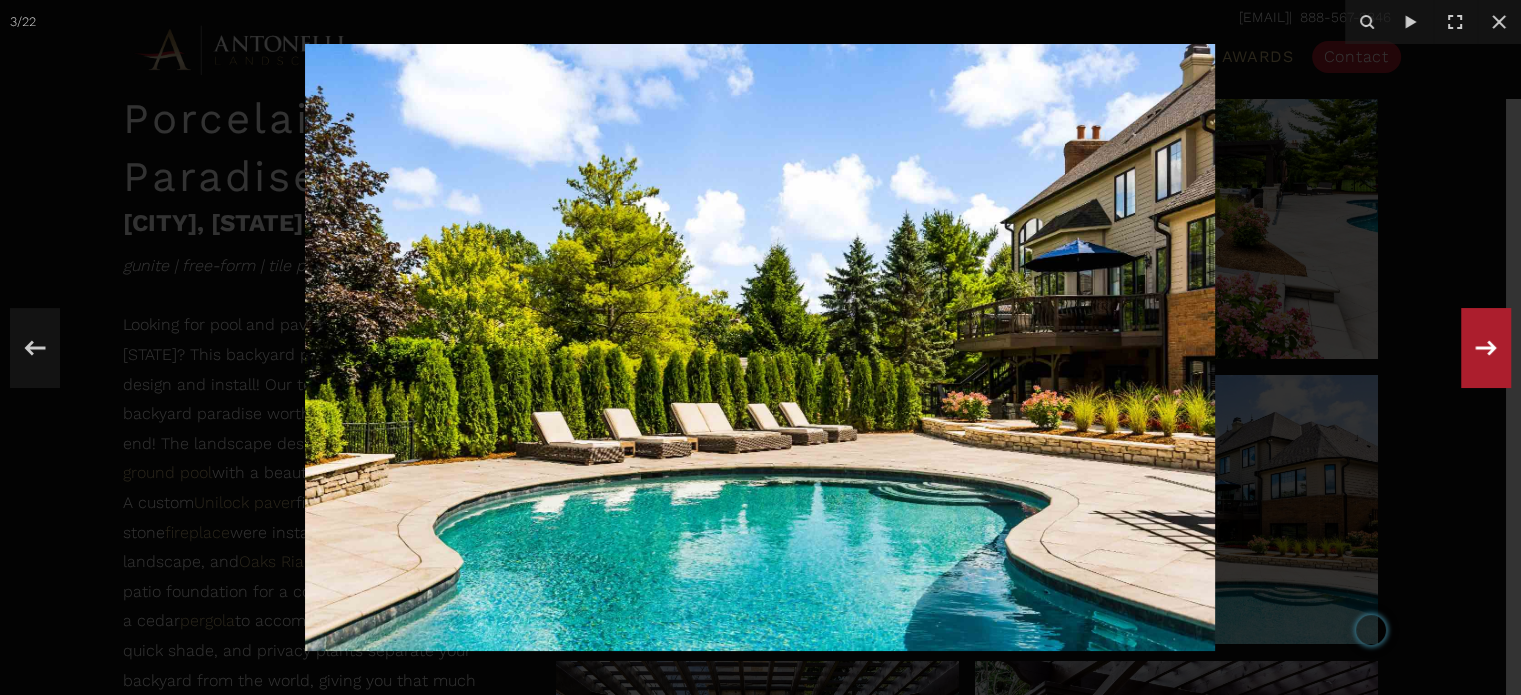 click 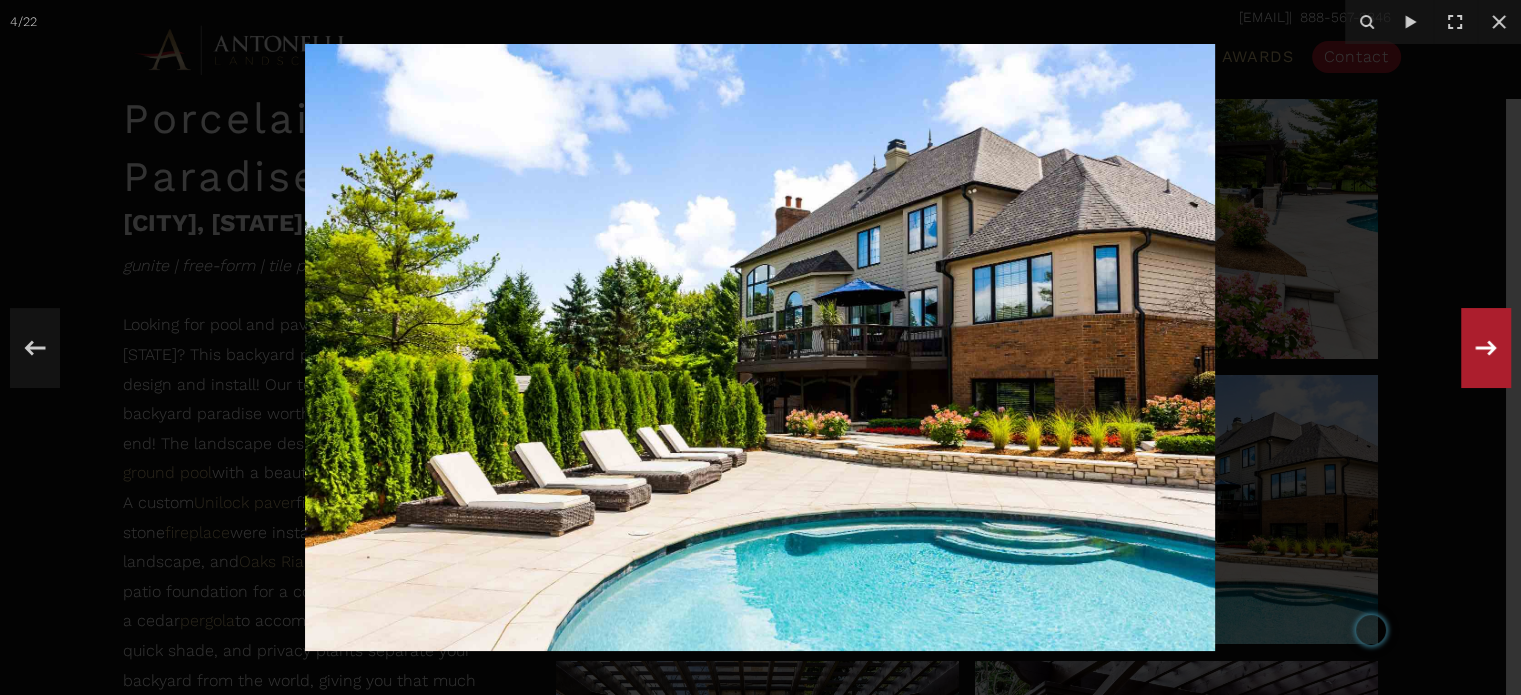 click 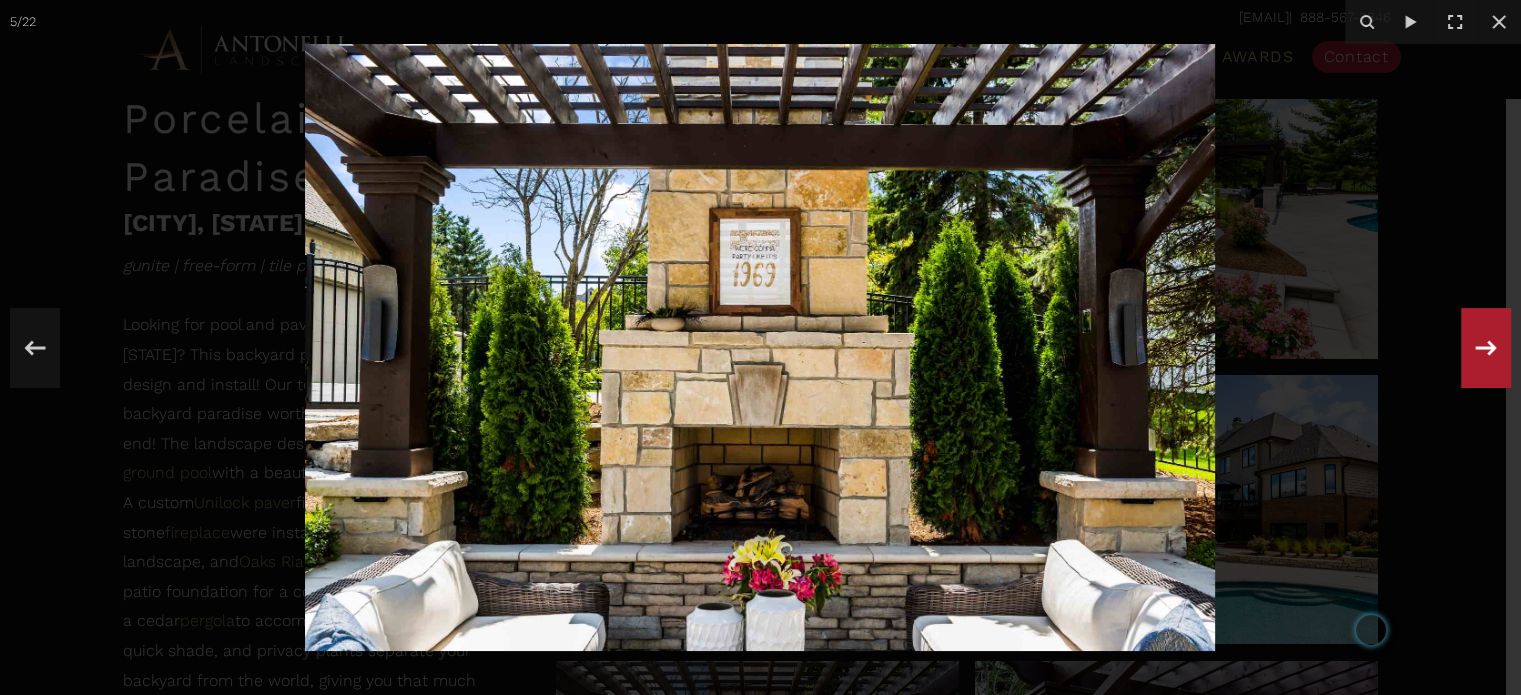 click 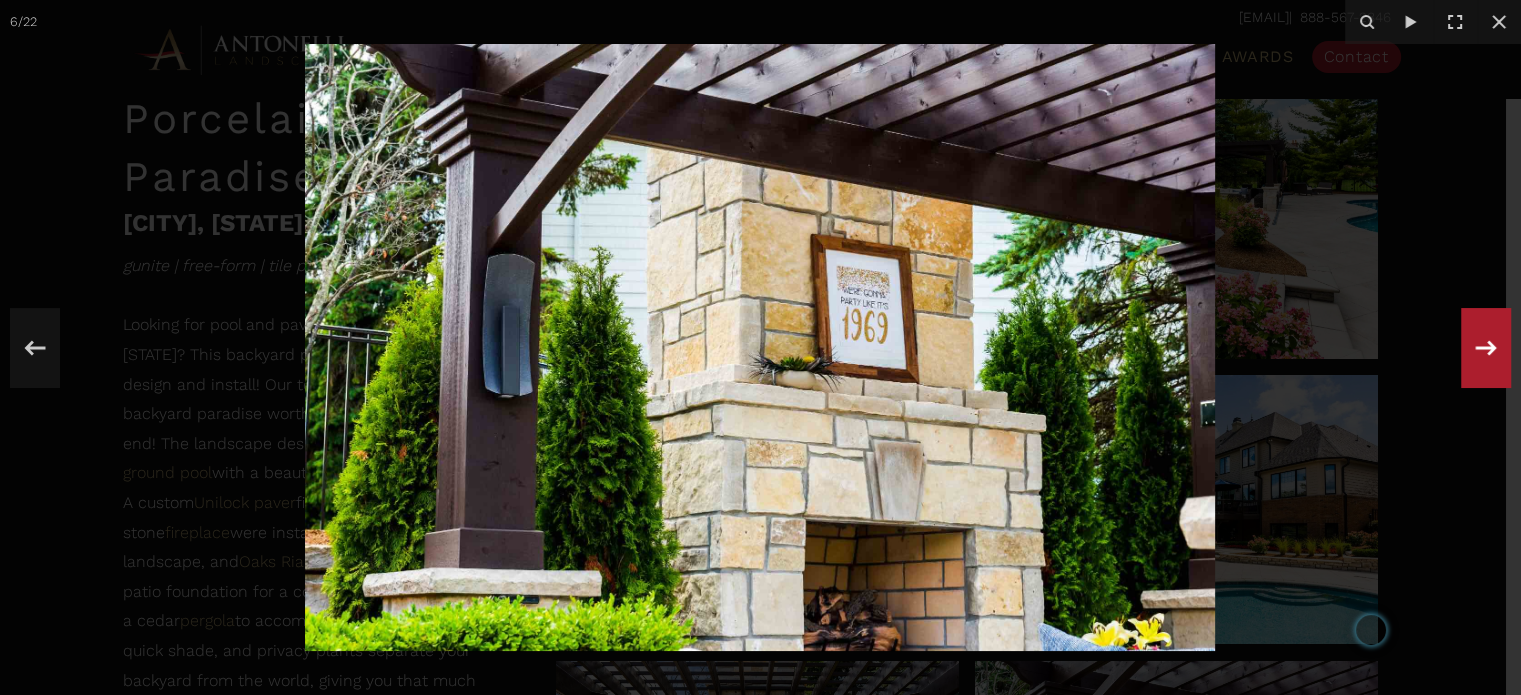 click 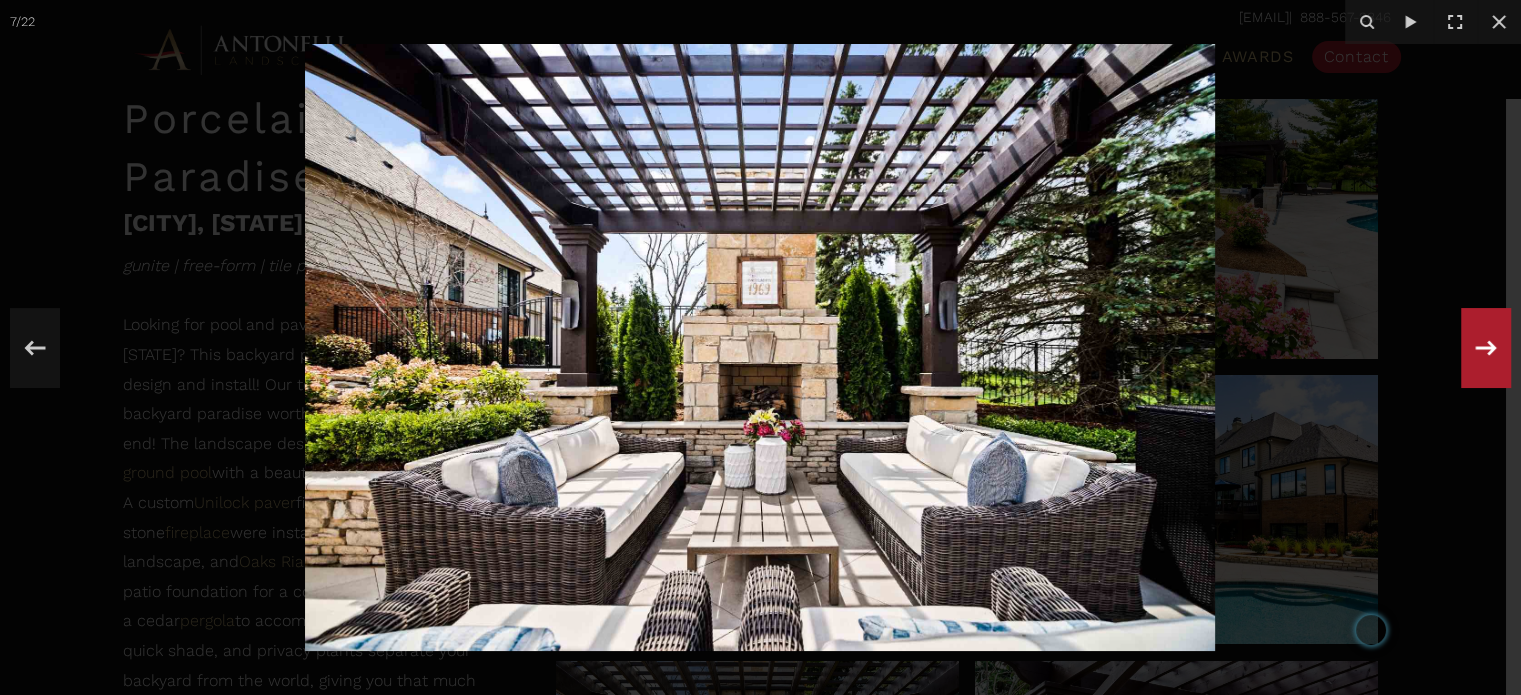 click 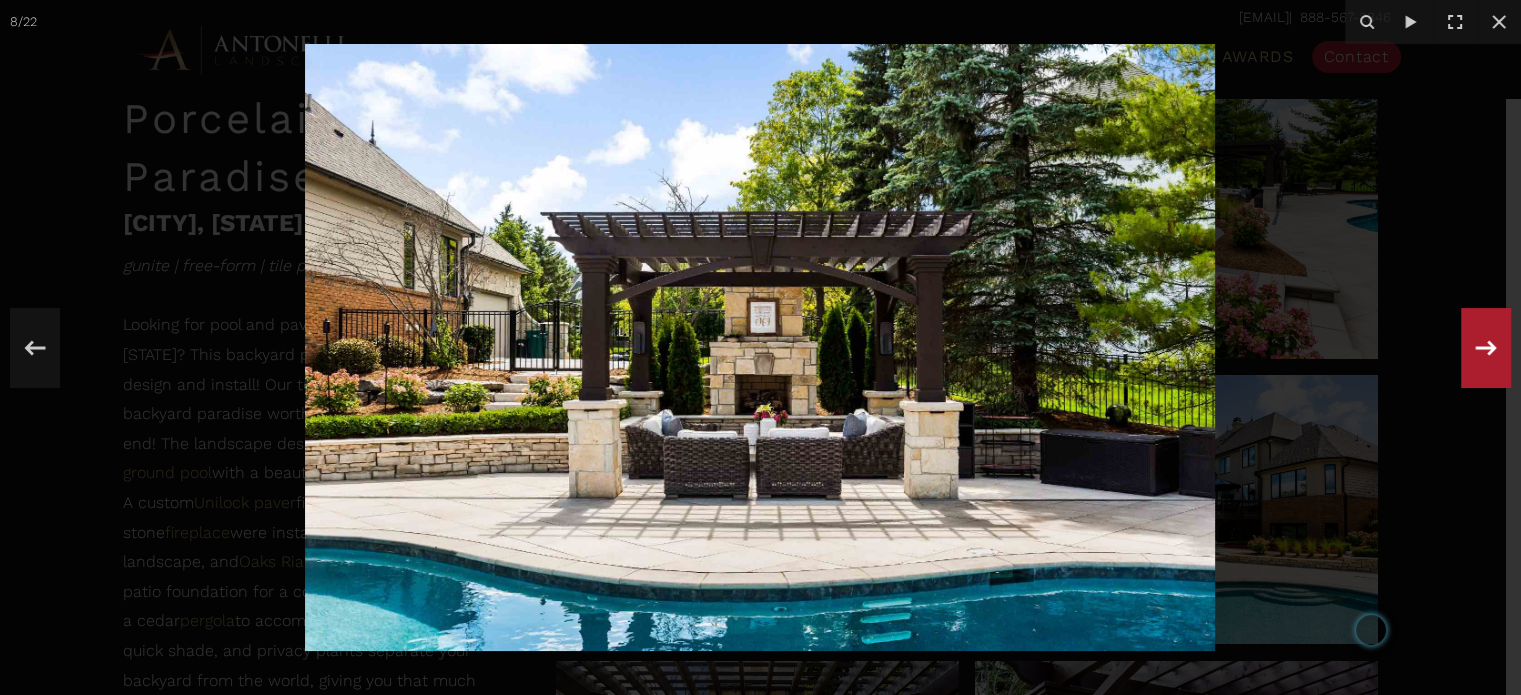click 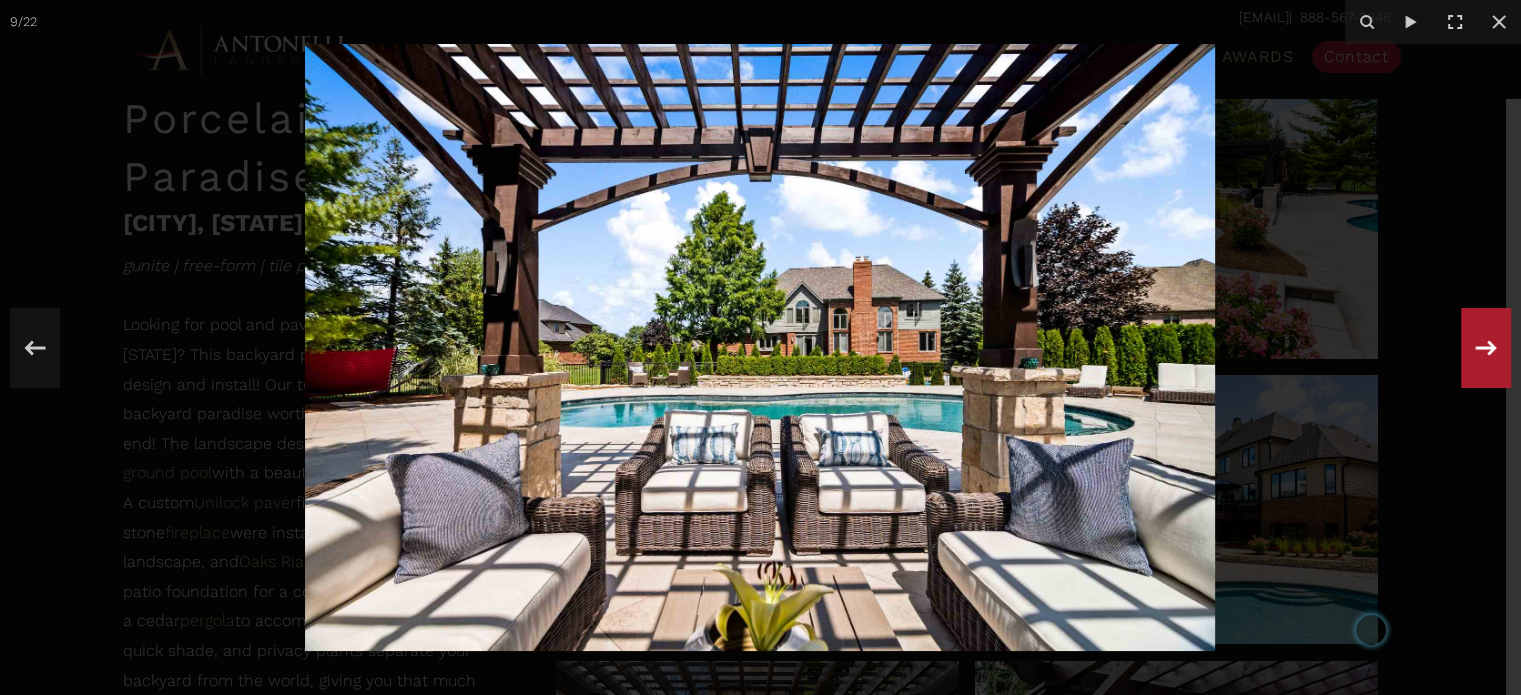 click 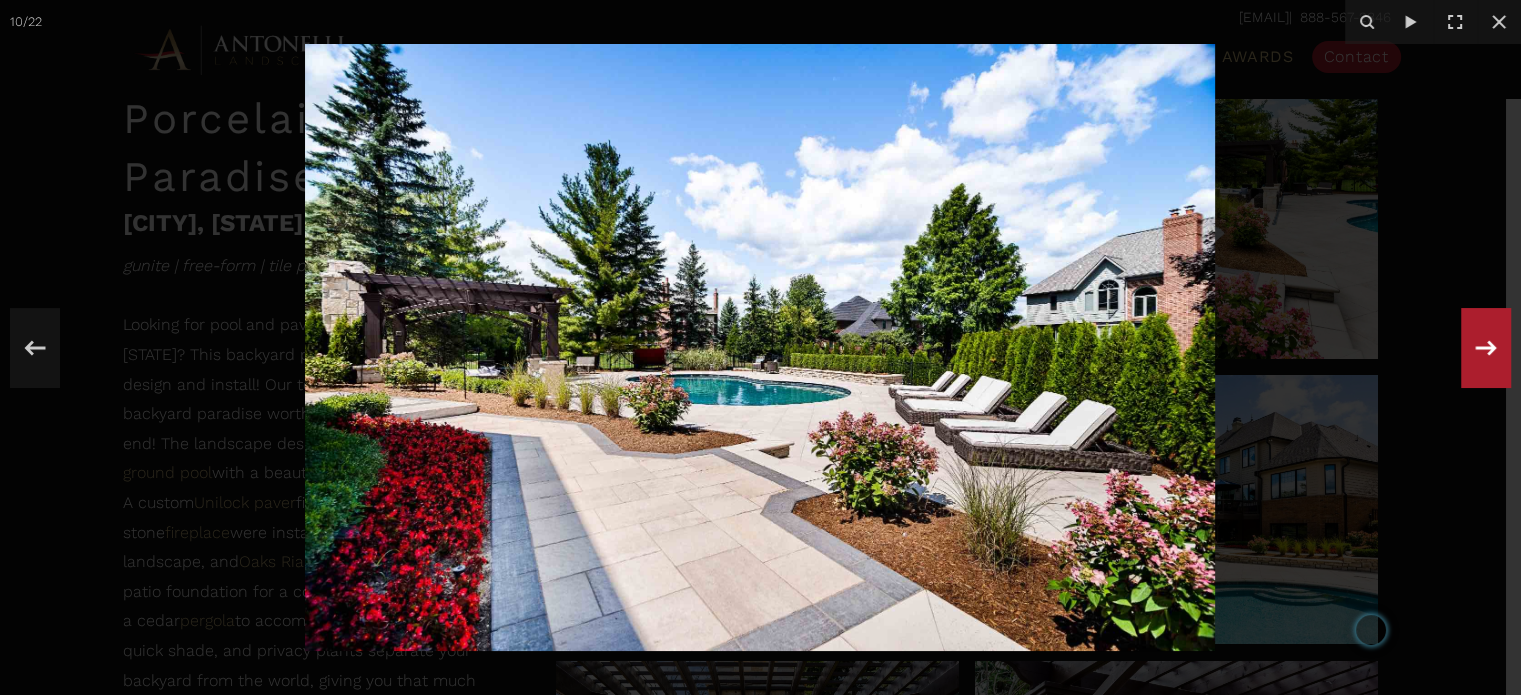 click 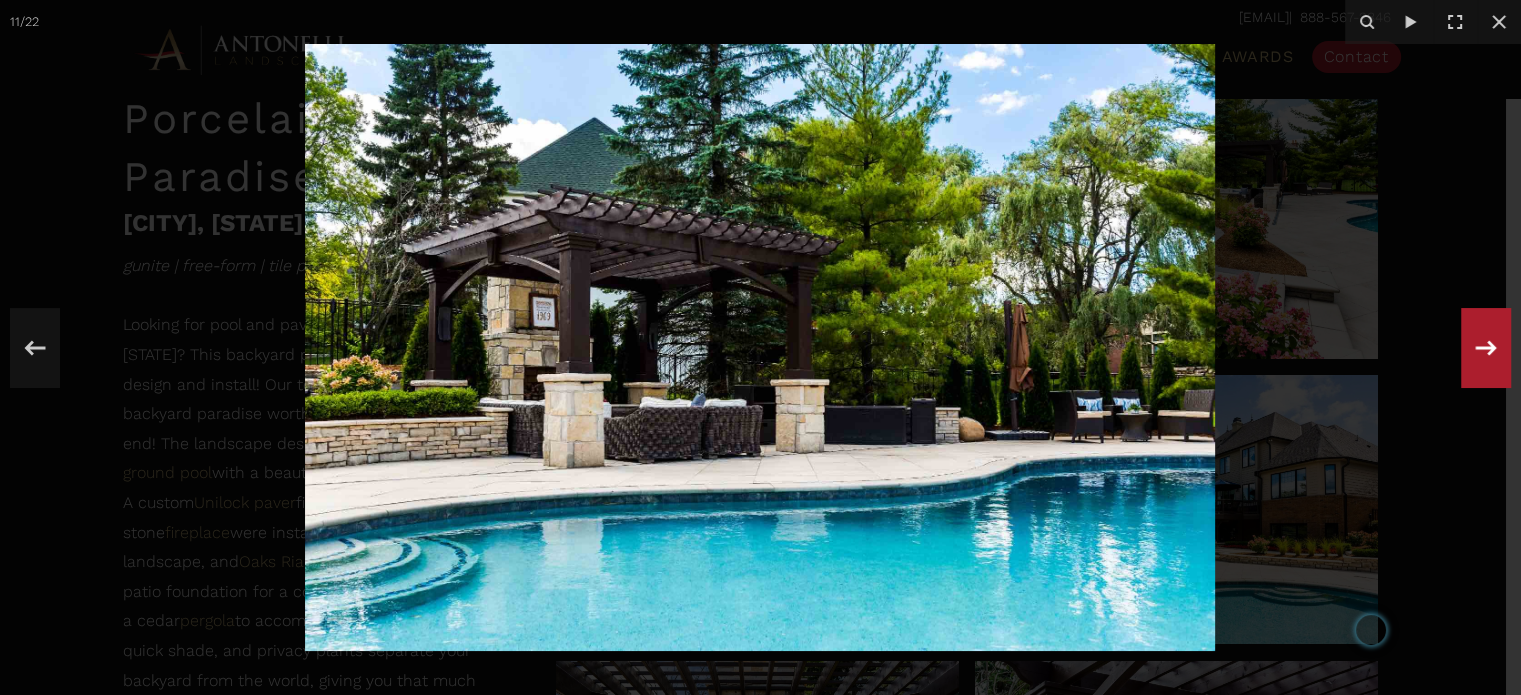 click 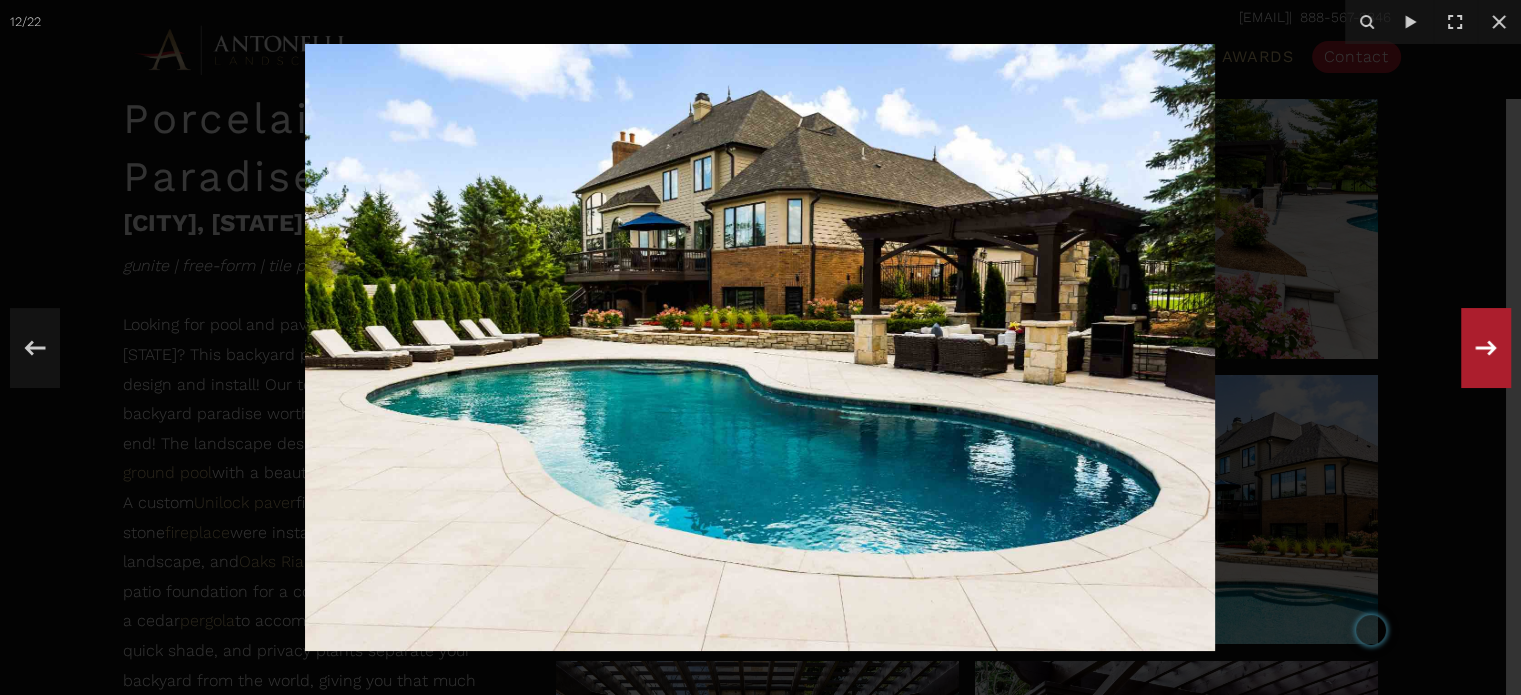 click 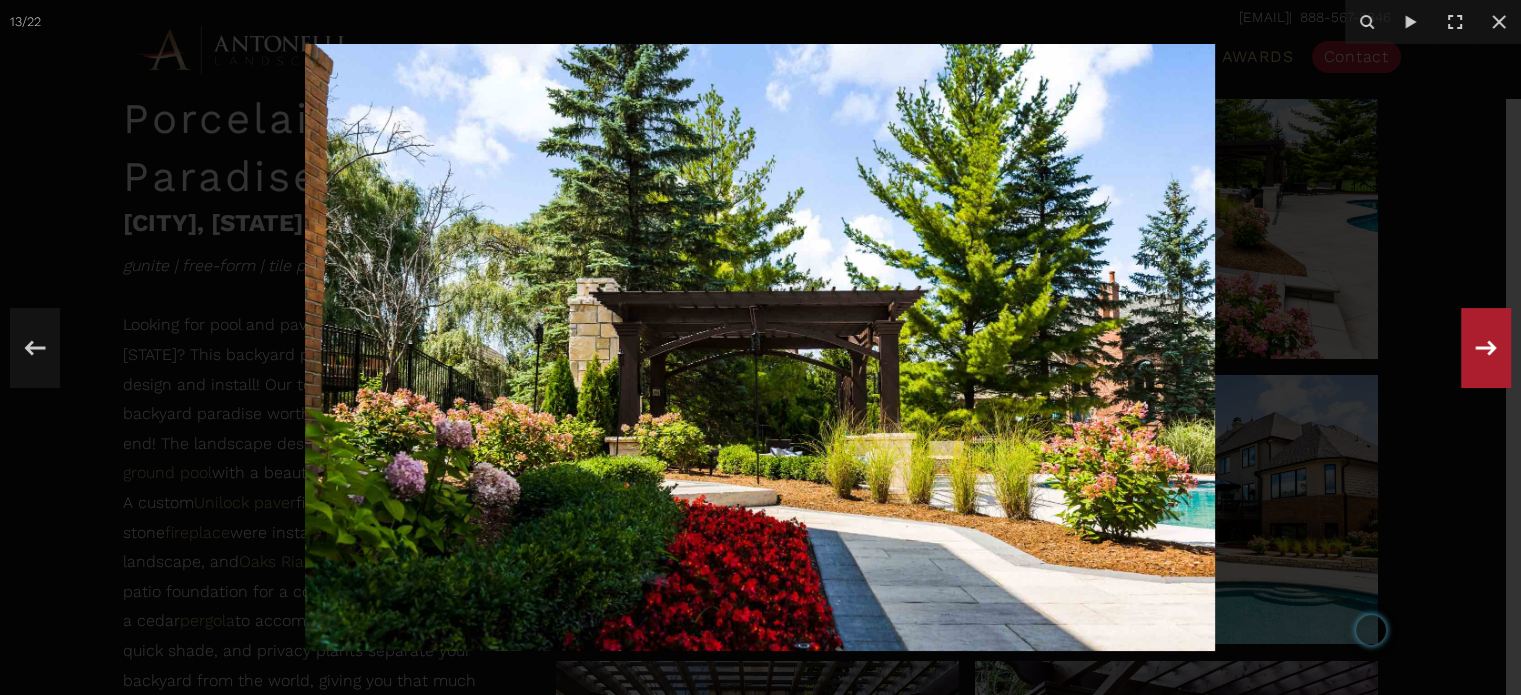 click 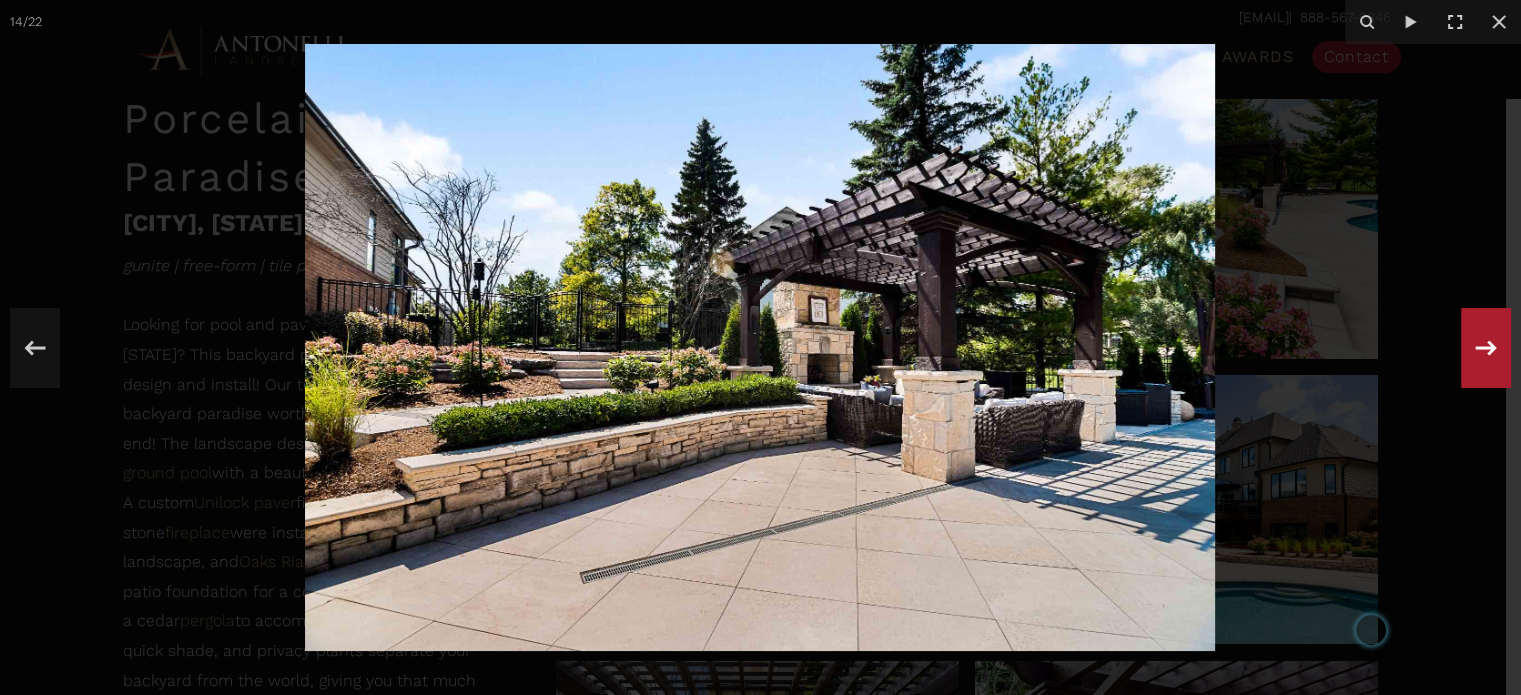 click 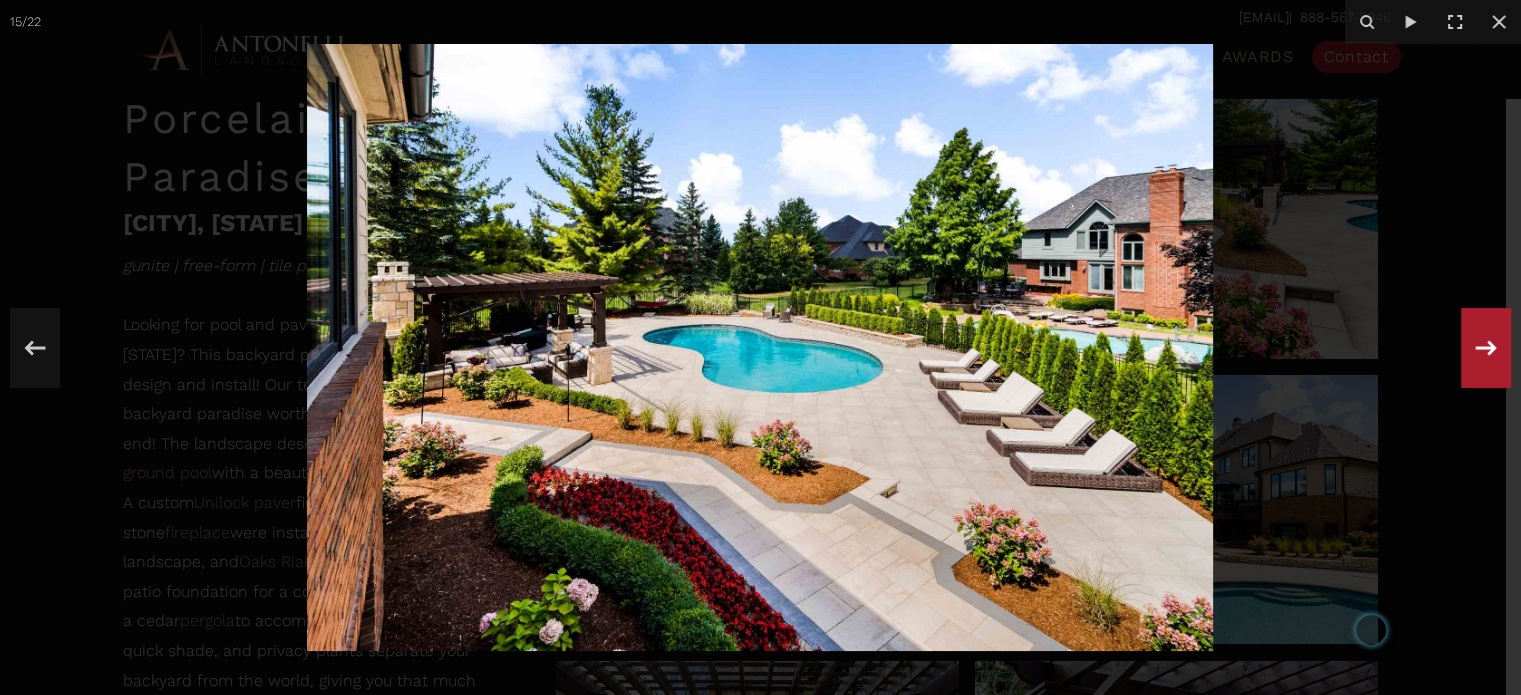 click 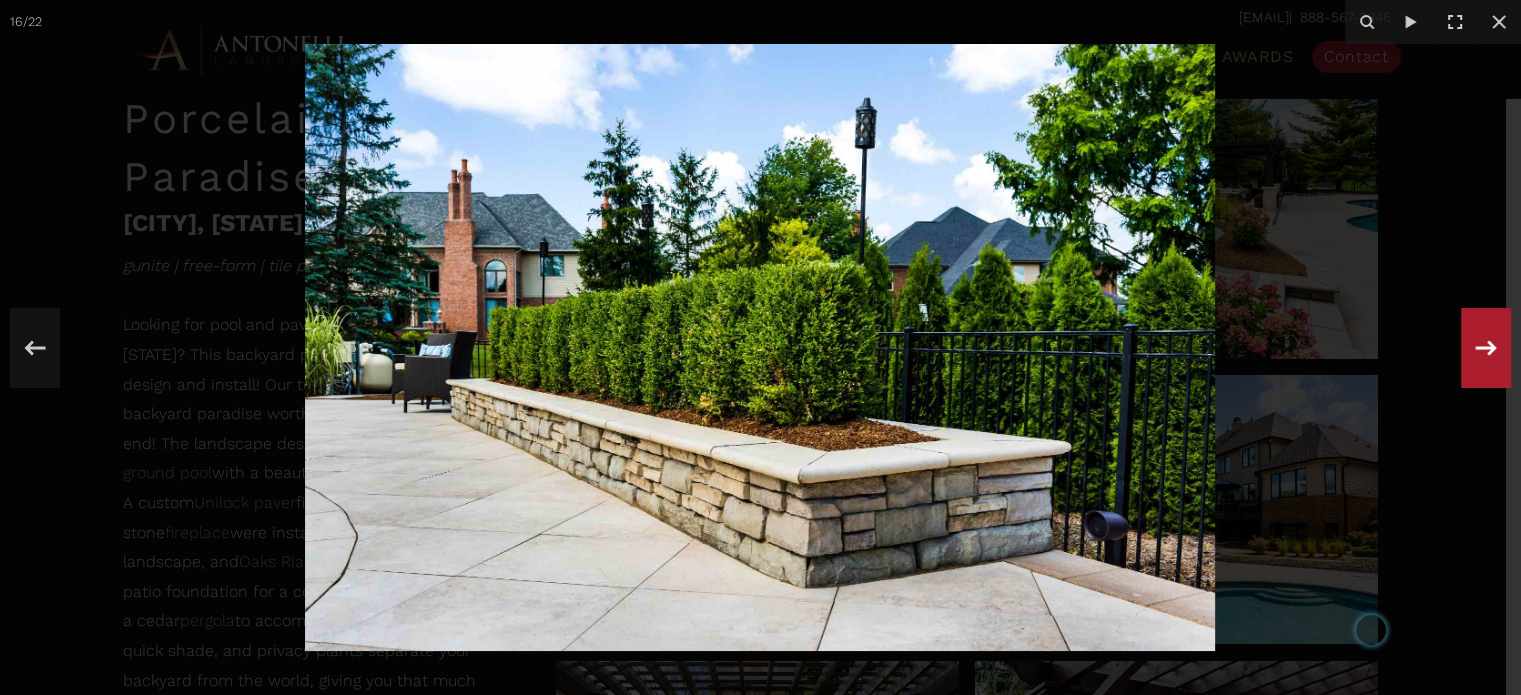 click 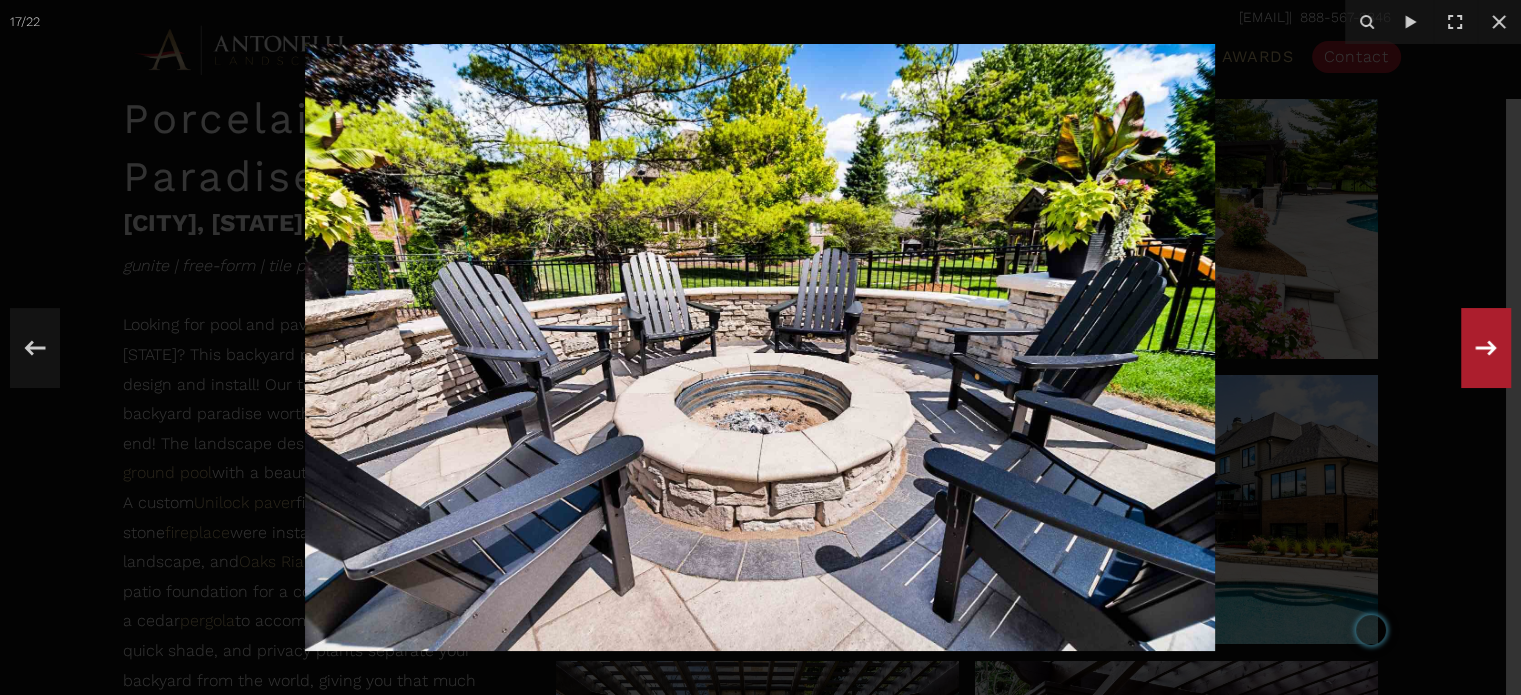 click on "17  /  22" at bounding box center [760, 347] 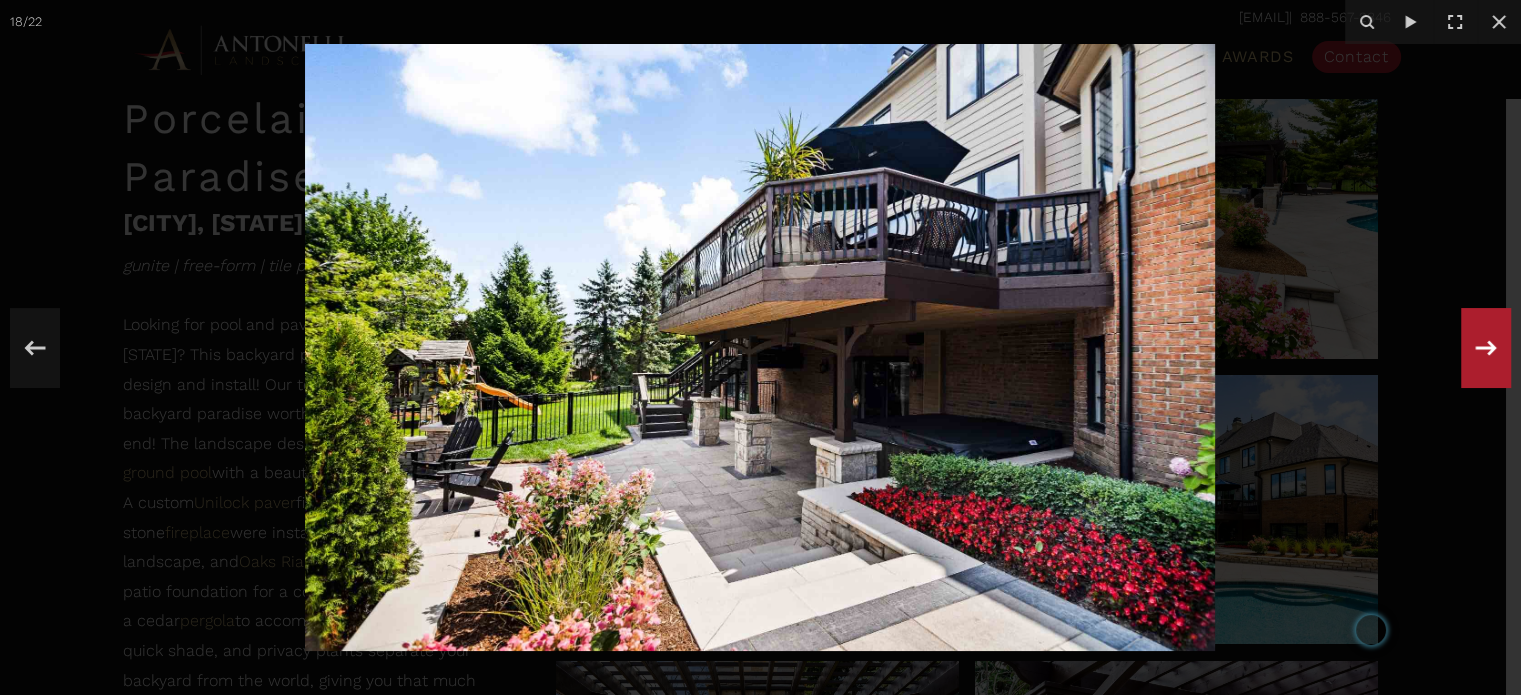 click 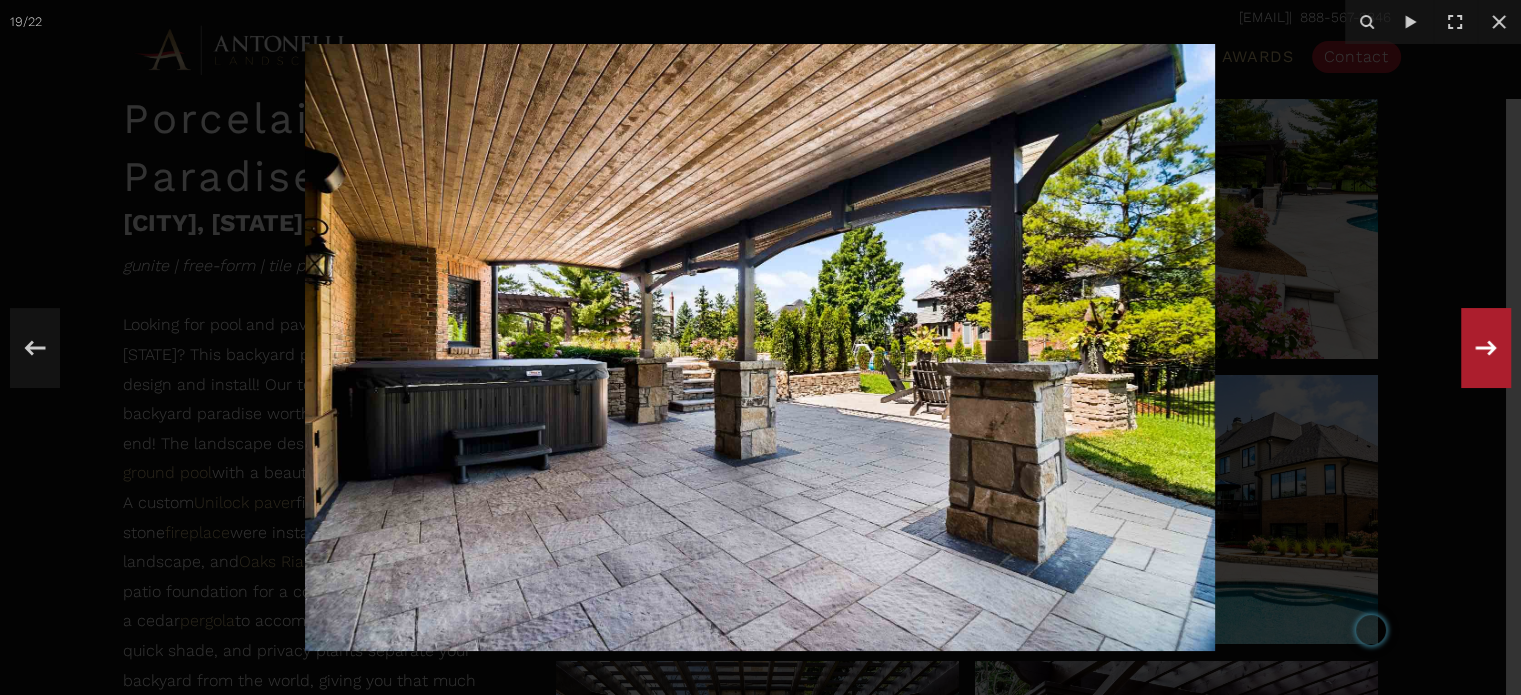 click on "19  /  22" at bounding box center [760, 347] 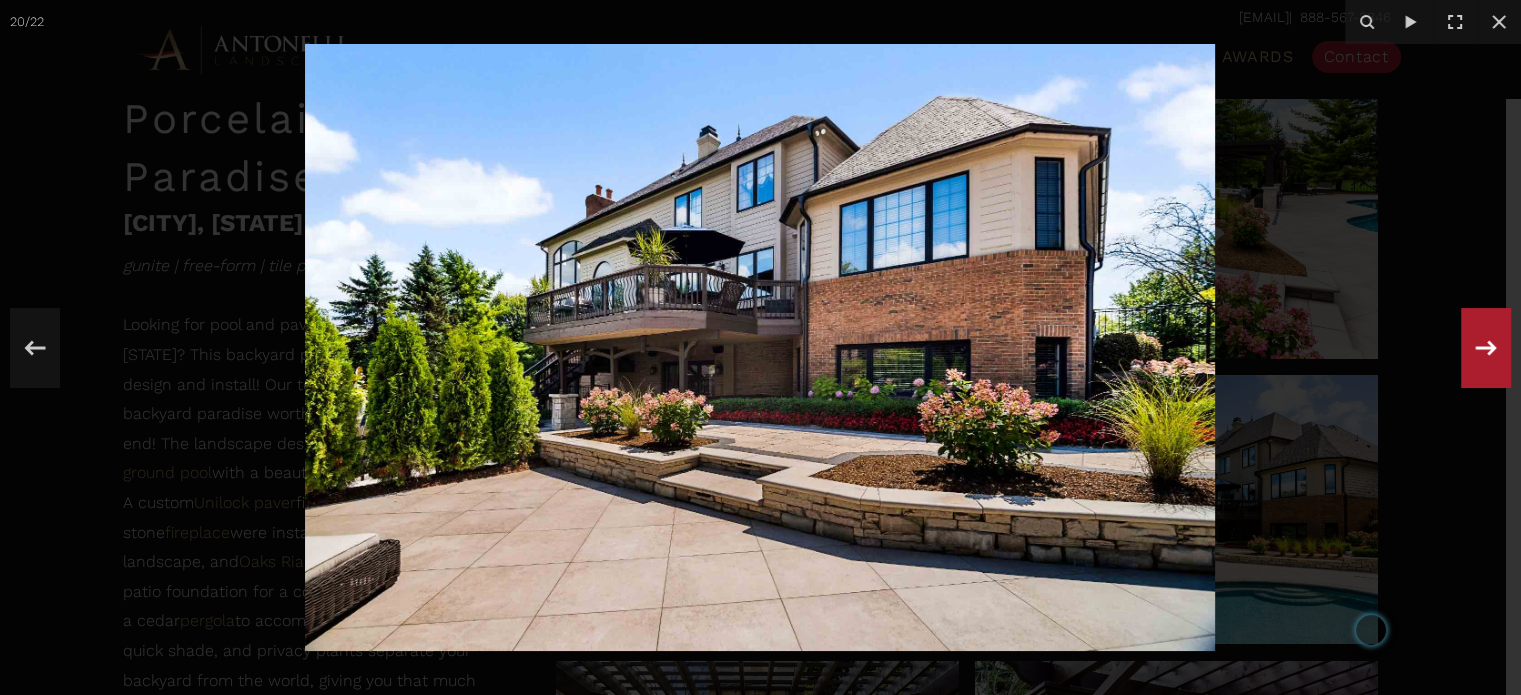 click 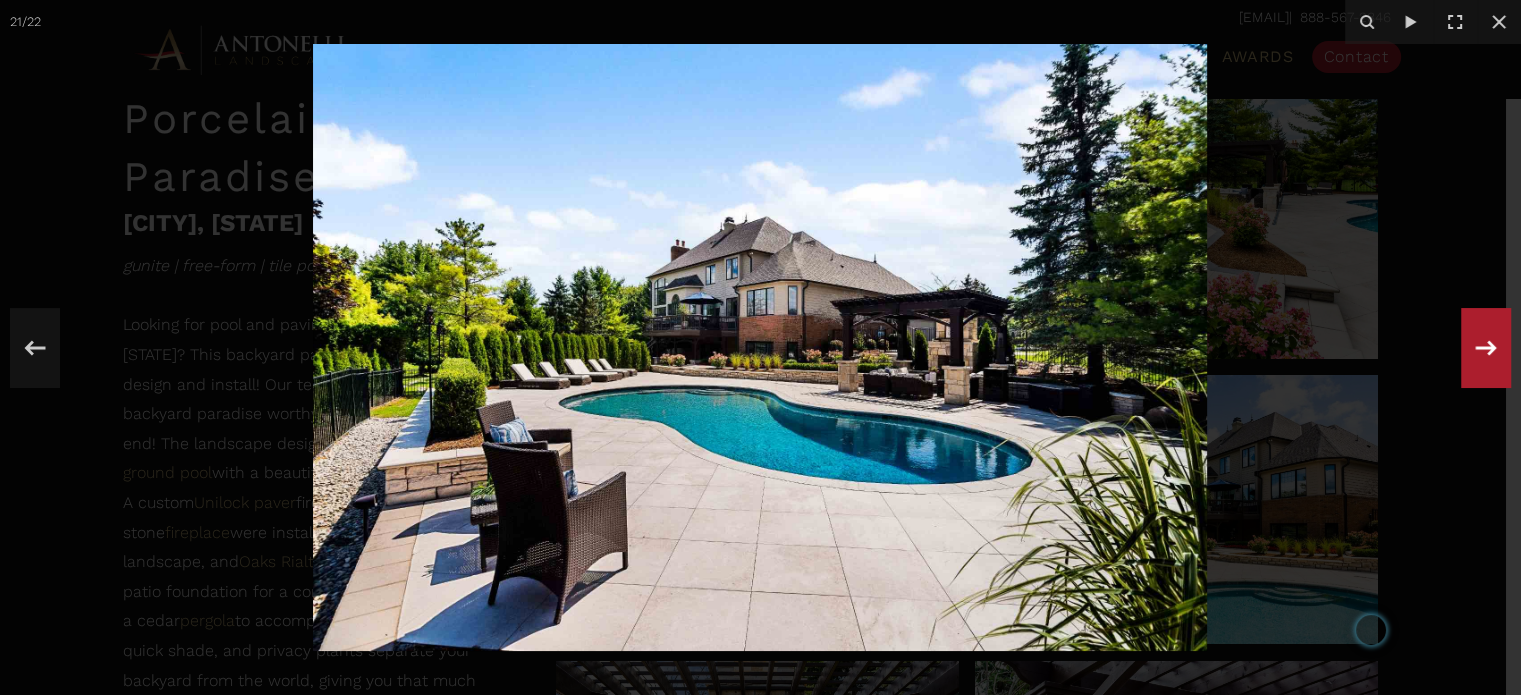 click 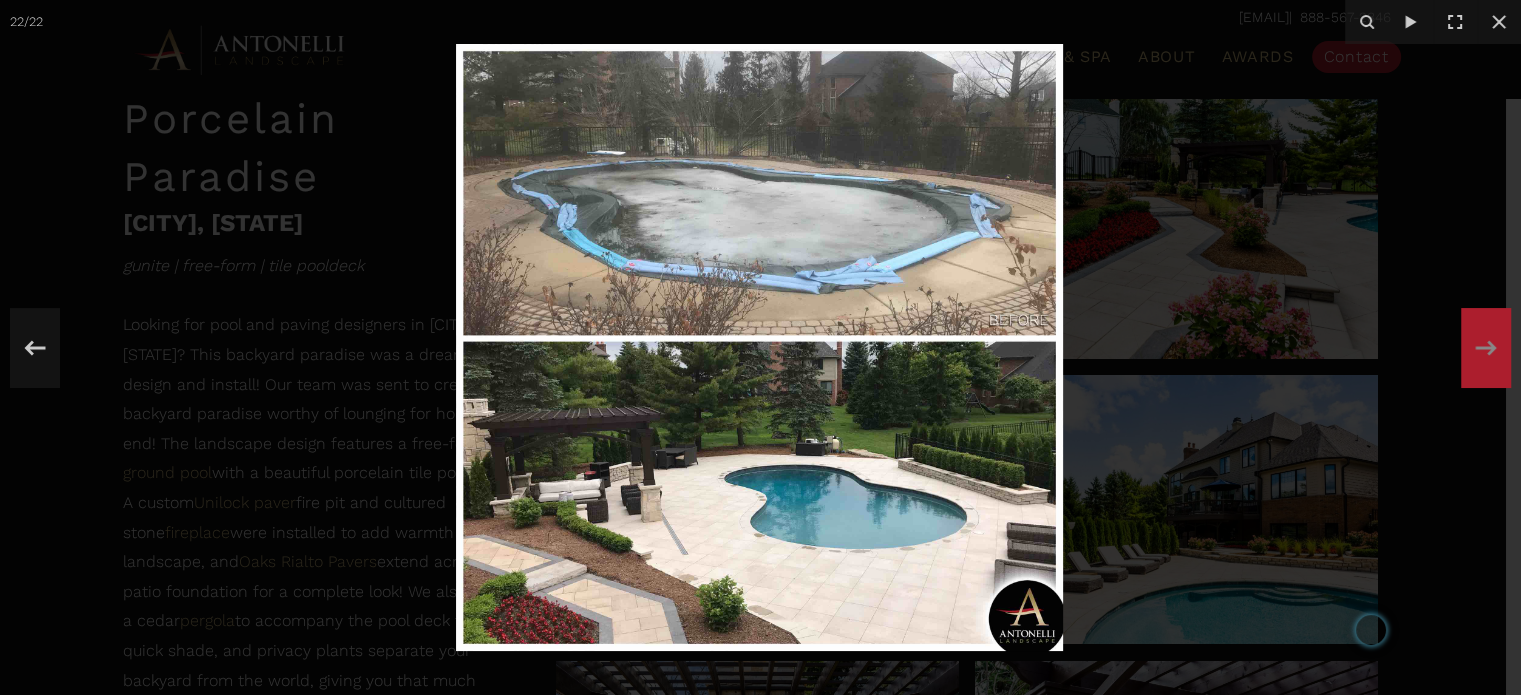 click on "22  /  22" at bounding box center (760, 347) 